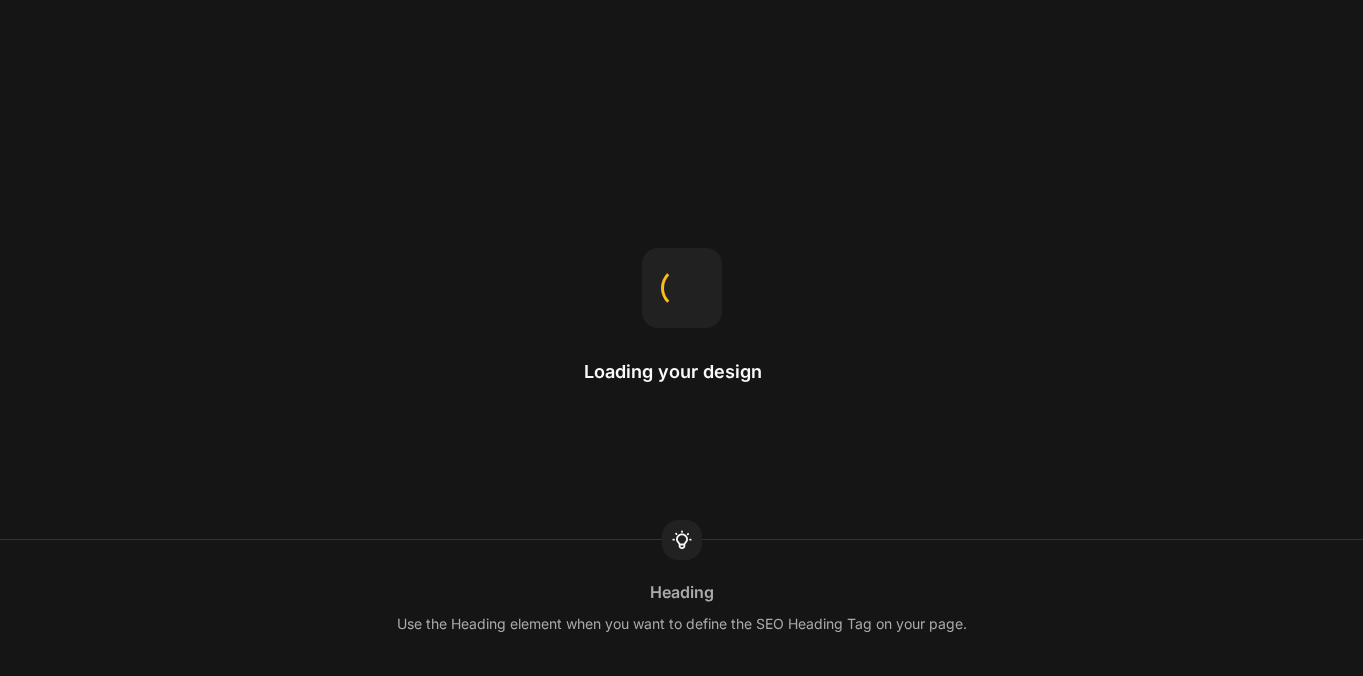 scroll, scrollTop: 0, scrollLeft: 0, axis: both 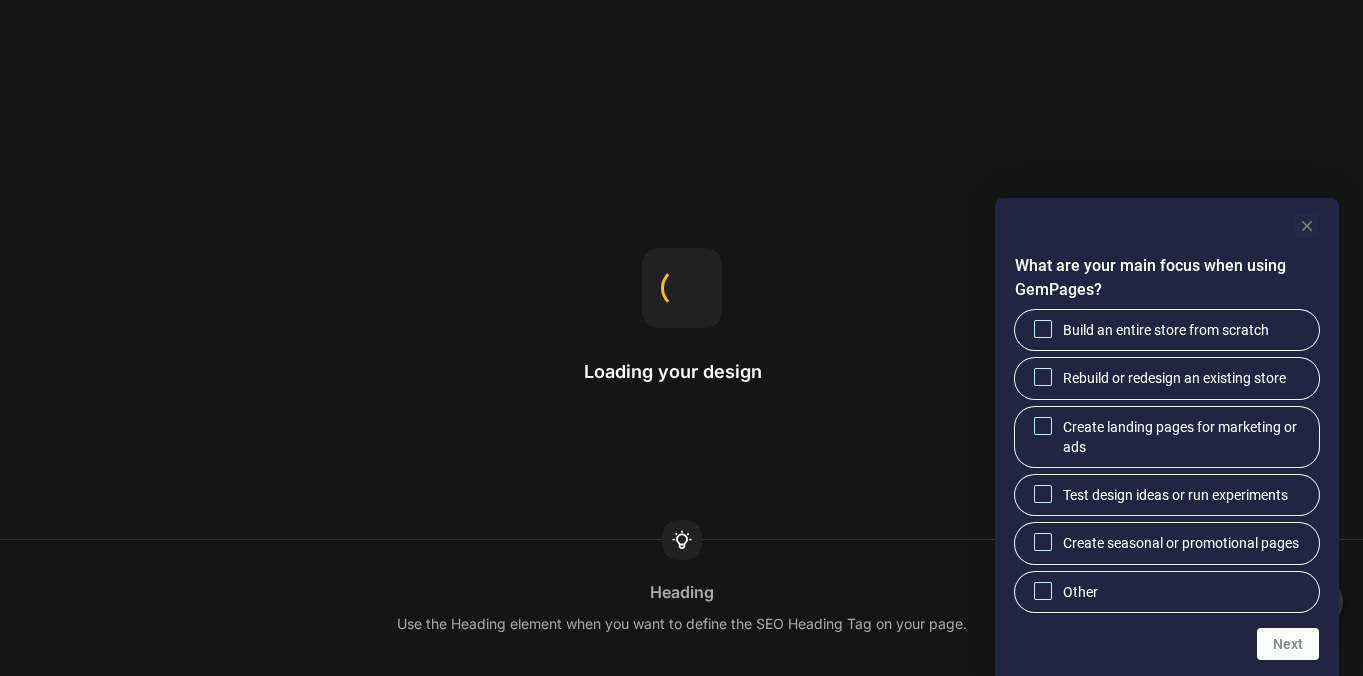 click 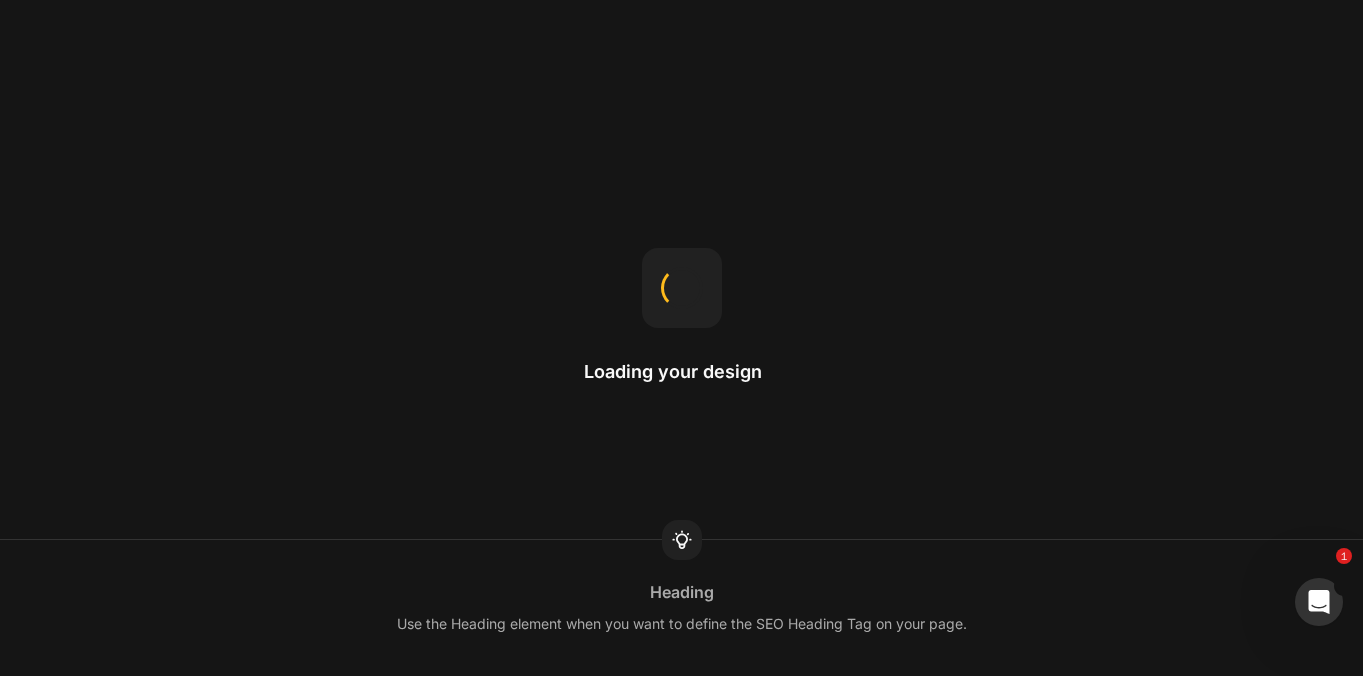scroll, scrollTop: 0, scrollLeft: 0, axis: both 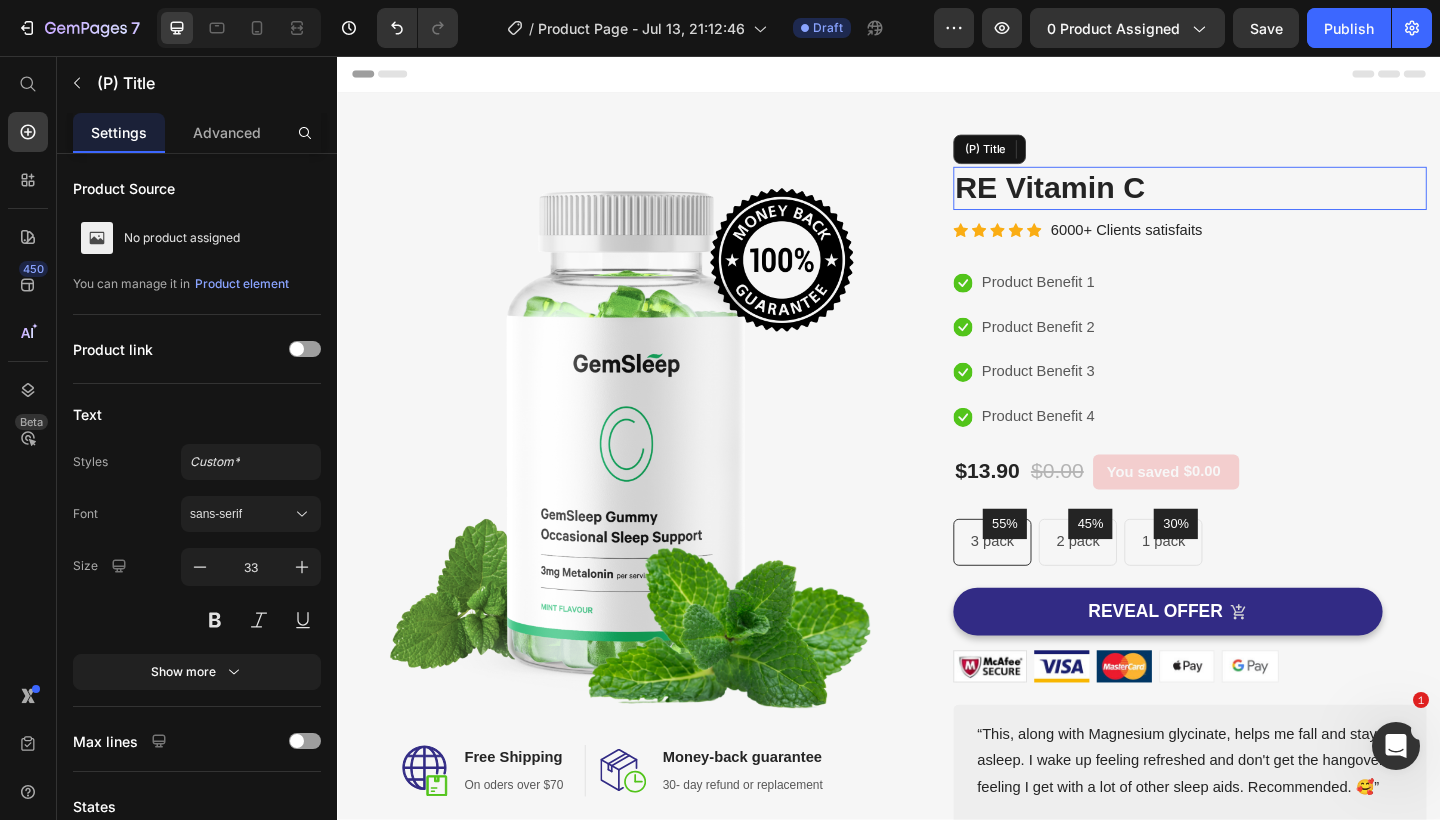 click on "RE Vitamin C" at bounding box center (1264, 200) 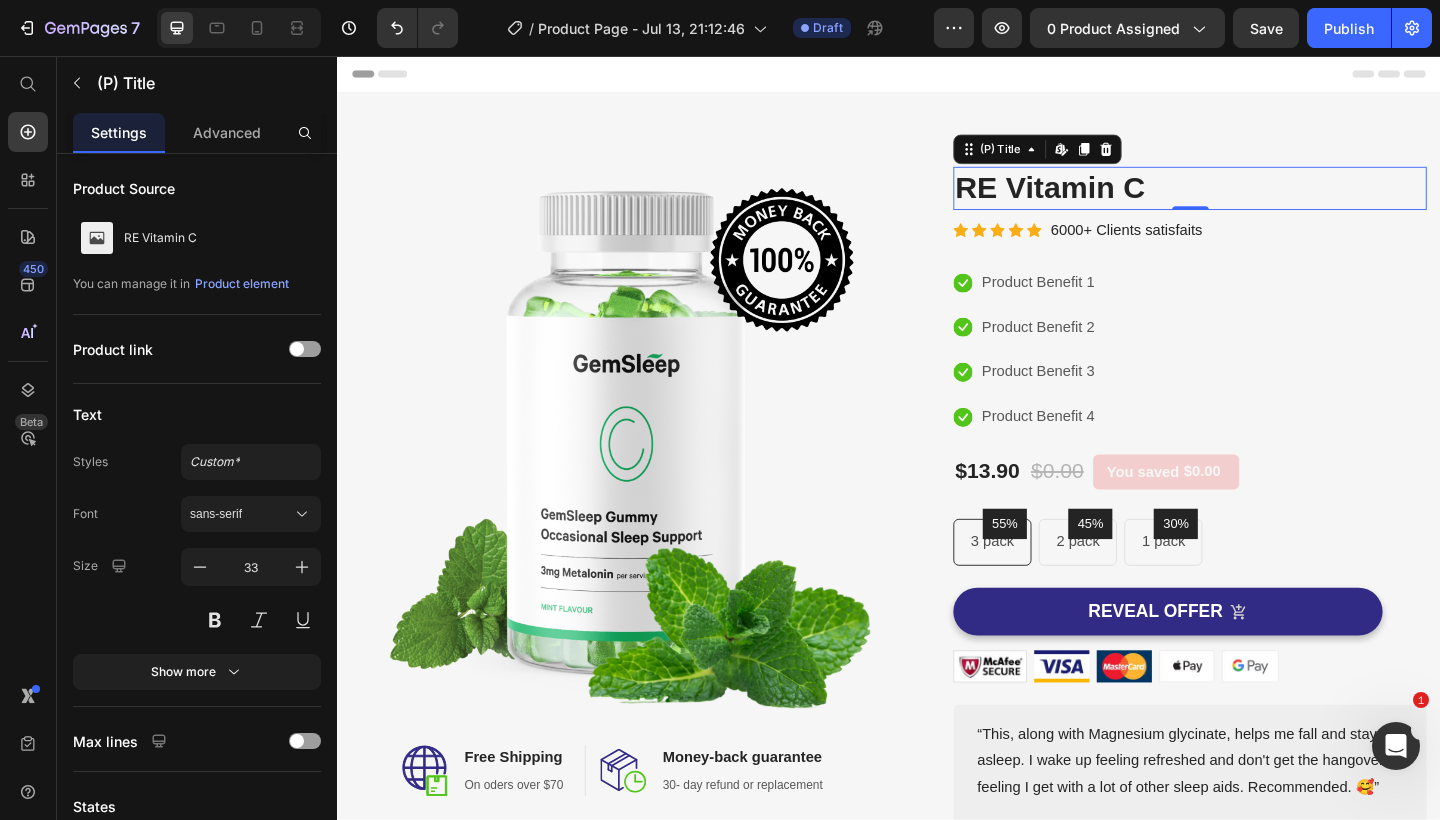 click on "RE Vitamin C" at bounding box center [1264, 200] 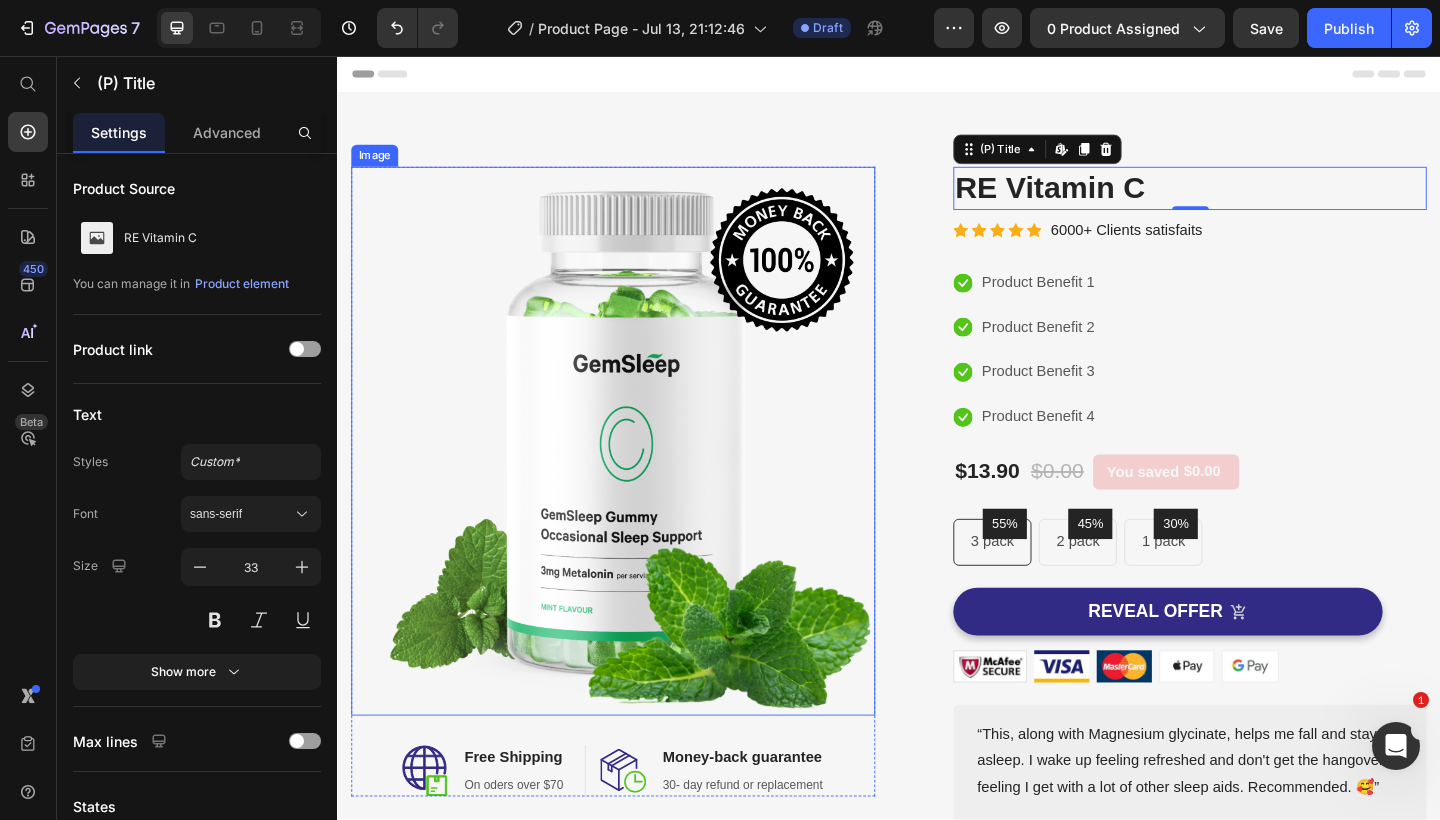 click at bounding box center (637, 475) 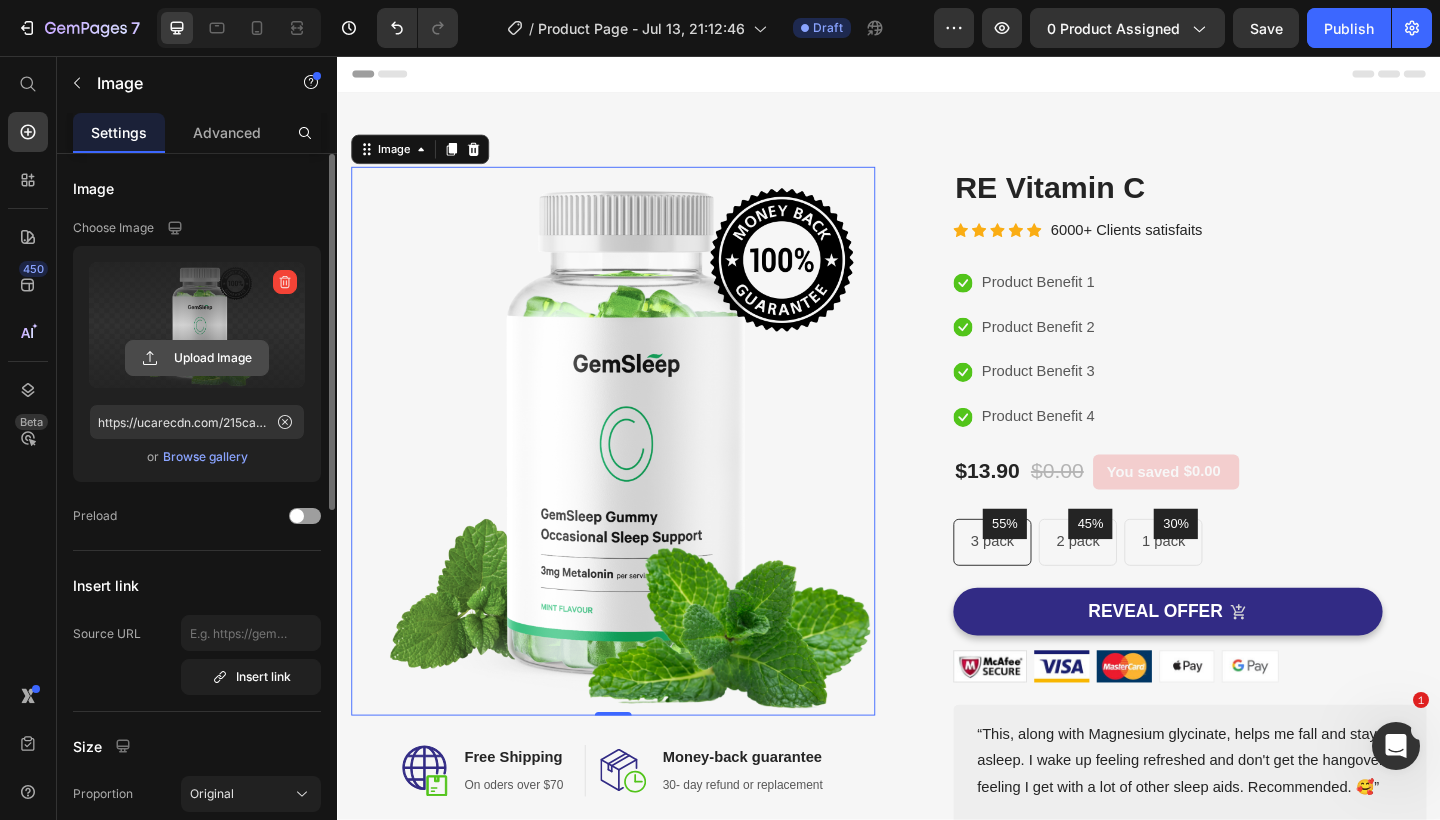 click 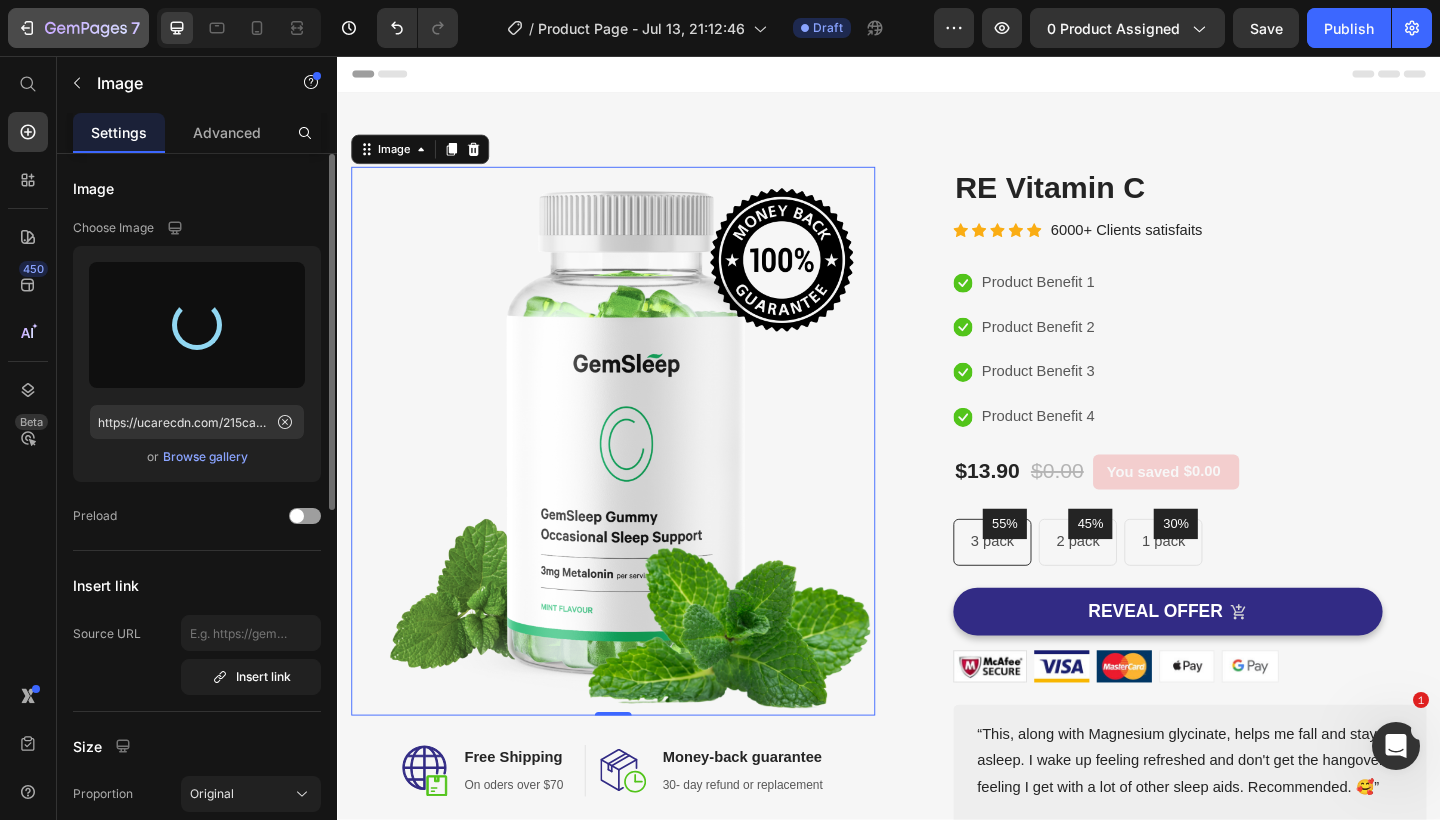 type on "https://cdn.shopify.com/s/files/1/0587/7697/7498/files/gempages_567436390208373841-b8d1e083-6b9f-42b2-8987-5ffdfaeda0d3.webp" 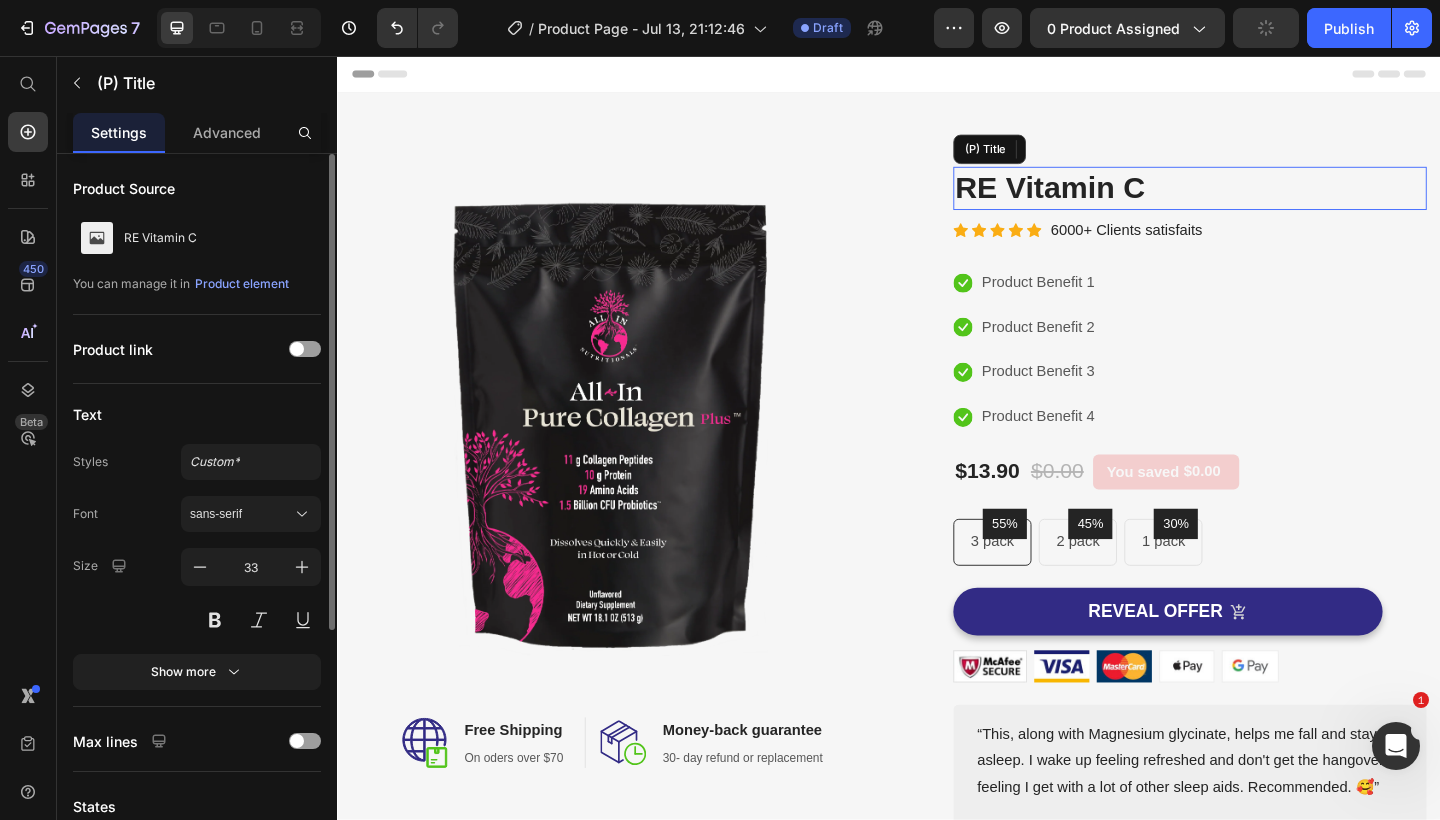 click on "RE Vitamin C" at bounding box center [1264, 200] 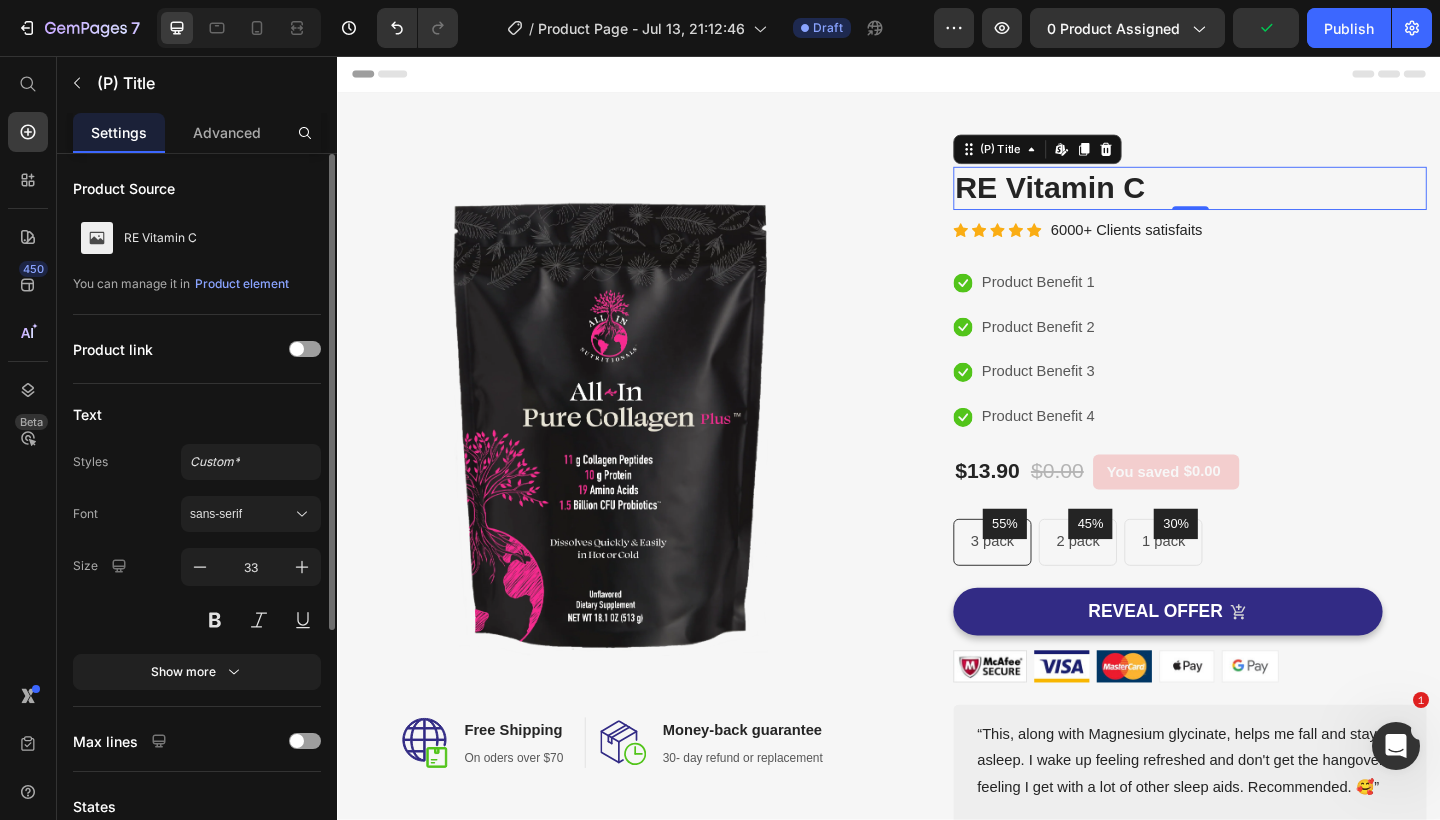 click on "RE Vitamin C" at bounding box center (1264, 200) 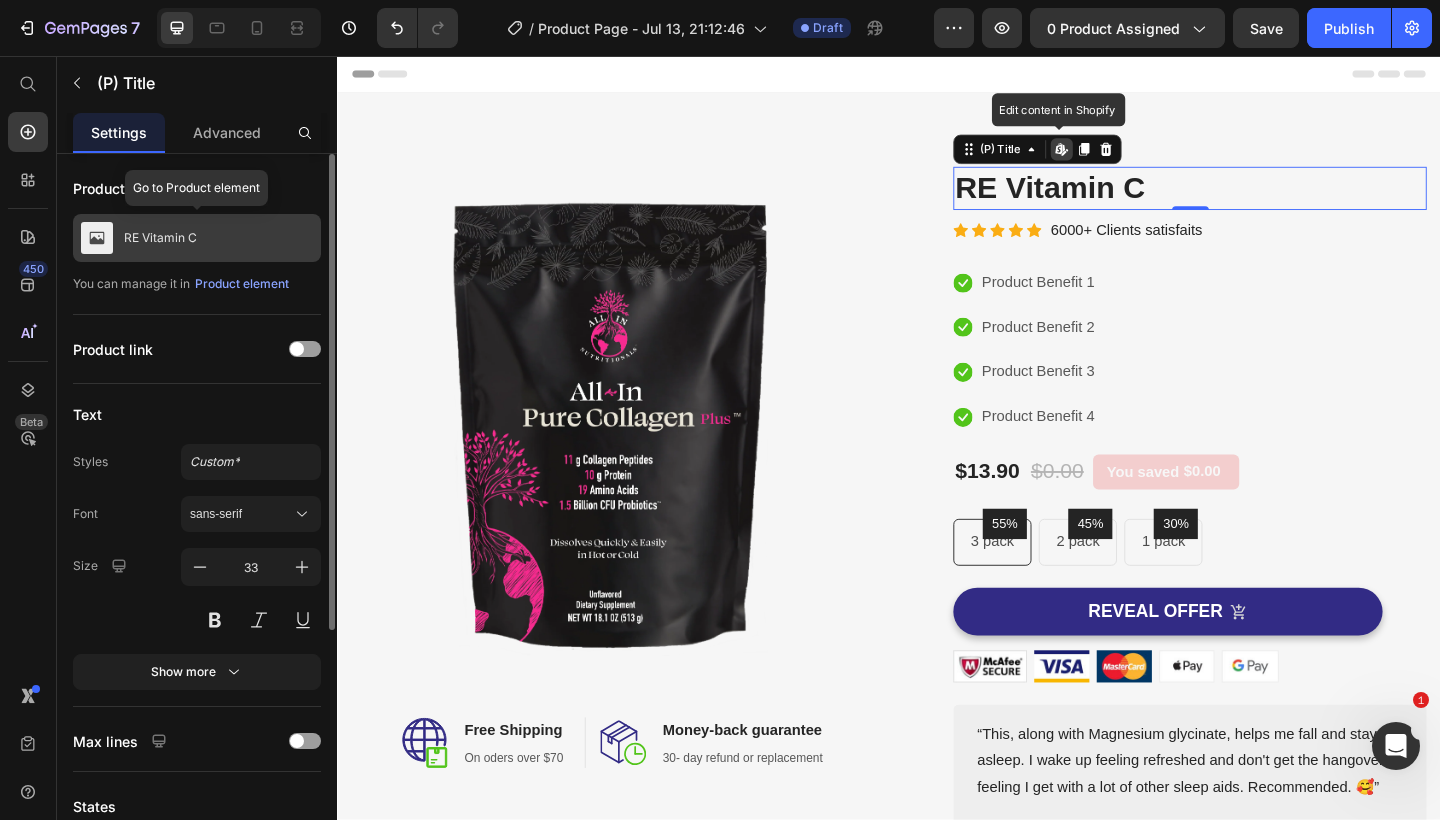 click on "RE Vitamin C" at bounding box center (197, 238) 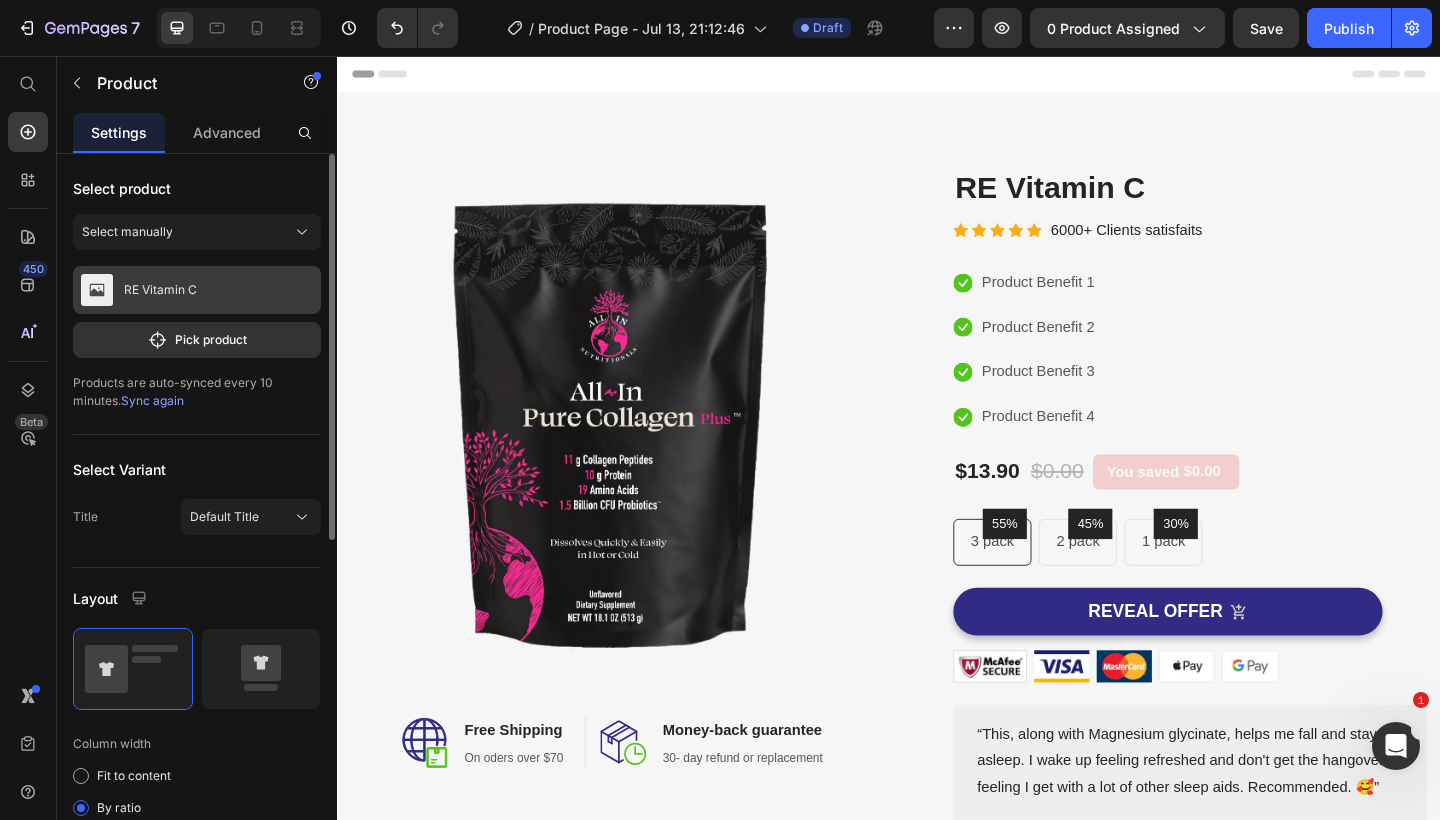 click on "RE Vitamin C" at bounding box center [197, 290] 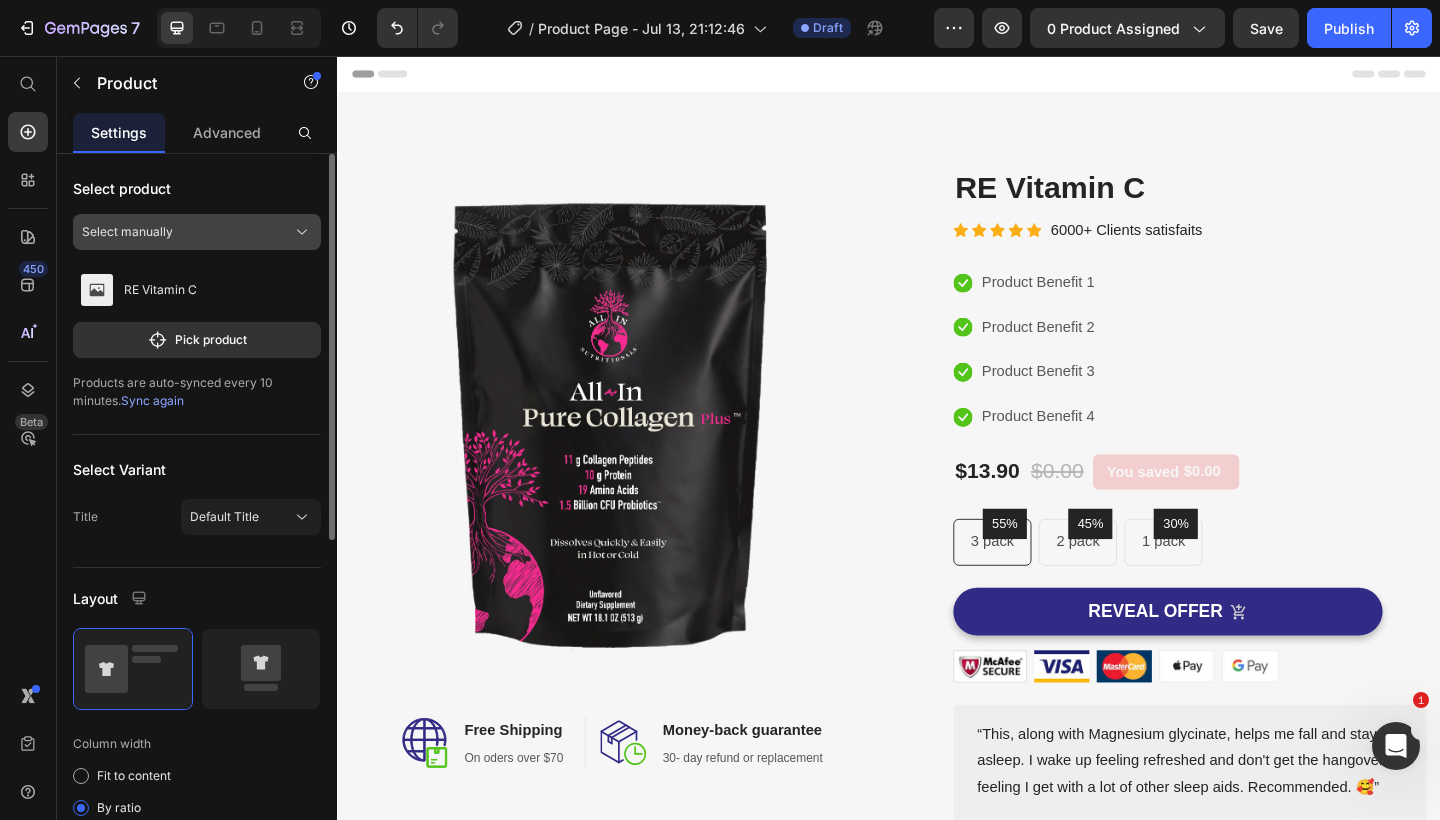 click on "Select manually" 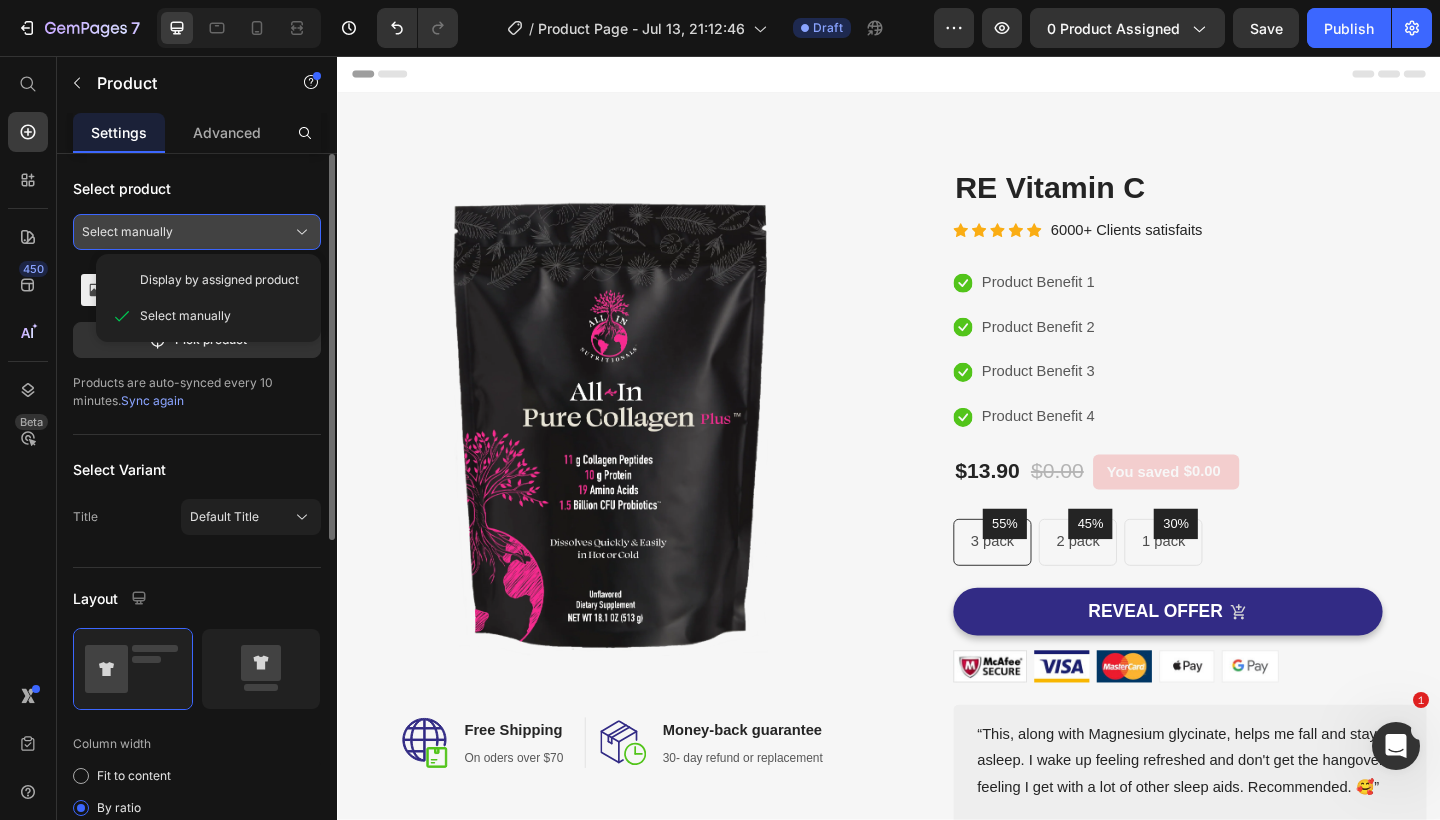 click on "Select manually" 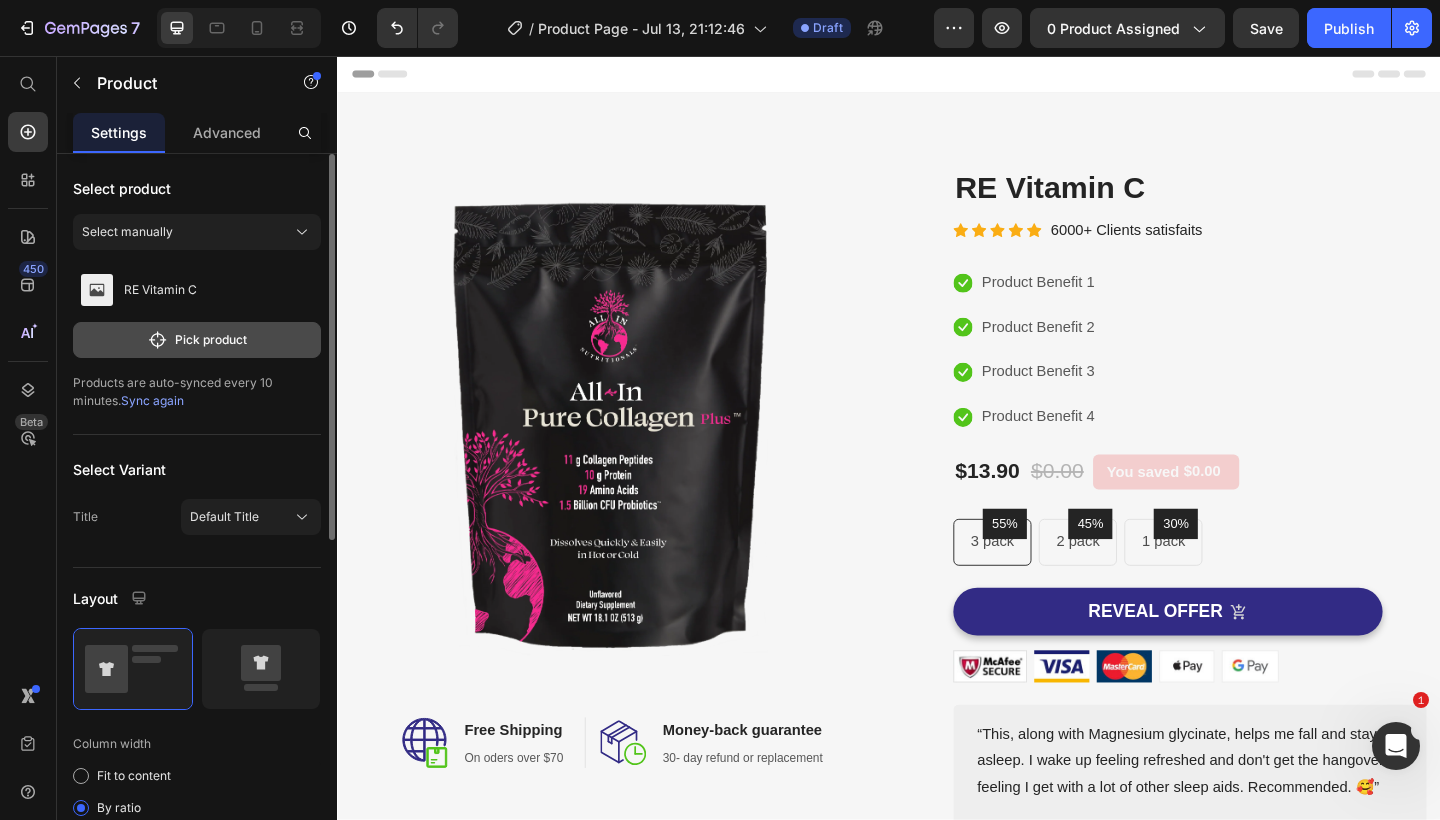 click on "Pick product" at bounding box center (197, 340) 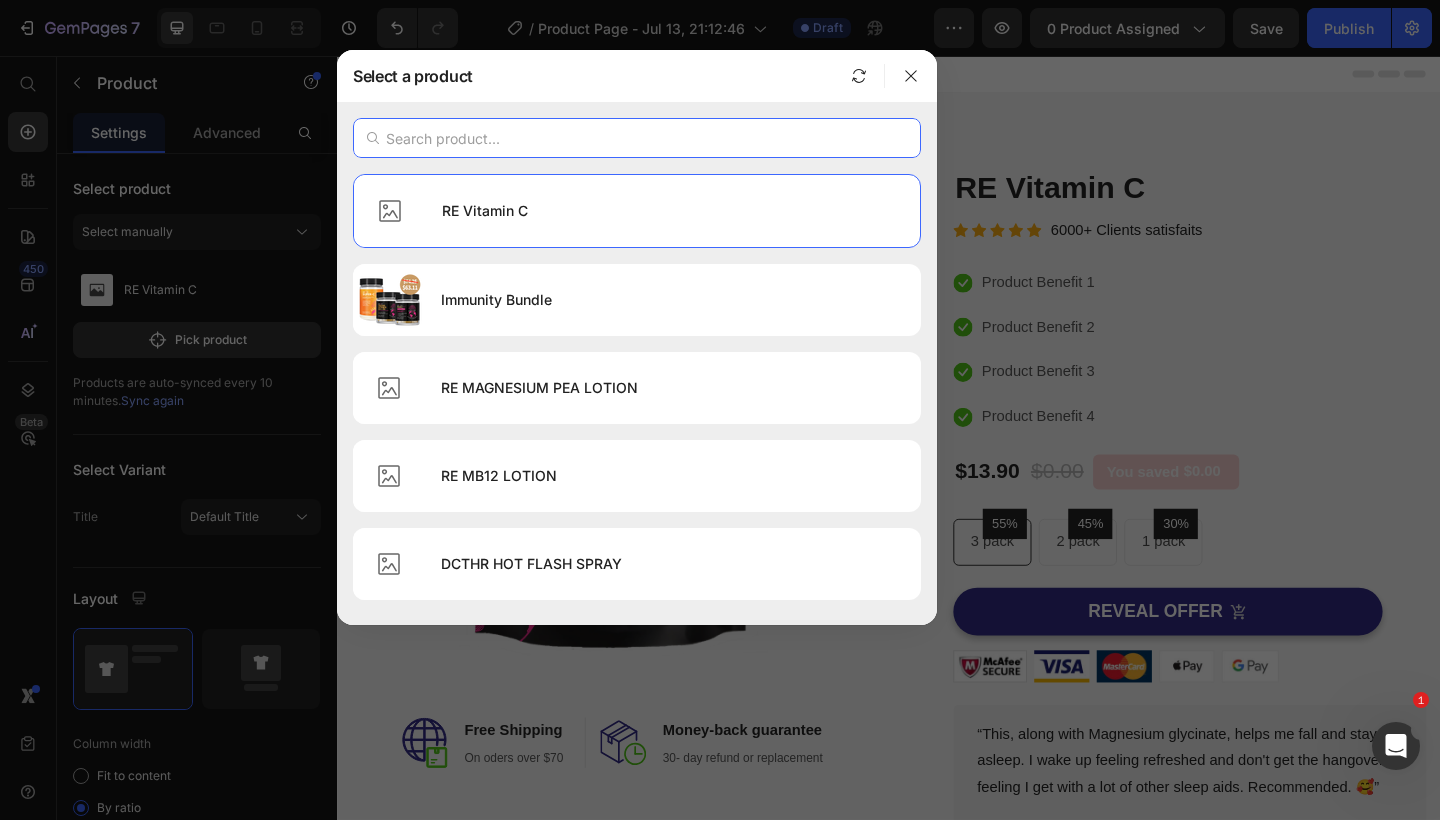 click at bounding box center [637, 138] 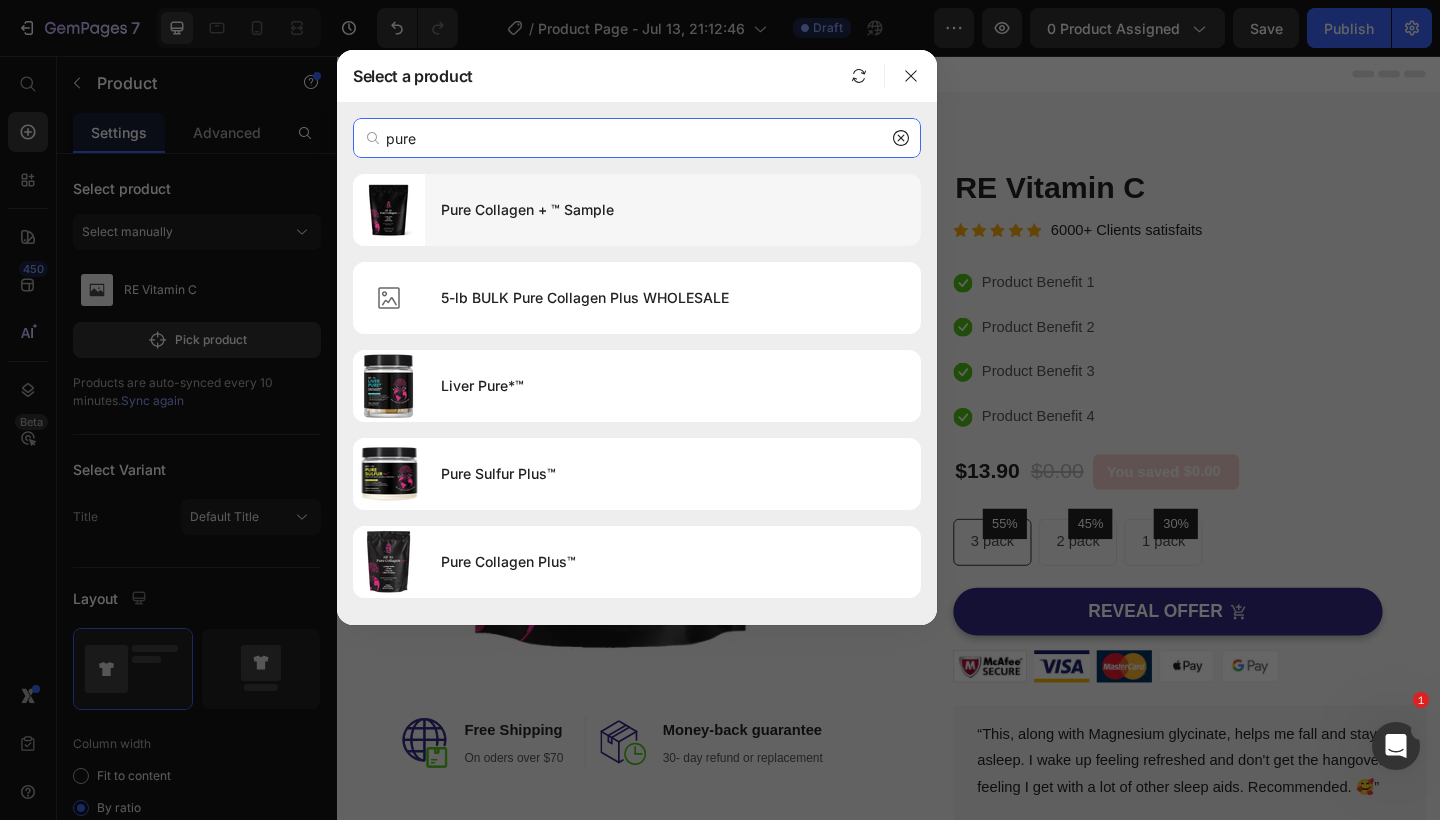 type on "pure" 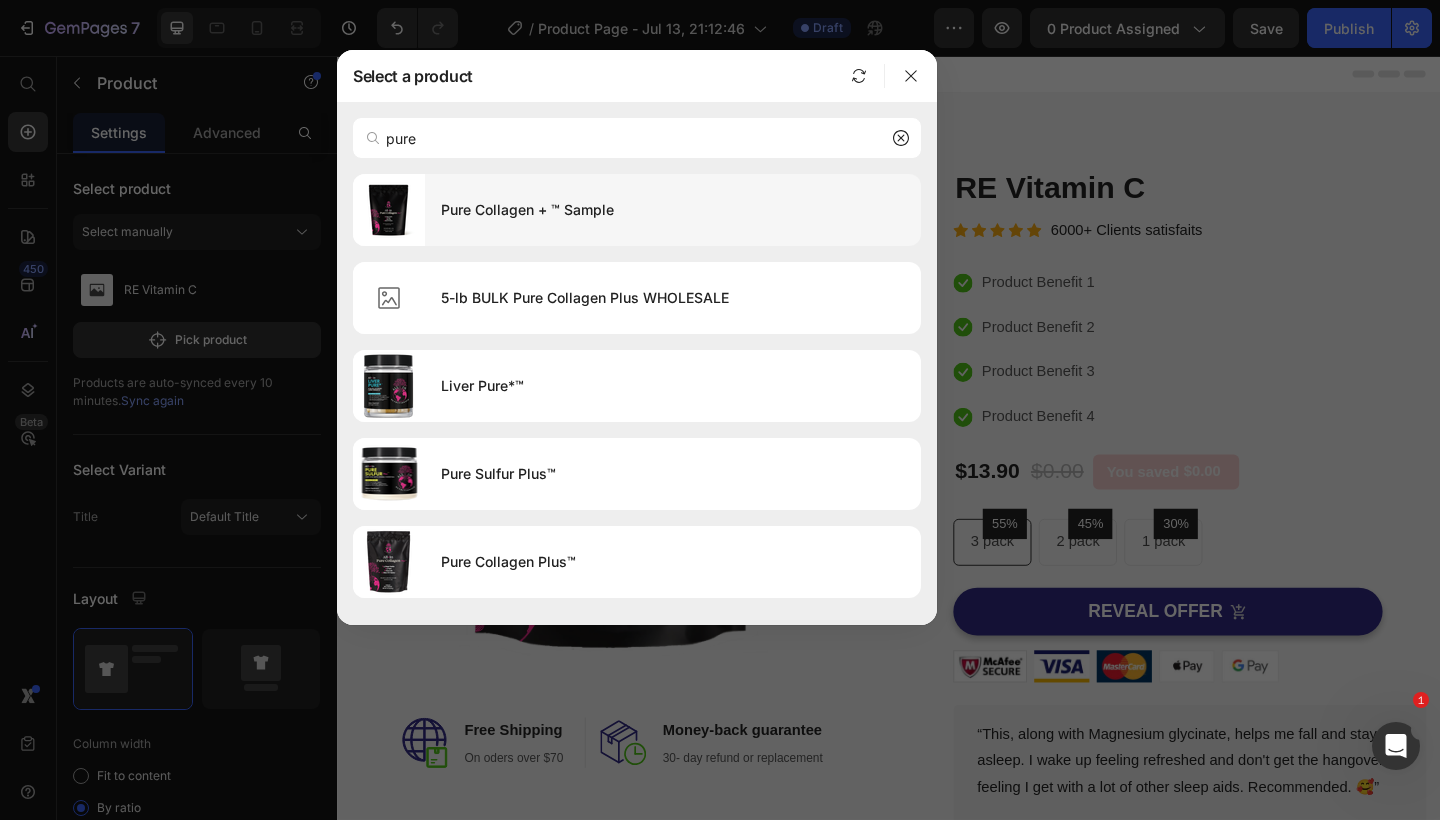 click on "Pure Collagen + ™ Sample" at bounding box center (673, 210) 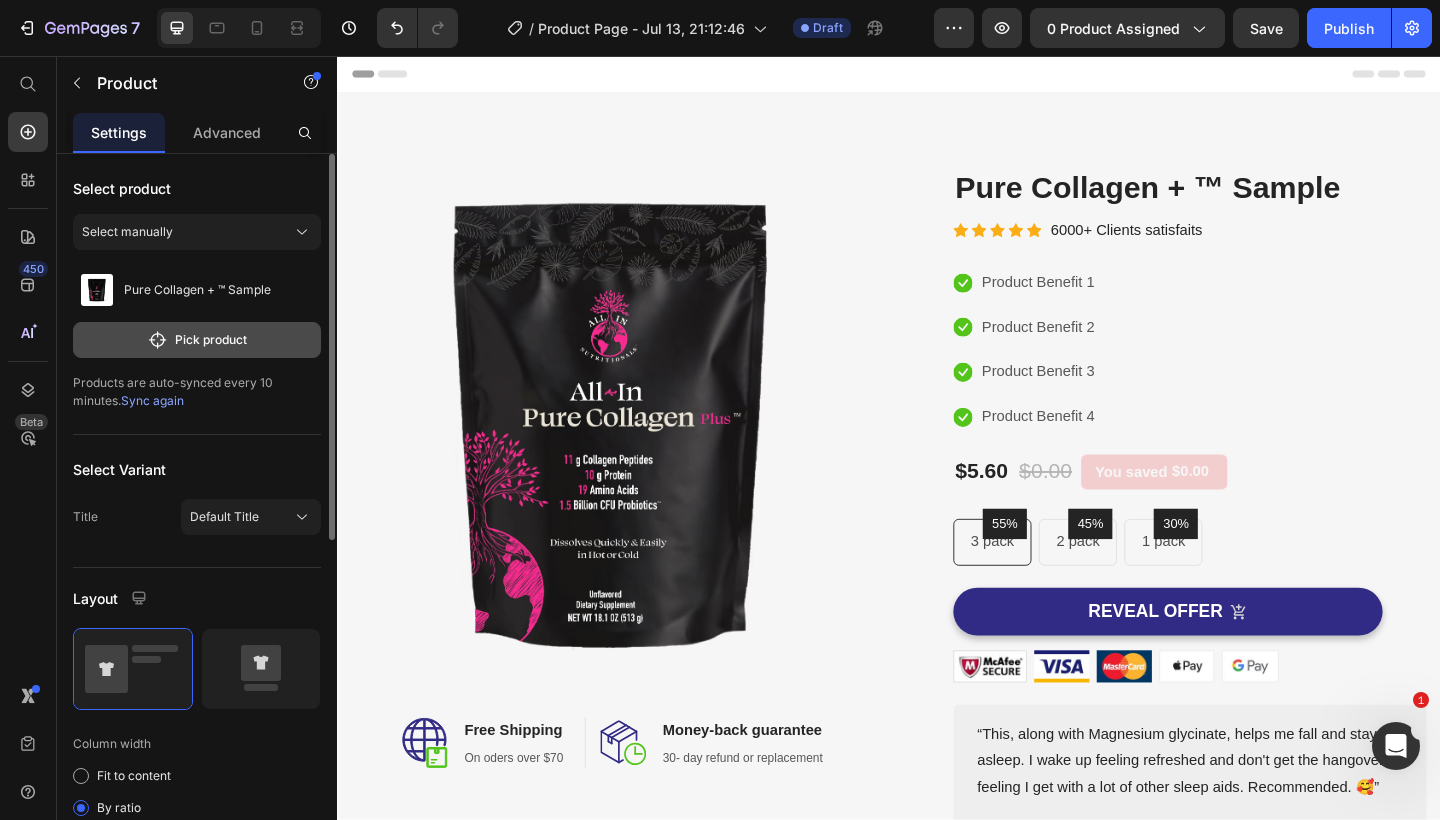 click on "Pick product" at bounding box center (197, 340) 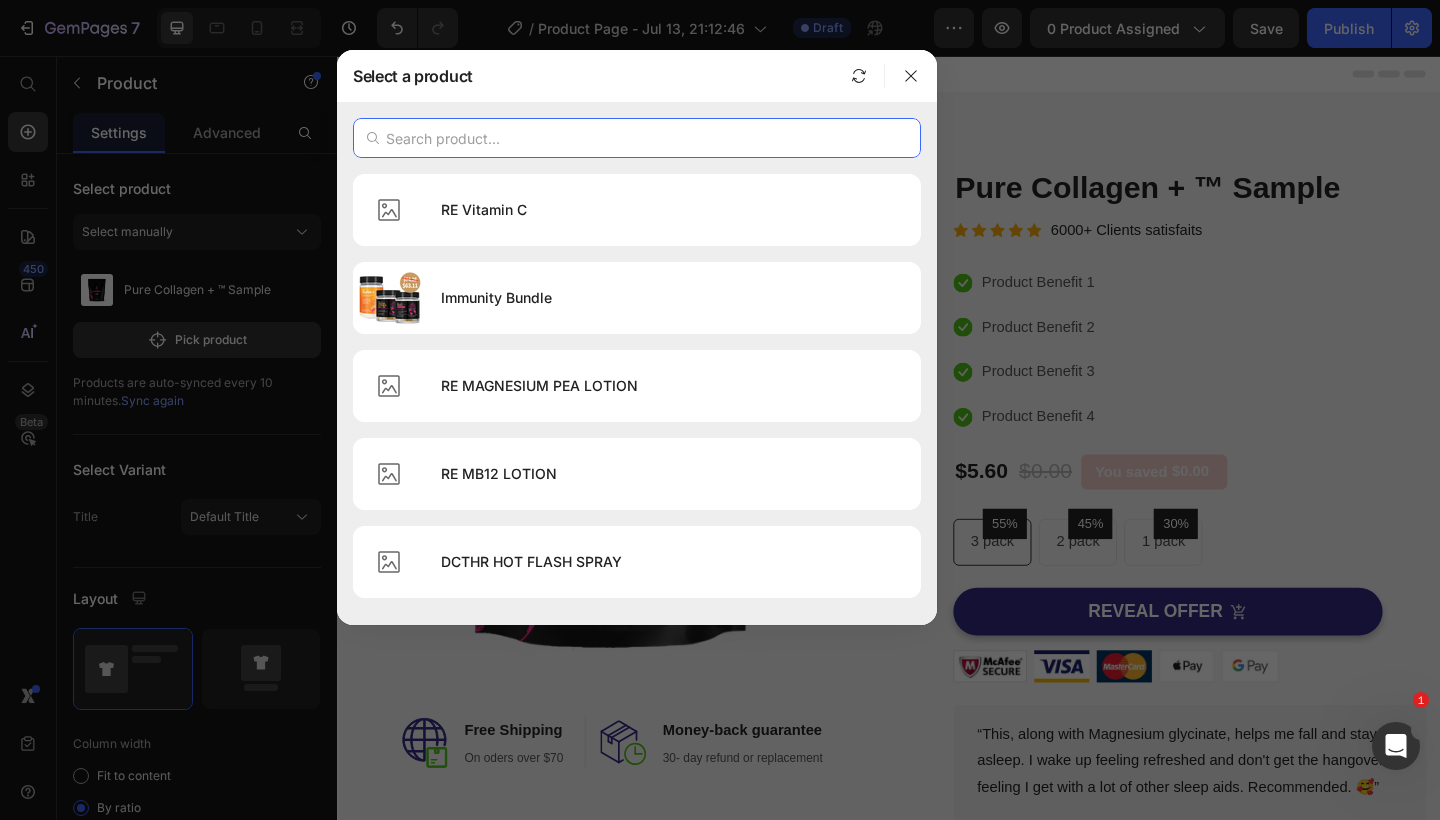 click at bounding box center (637, 138) 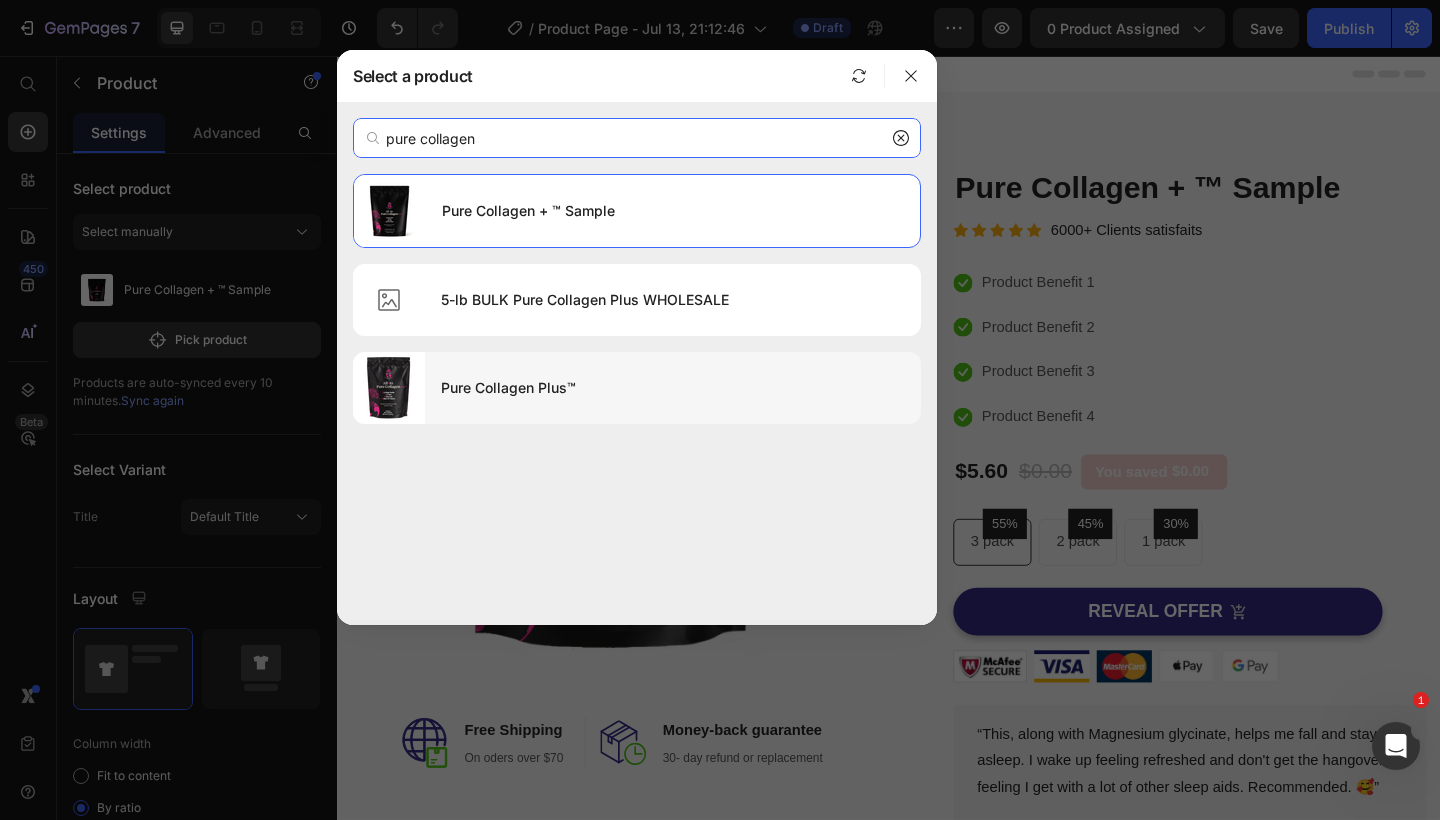 type on "pure collagen" 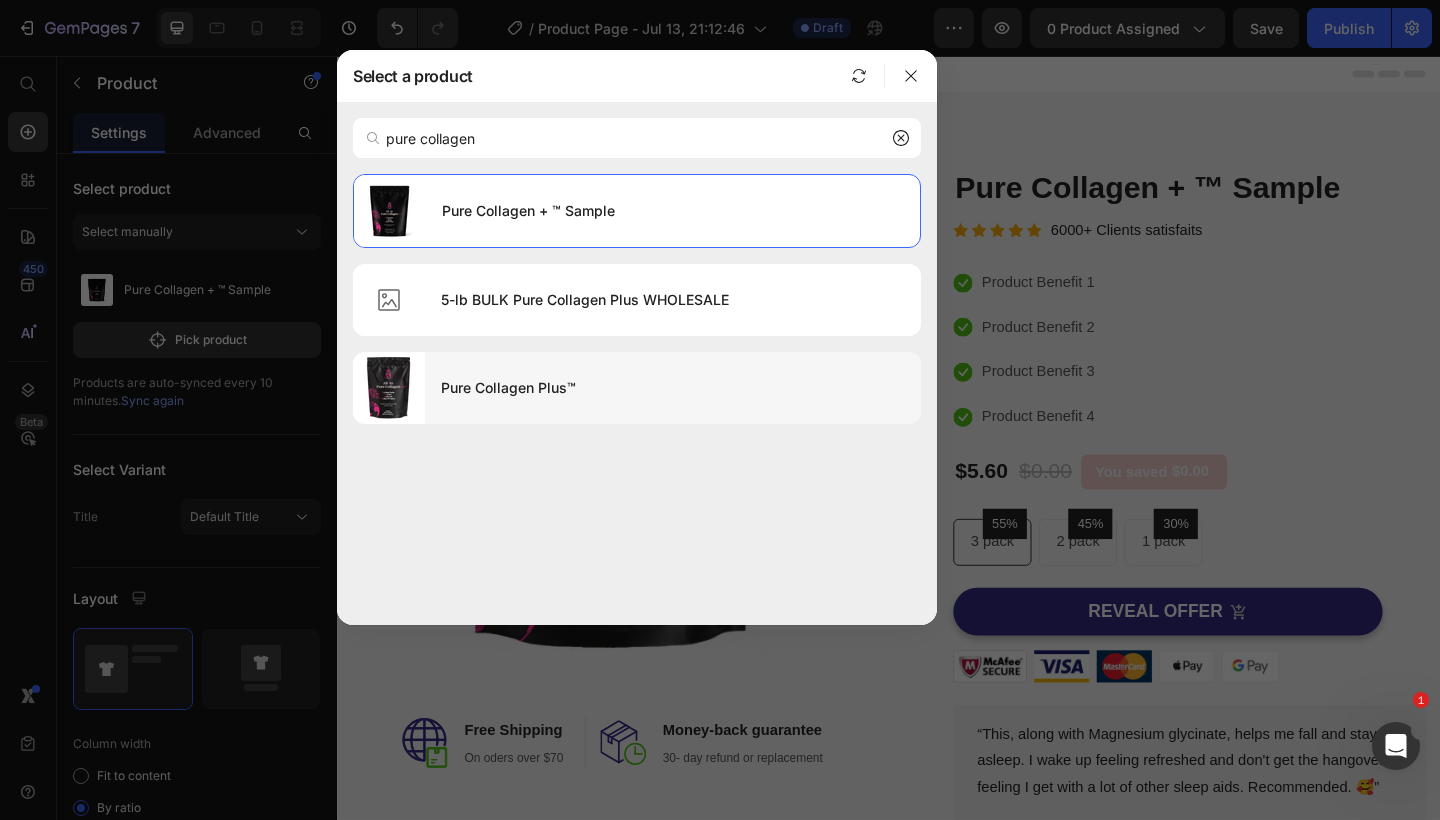 click on "Pure Collagen Plus™" at bounding box center (673, 388) 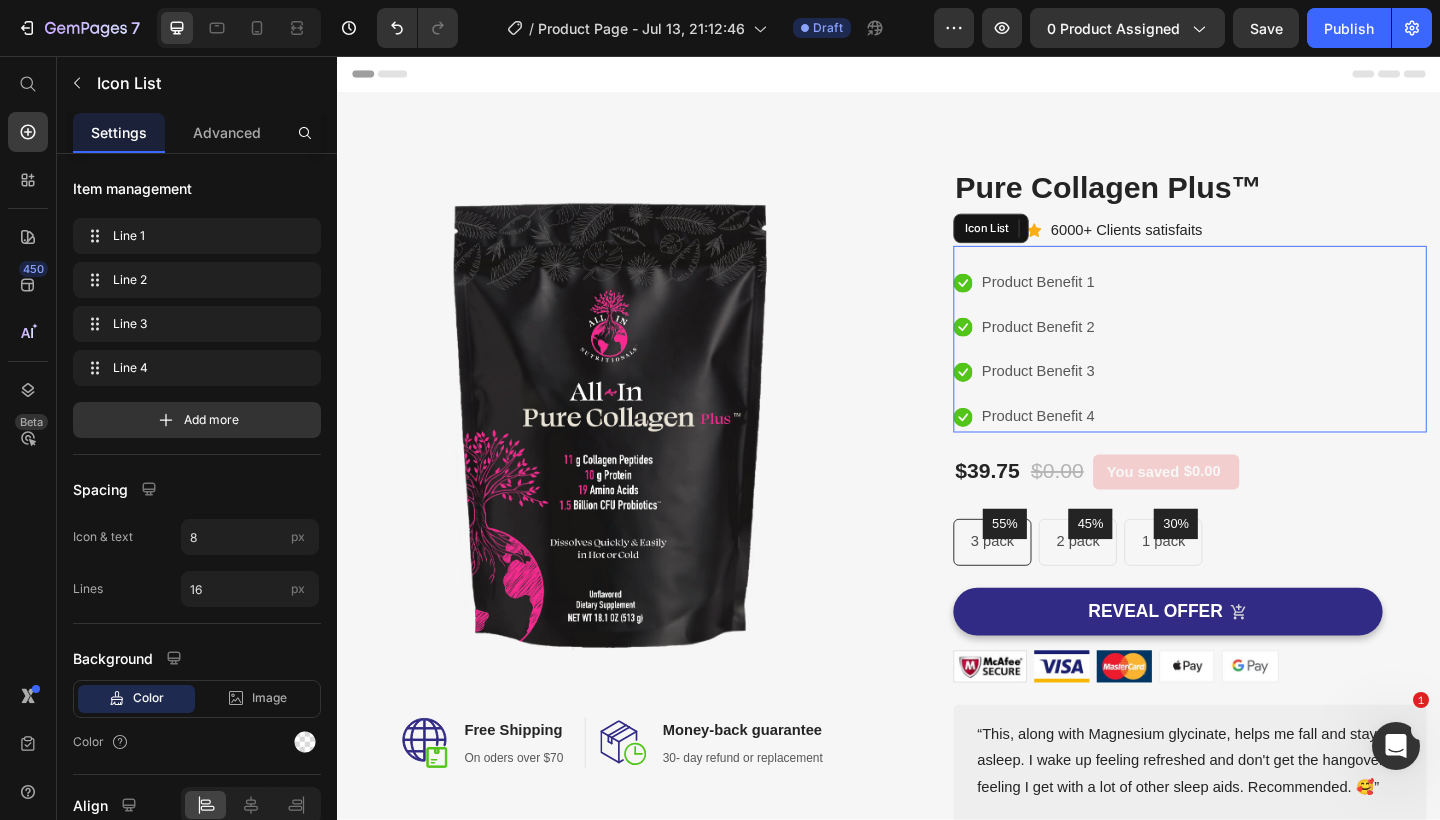 click on "Icon Product Benefit 1 Text block
Icon Product Benefit 2 Text block
Icon Product Benefit 3 Text block
Icon Product Benefit 4 Text block" at bounding box center (1085, 376) 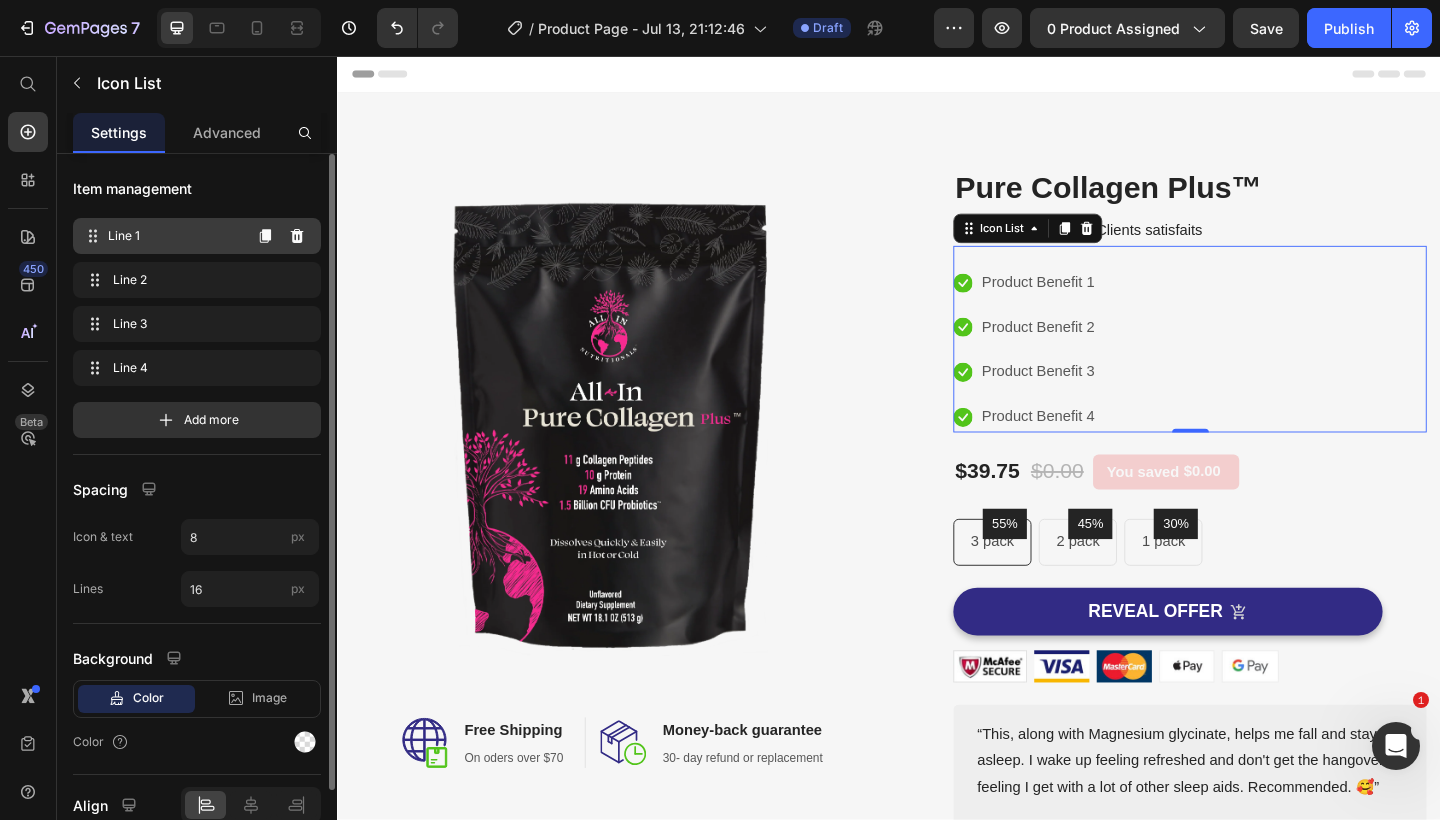 click on "Line 1 Line 1" at bounding box center [161, 236] 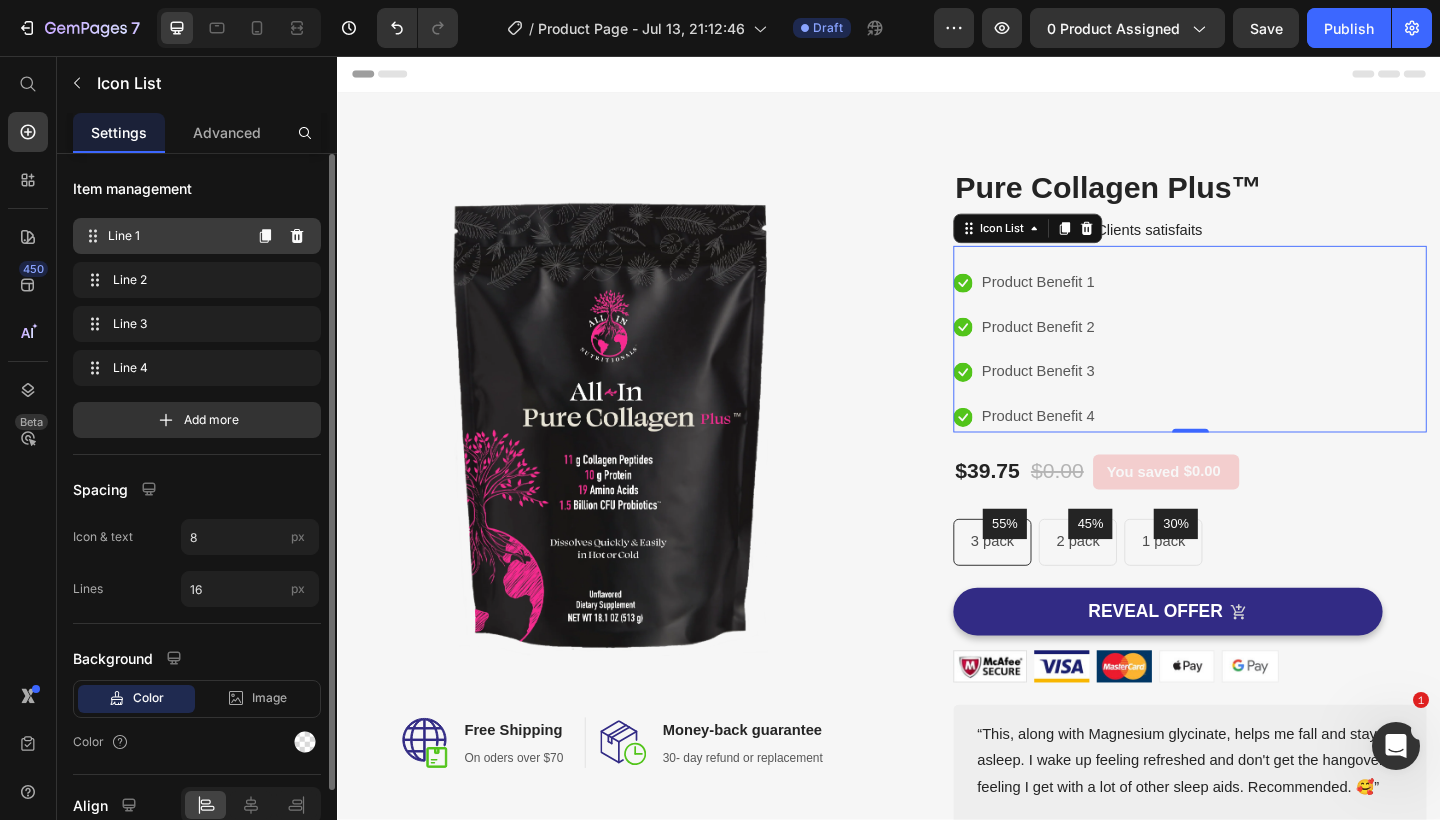 click on "Line 1" at bounding box center [174, 236] 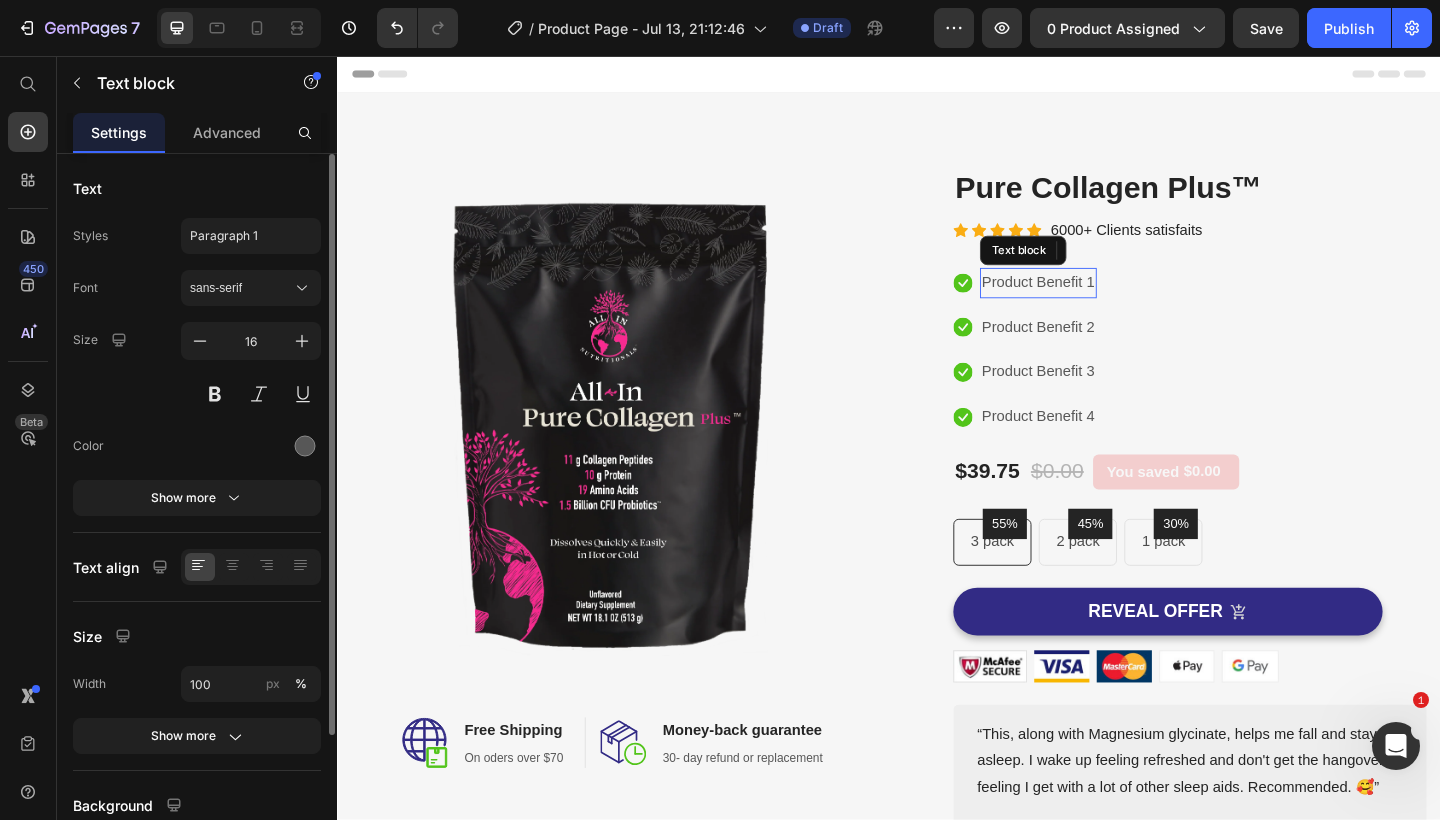 click on "Product Benefit 1" at bounding box center [1099, 303] 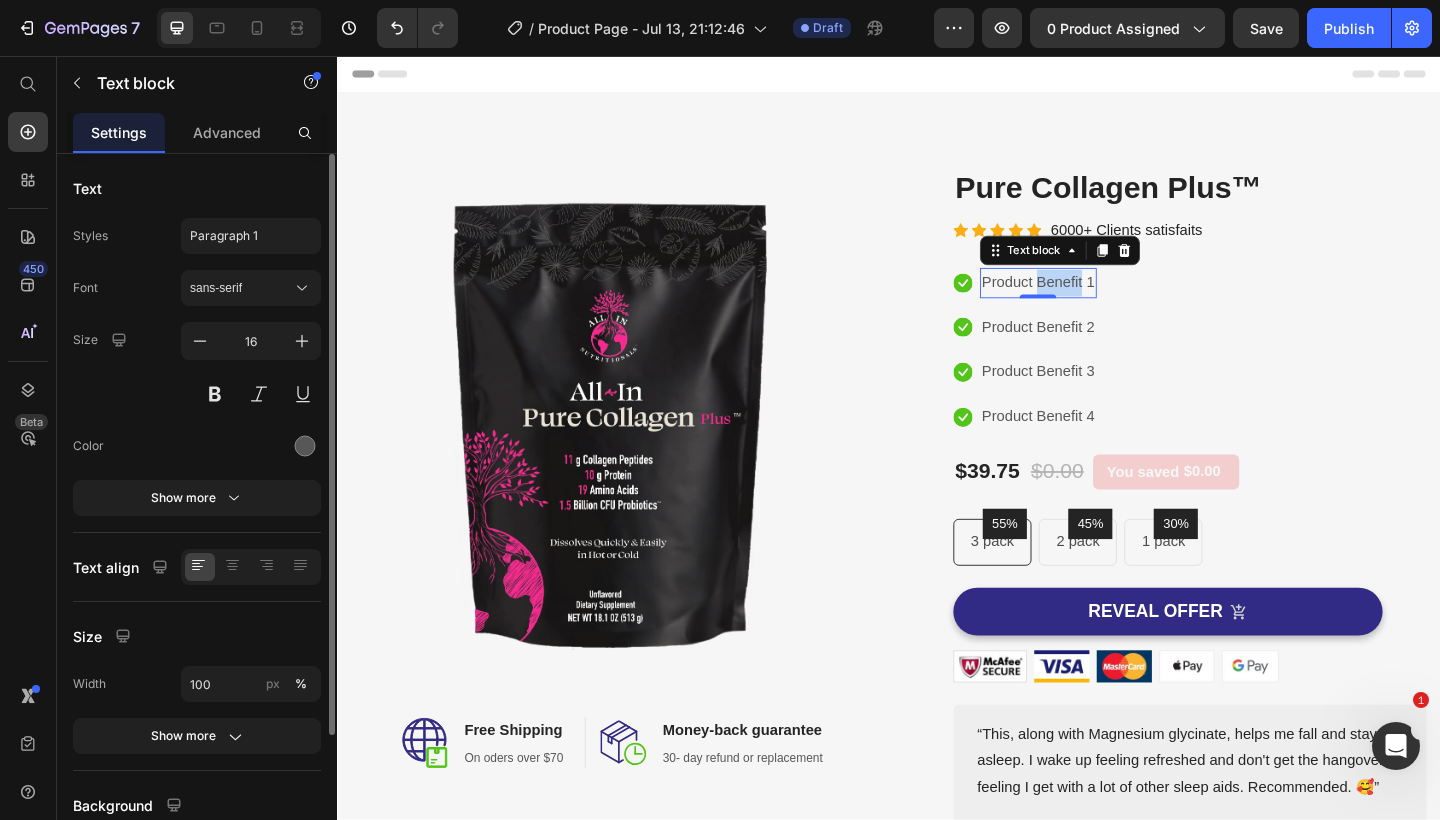 click on "Product Benefit 1" at bounding box center [1099, 303] 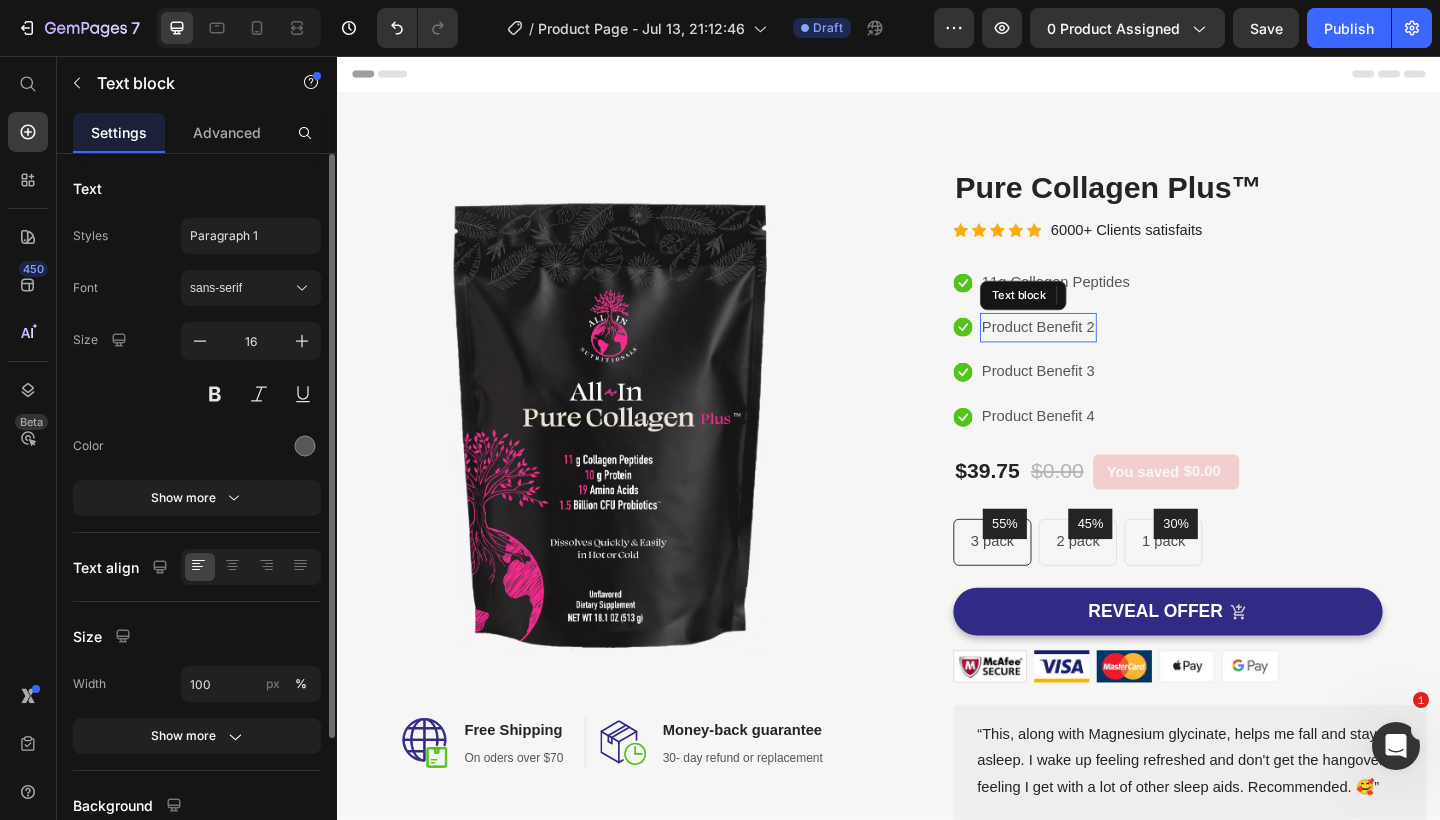 click on "Product Benefit 2" at bounding box center [1099, 352] 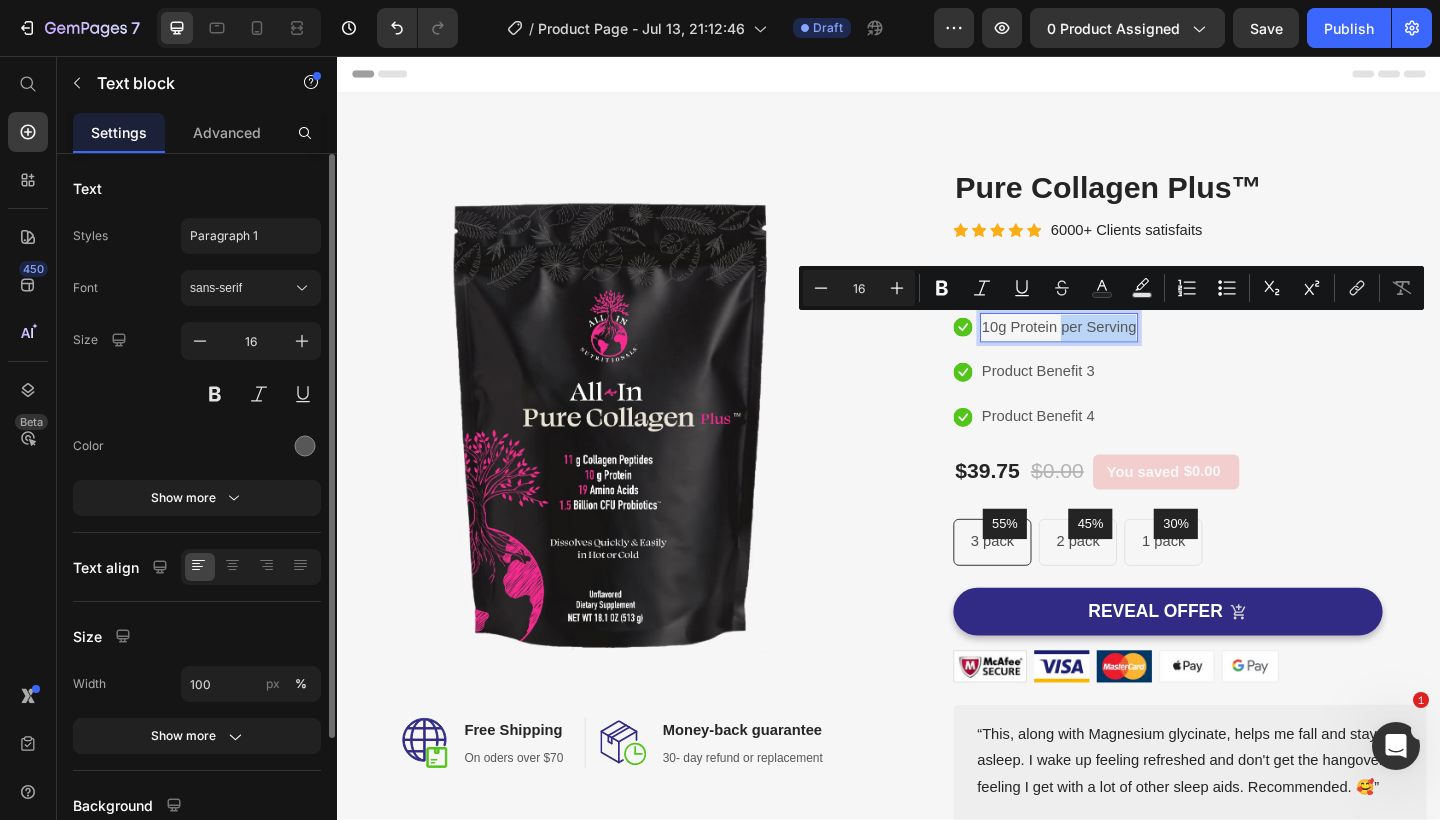 drag, startPoint x: 1203, startPoint y: 350, endPoint x: 1127, endPoint y: 351, distance: 76.00658 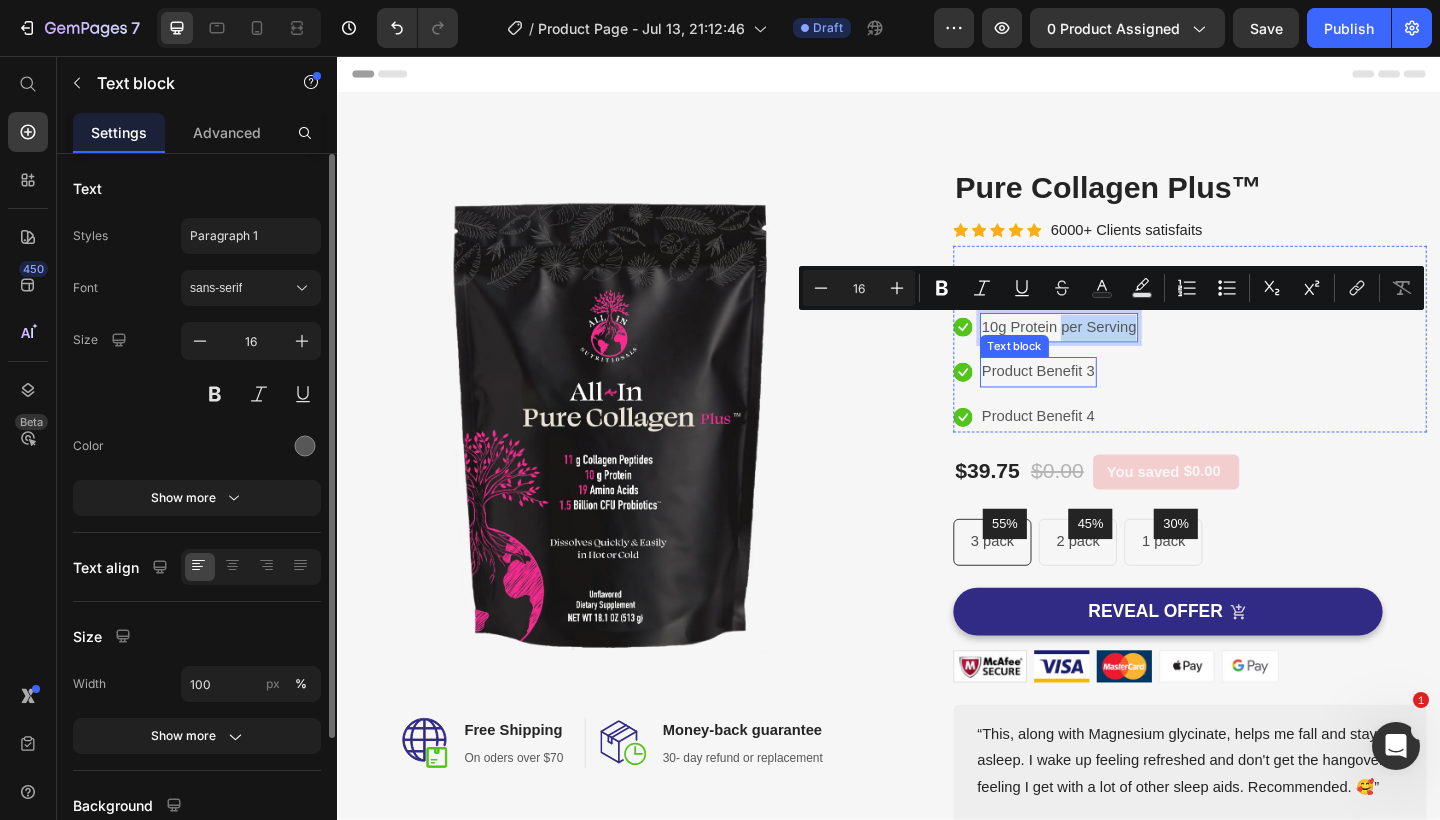 click on "Product Benefit 3" at bounding box center (1099, 400) 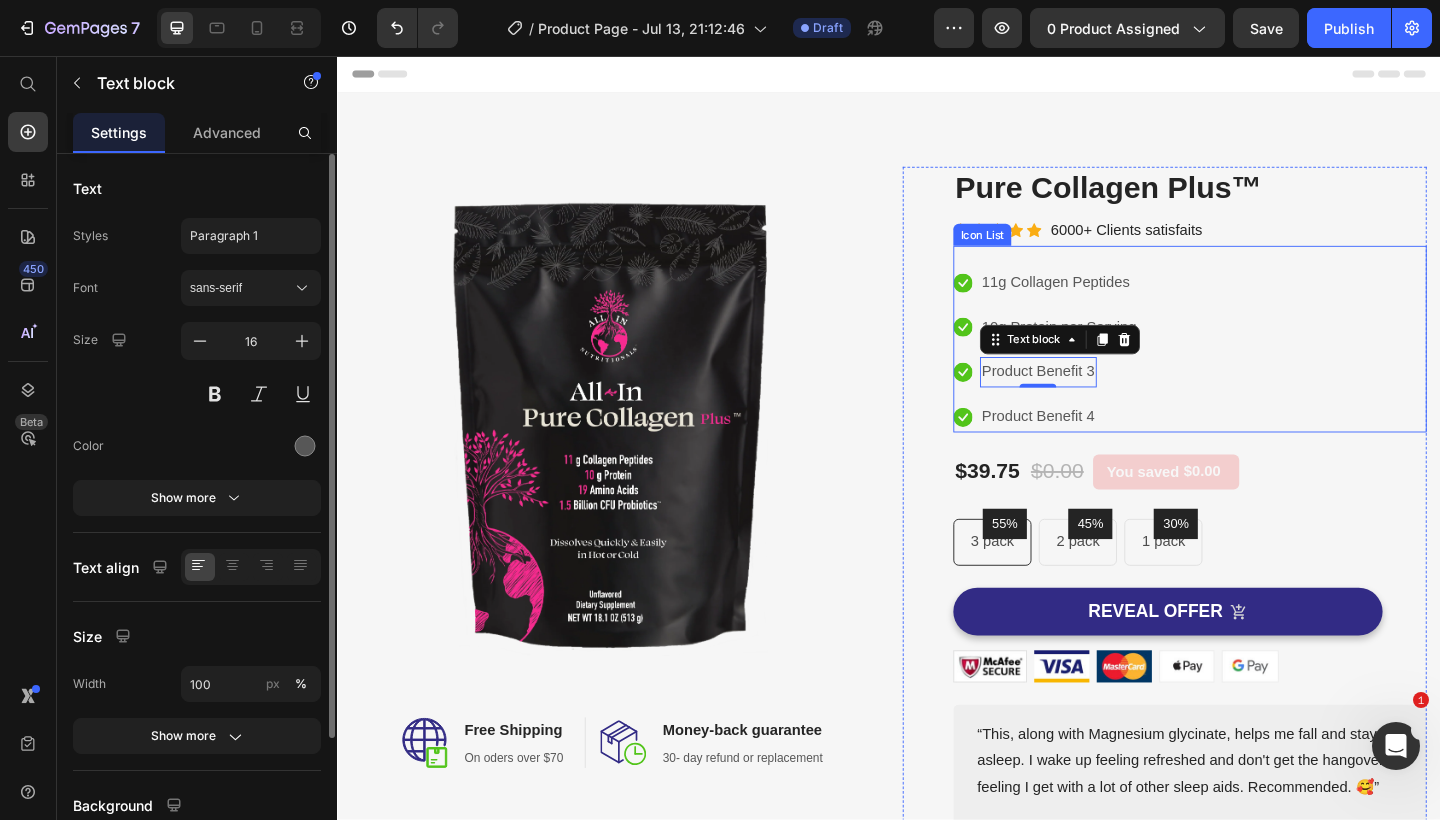 click on "Icon 11g Collagen Peptides Text block
Icon 10g Protein per Serving Text block
Icon Product Benefit 3 Text block   0
Icon Product Benefit 4 Text block Icon List" at bounding box center (1264, 364) 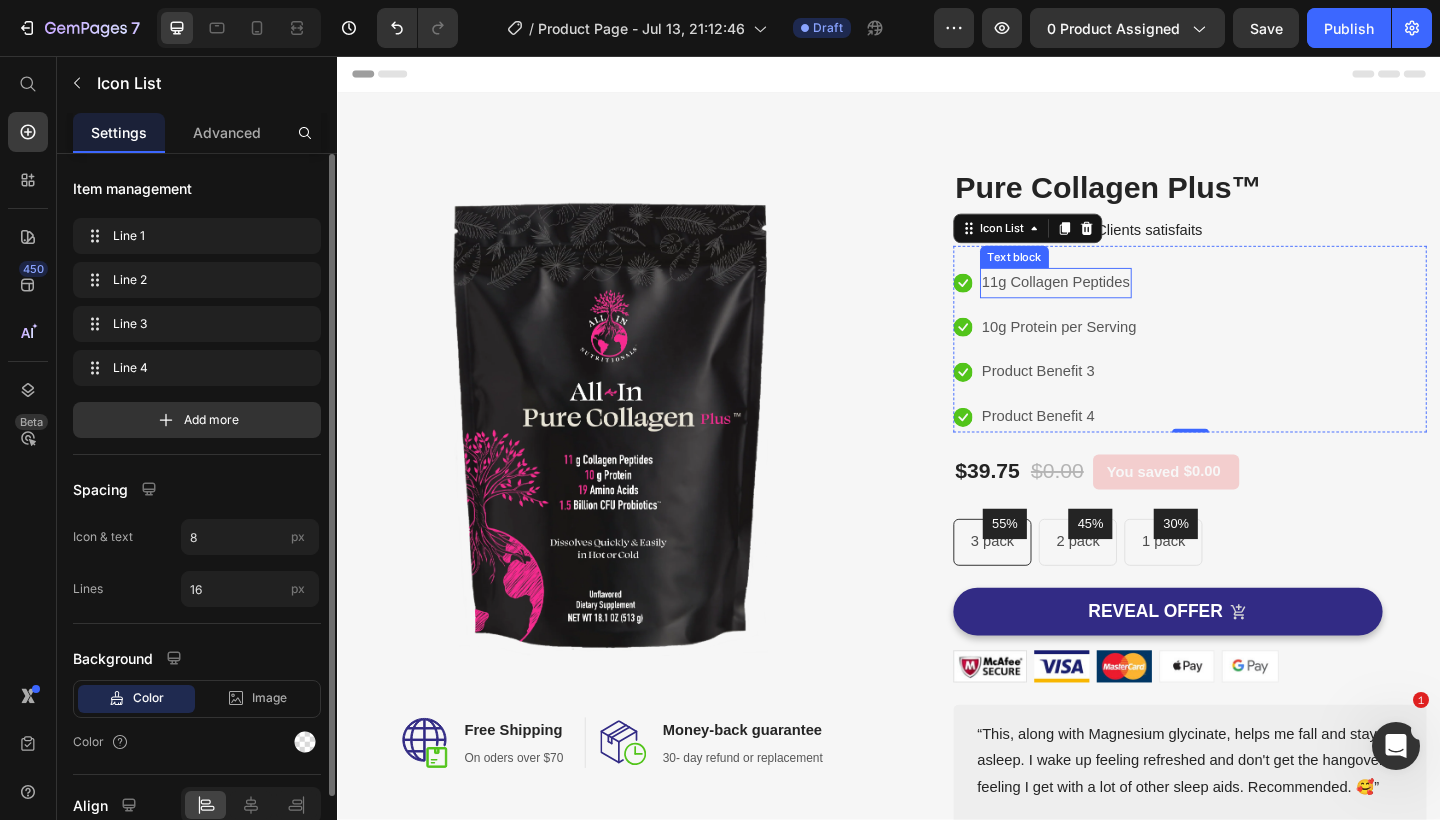 click on "11g Collagen Peptides" at bounding box center (1118, 303) 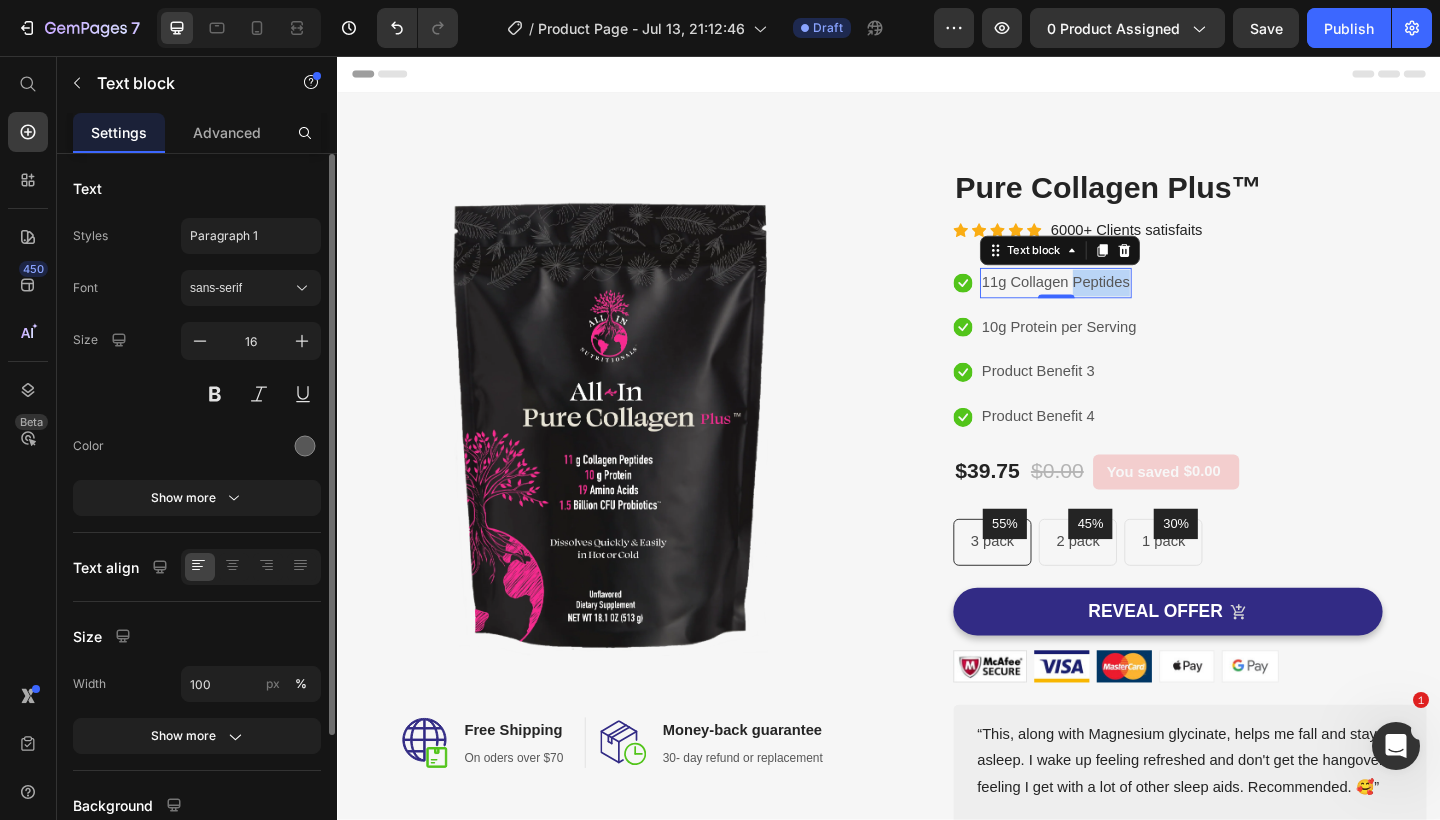 click on "11g Collagen Peptides" at bounding box center [1118, 303] 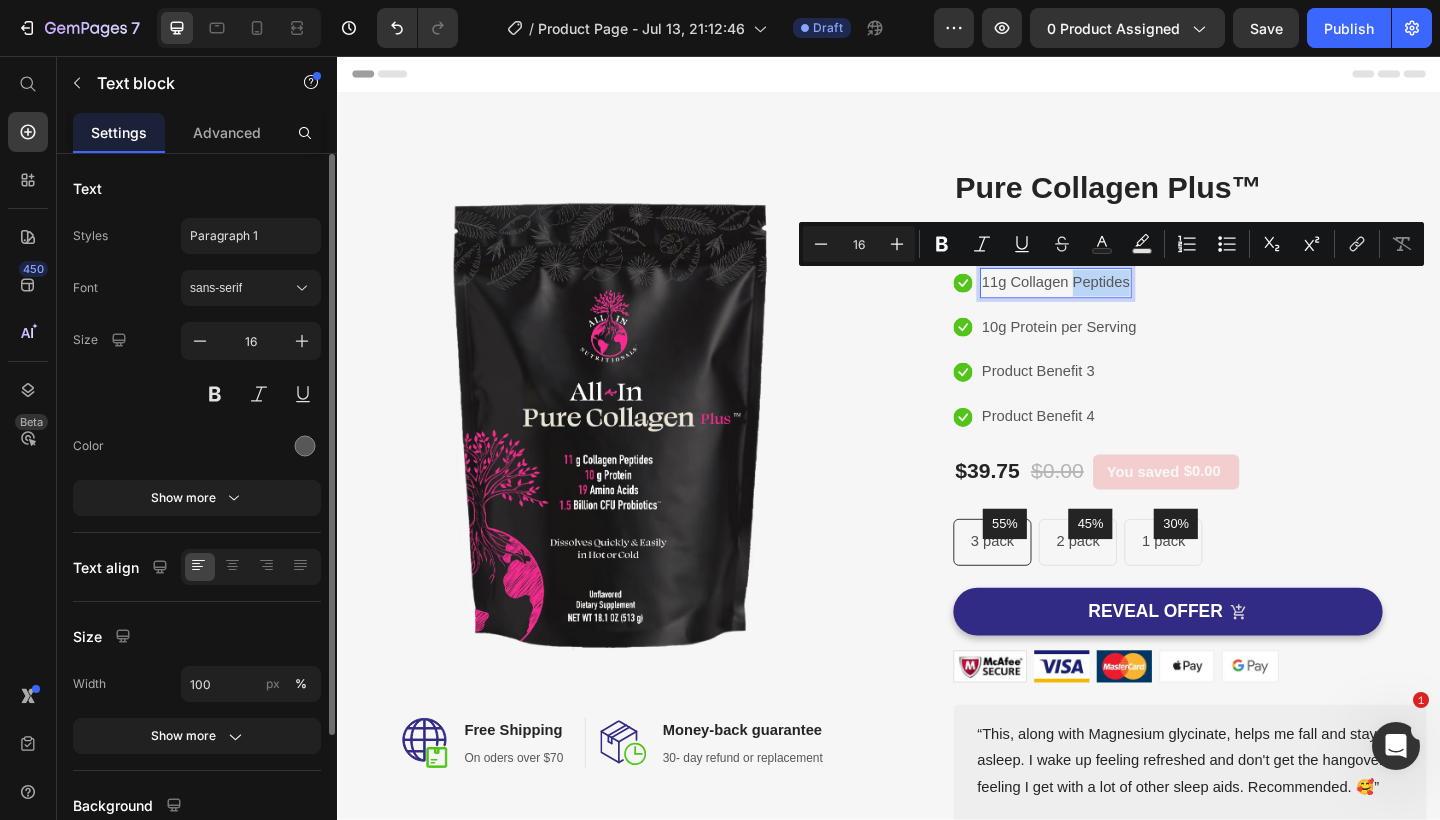 click on "11g Collagen Peptides" at bounding box center [1118, 303] 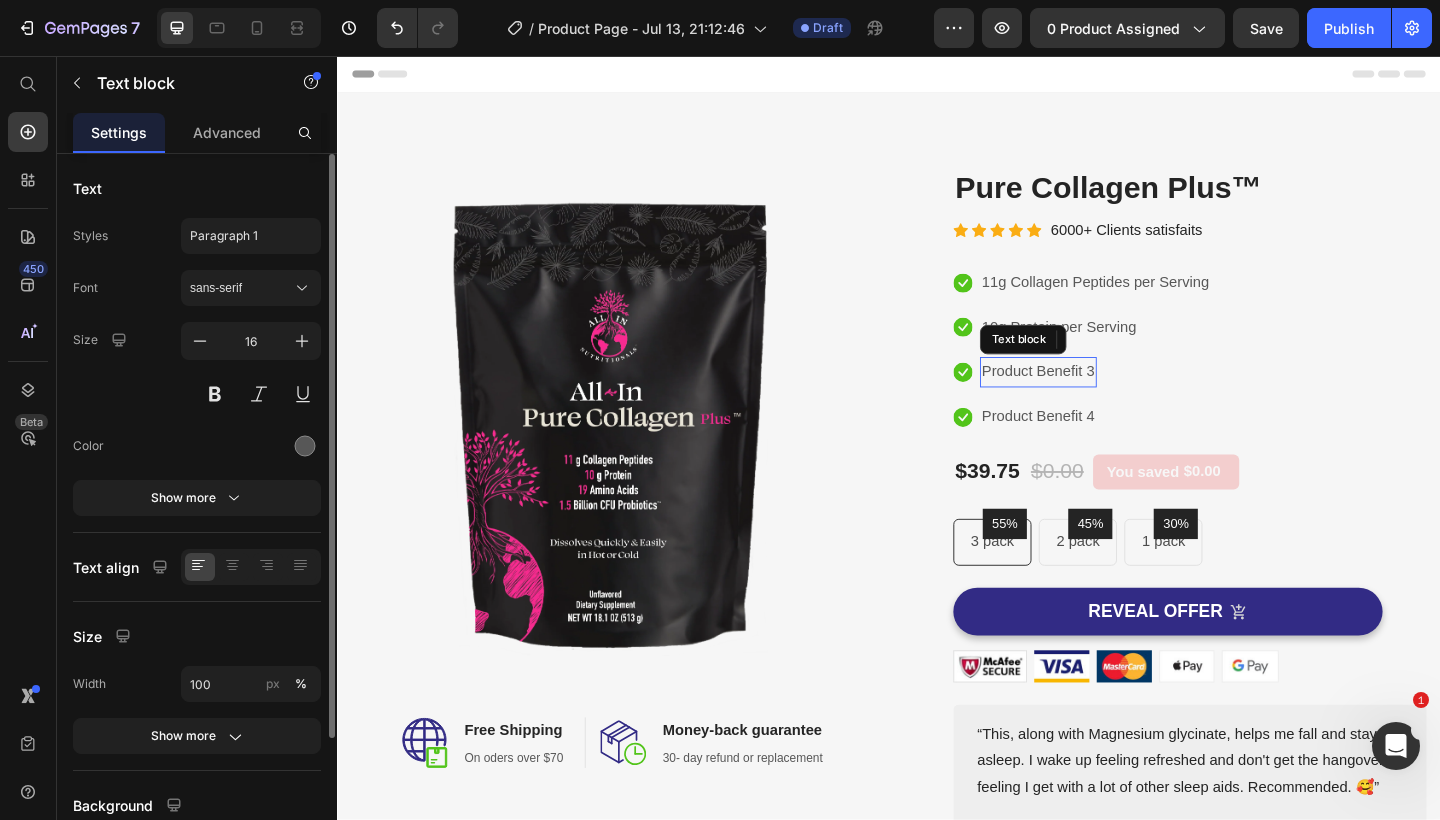 click on "Product Benefit 3" at bounding box center [1099, 400] 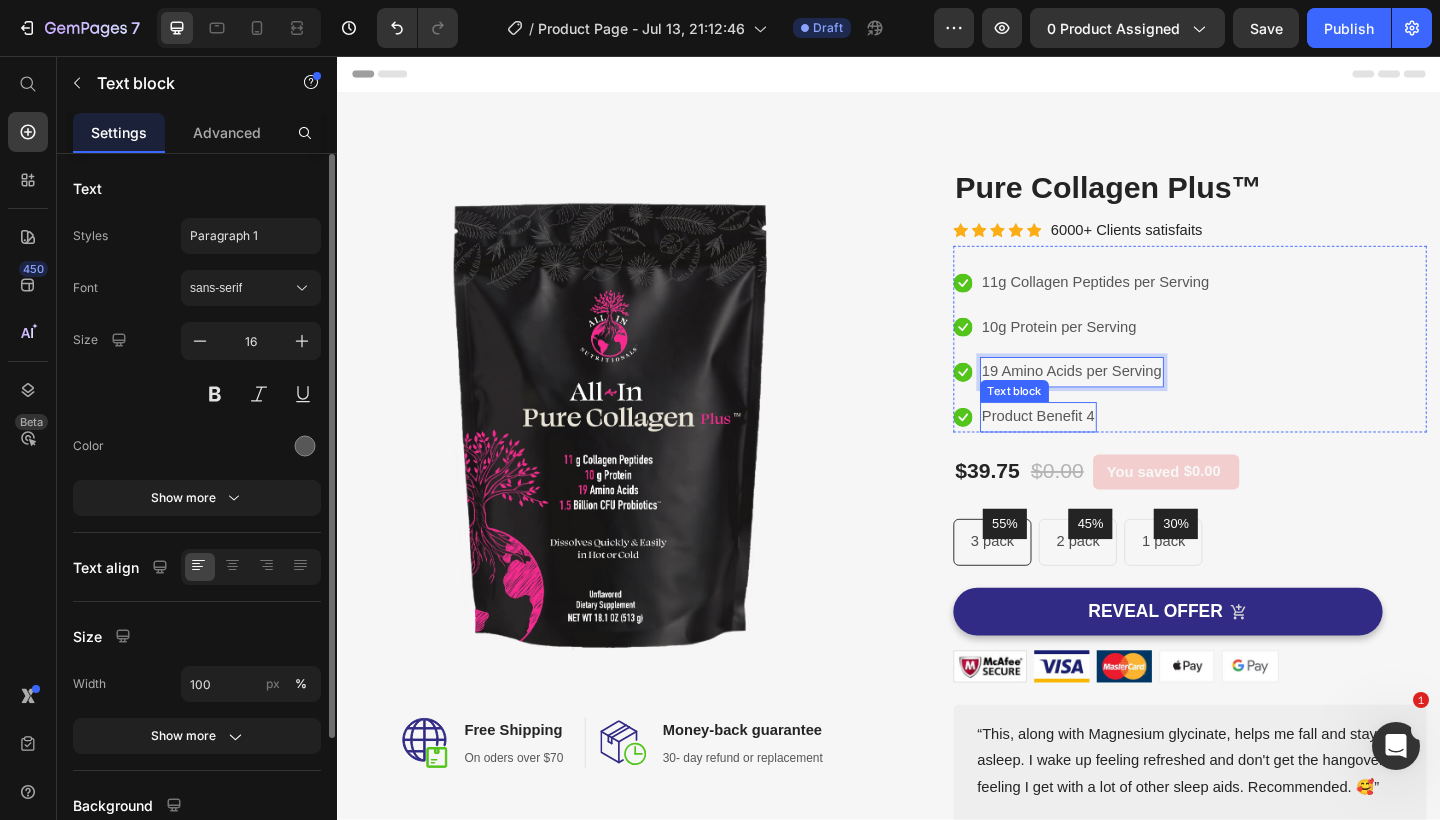 click on "Product Benefit 4" at bounding box center (1099, 449) 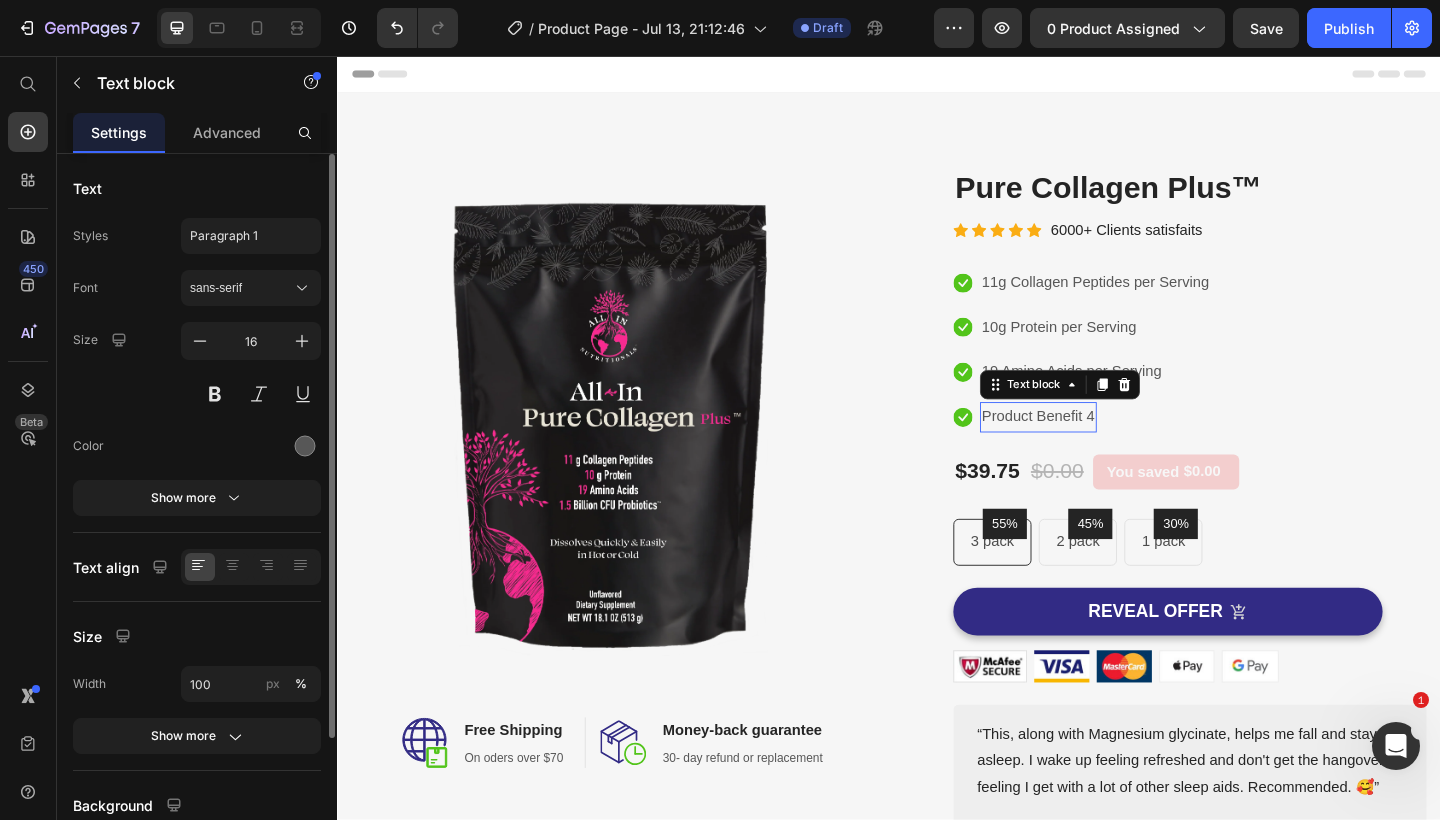 click on "Product Benefit 4" at bounding box center [1099, 449] 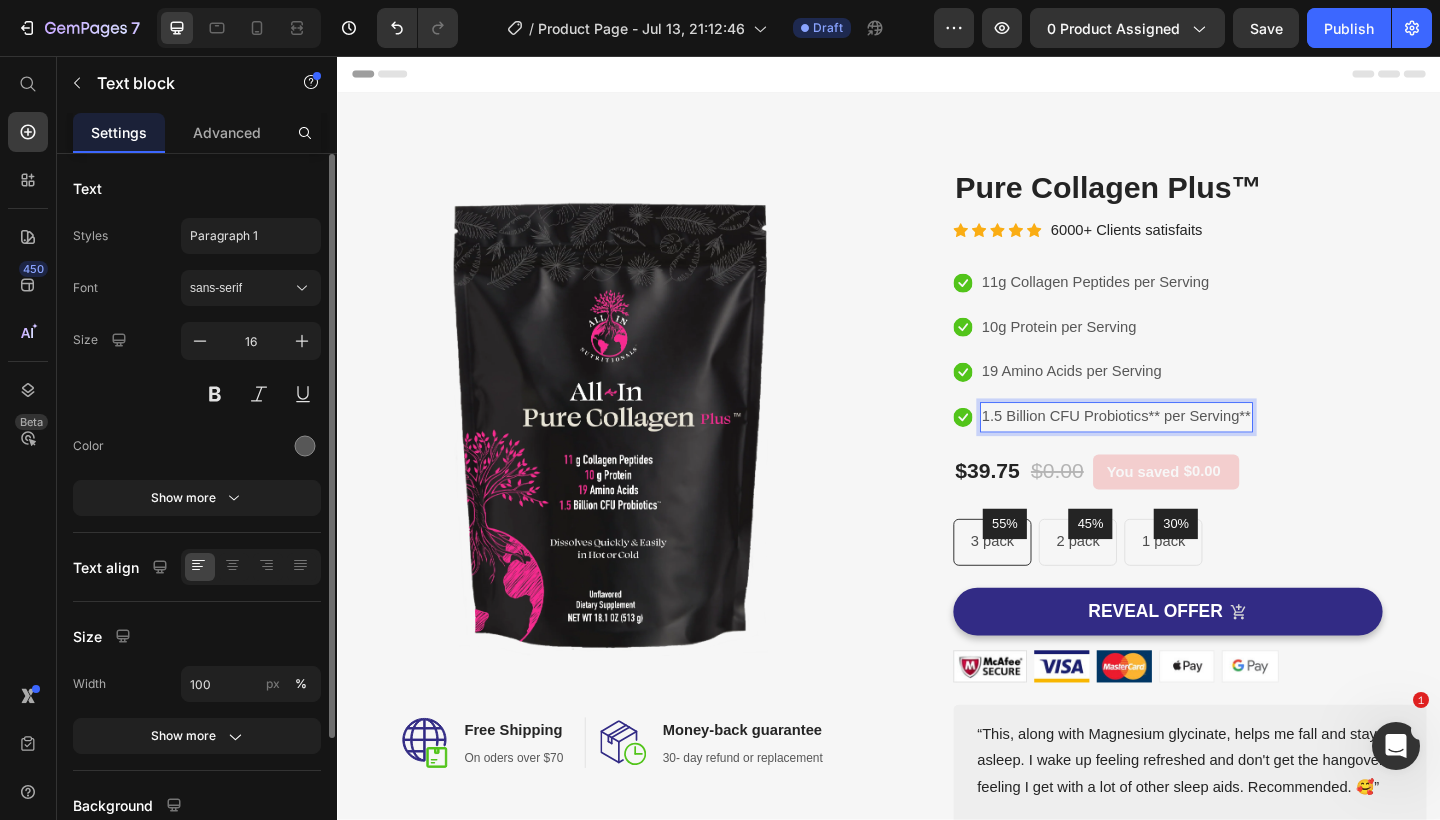 click on "1.5 Billion CFU Probiotics** per Serving**" at bounding box center (1184, 449) 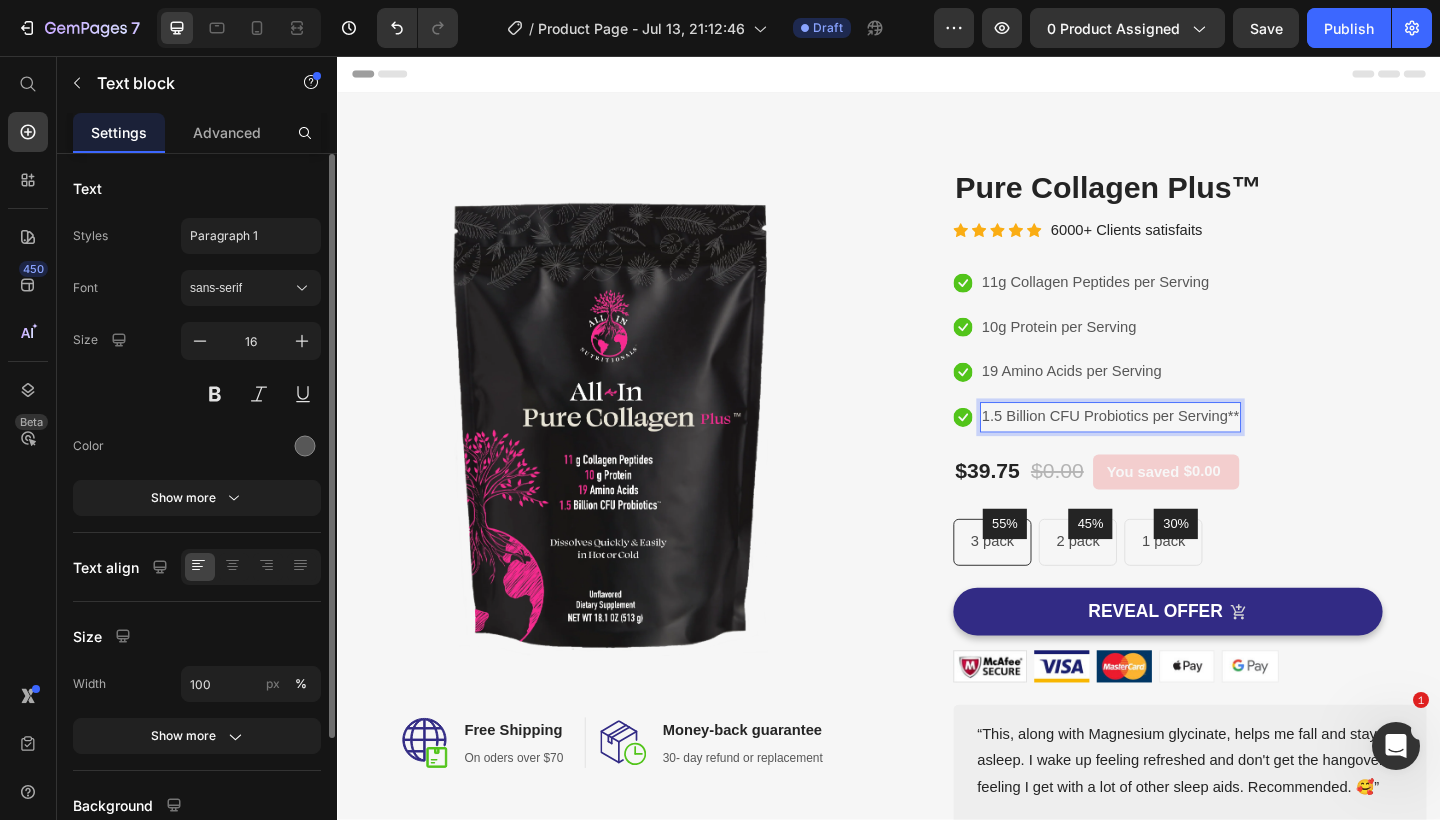 click on "1.5 Billion CFU Probiotics per Serving**" at bounding box center (1178, 449) 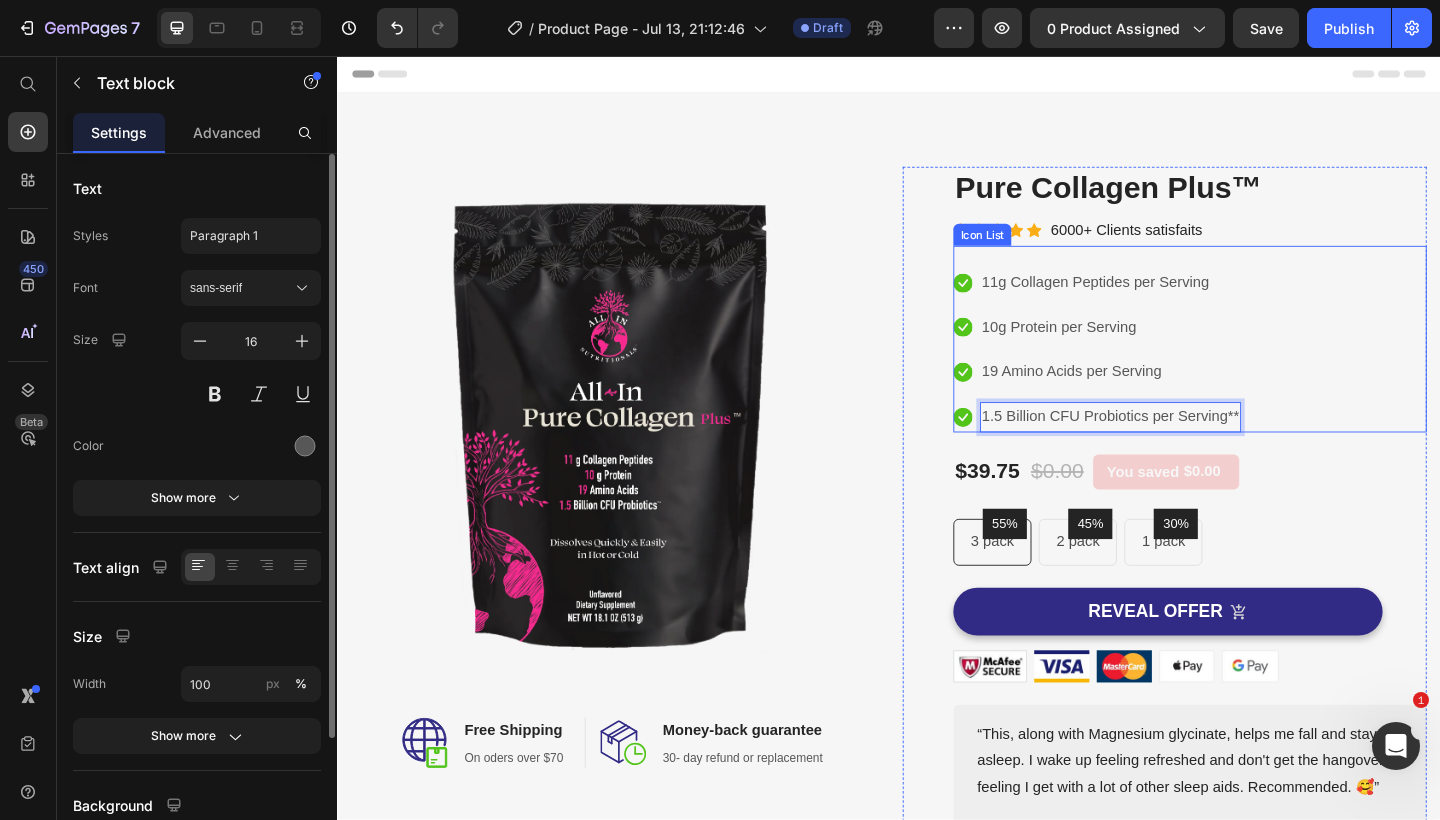 click on "Icon 11g Collagen Peptides per Serving Text block
Icon 10g Protein per Serving Text block
Icon 19 Amino Acids per Serving Text block
Icon 1.5 Billion CFU Probiotics per Serving** Text block   0" at bounding box center (1264, 376) 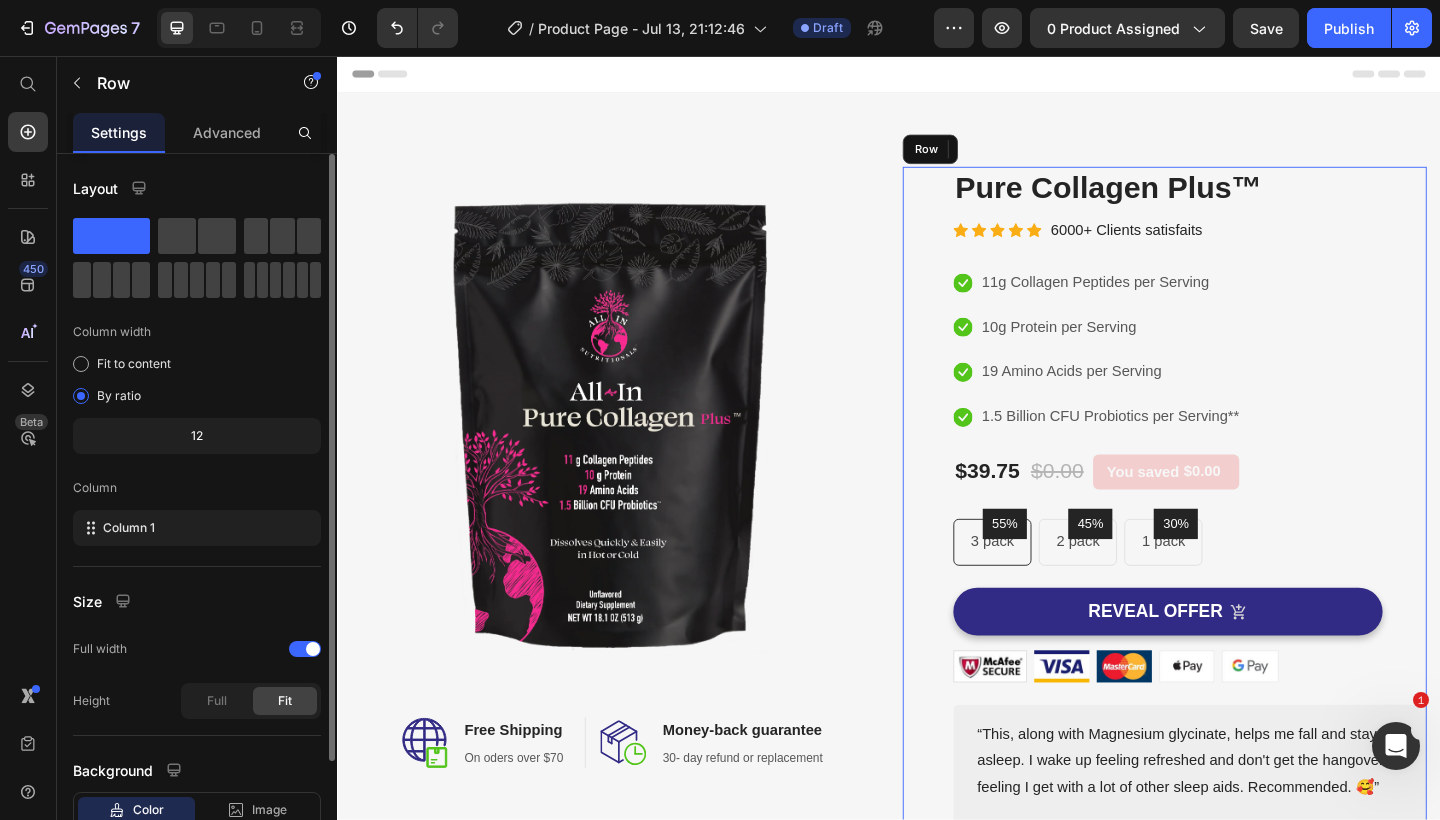 click on "(P) Images & Gallery Pure Collagen Plus™ (P) Title                Icon                Icon                Icon                Icon                Icon Icon List Hoz 6000+ Clients satisfaits Text block Row
Icon 11g Collagen Peptides per Serving Text block
Icon 10g Protein per Serving Text block
Icon 19 Amino Acids per Serving Text block
Icon 1.5 Billion CFU Probiotics per Serving** Text block Icon List   0 $39.75 (P) Price $0.00 (P) Price You saved $0.00 Product Tag Row 55% Text block Row 3 pack Text block Row 45% Text block Row 2 pack Text block Row 30% Text block Row 1 pack Text block Row Row
Icon Product Benefit 1 Text block
Icon Product Benefit 2 Text block
Icon Product Benefit 3 Text block
Icon Product Benefit 4 Text block Icon List REVEAL OFFER (P) Cart Button Image Image Image Image Image Row Text block                Icon                Icon                Icon Icon Icon" at bounding box center (1264, 553) 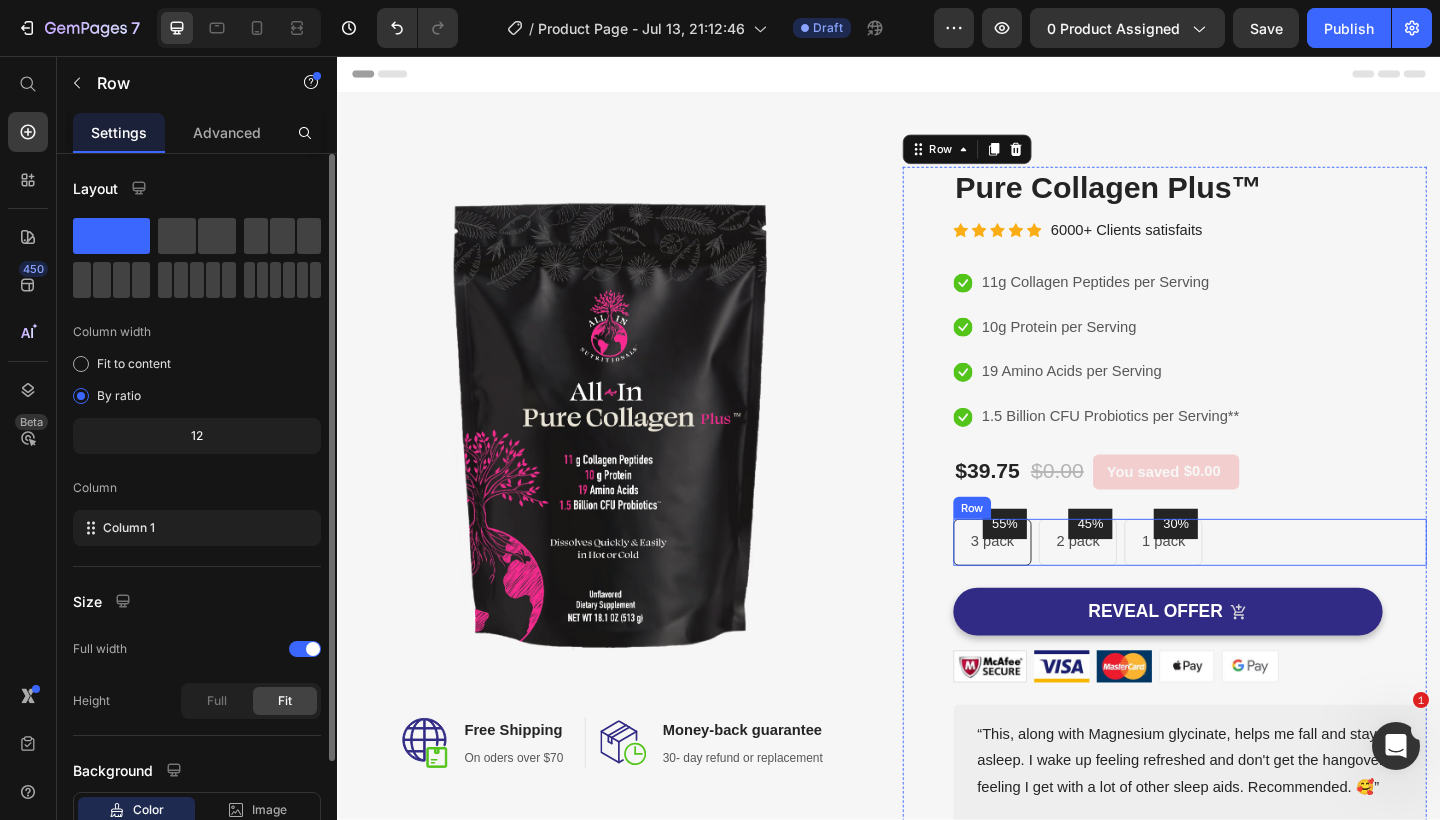 click on "55% Text block Row 3 pack Text block Row 45% Text block Row 2 pack Text block Row 30% Text block Row 1 pack Text block Row Row" at bounding box center (1264, 585) 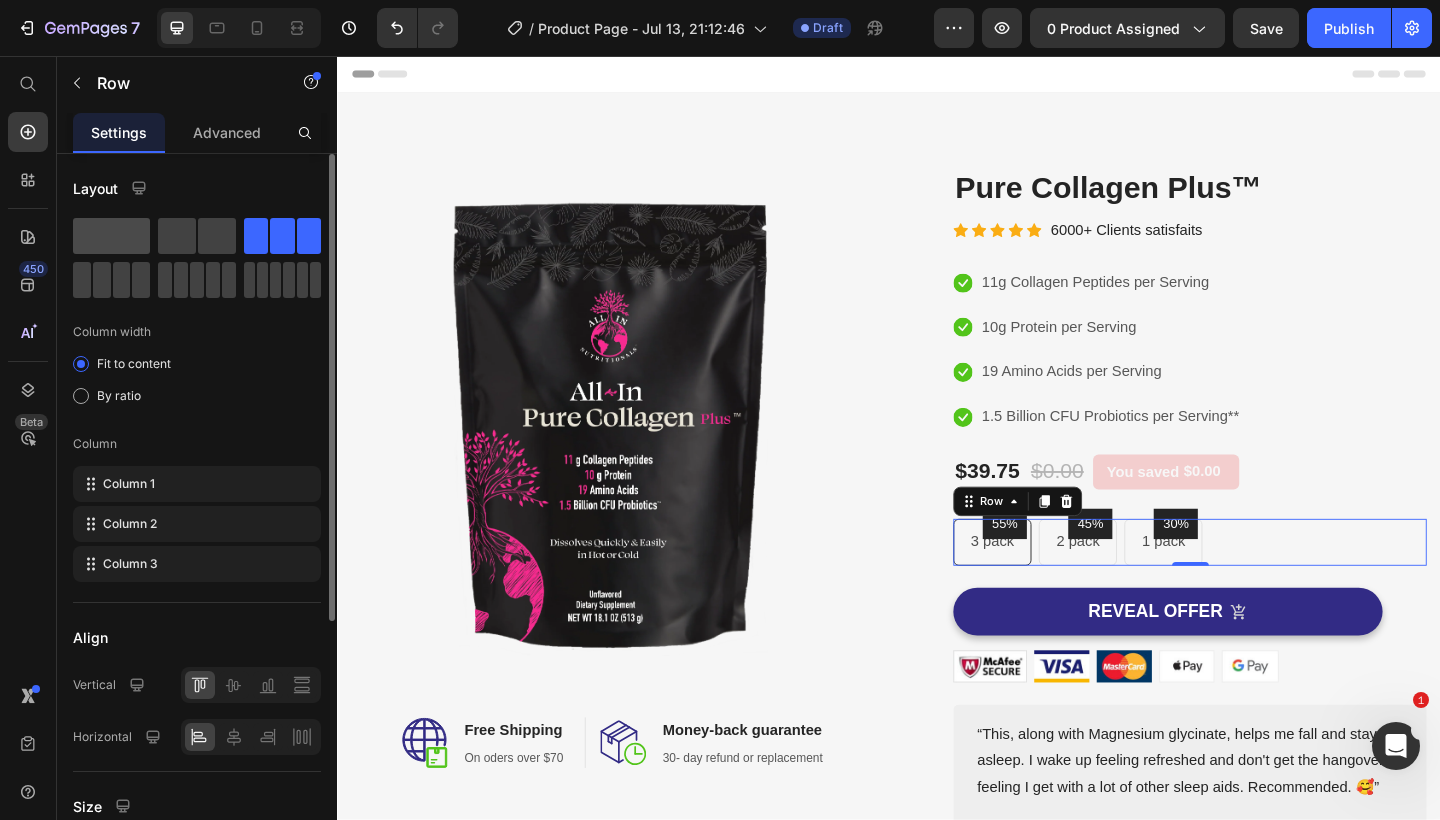 click 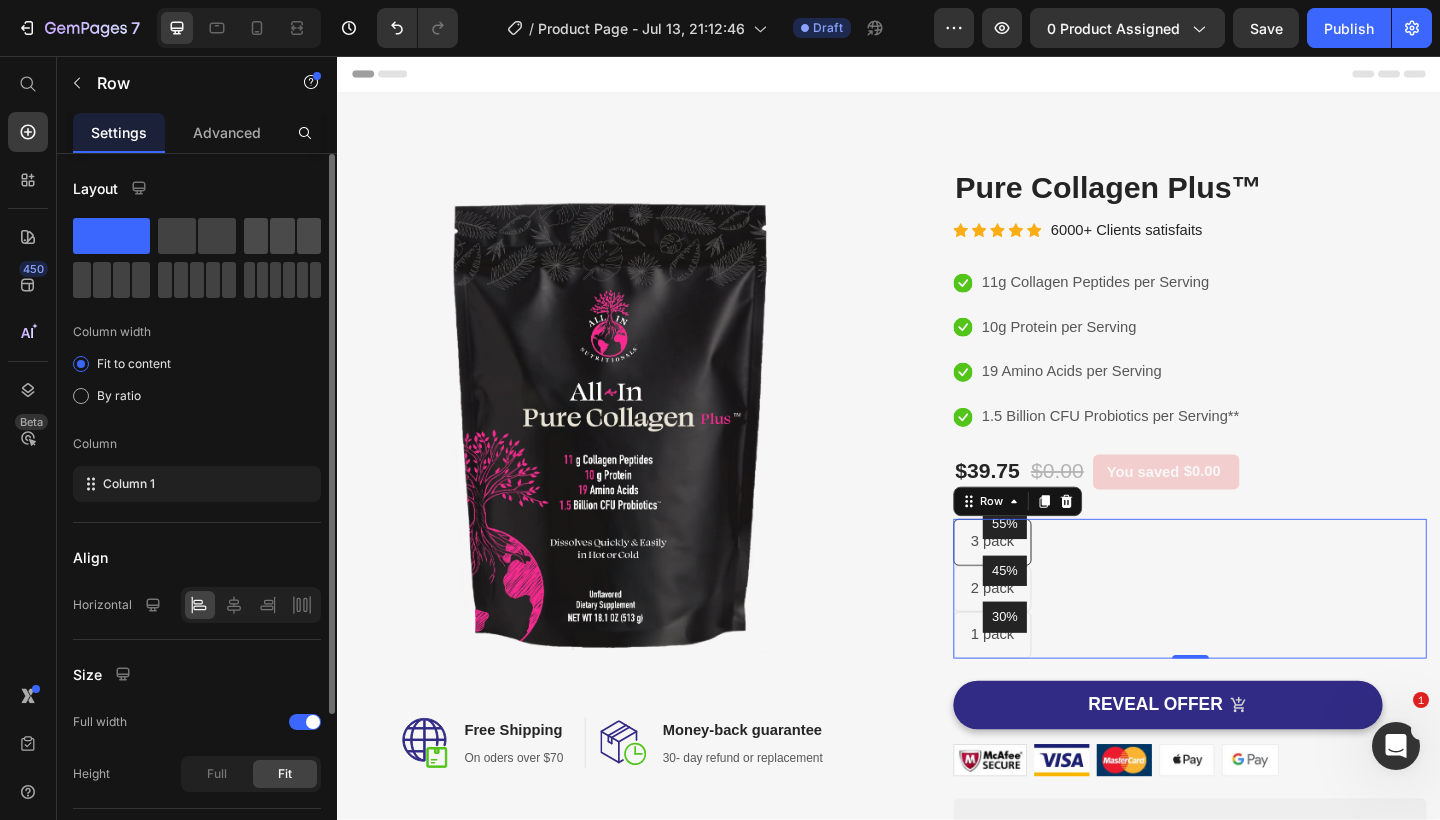 click 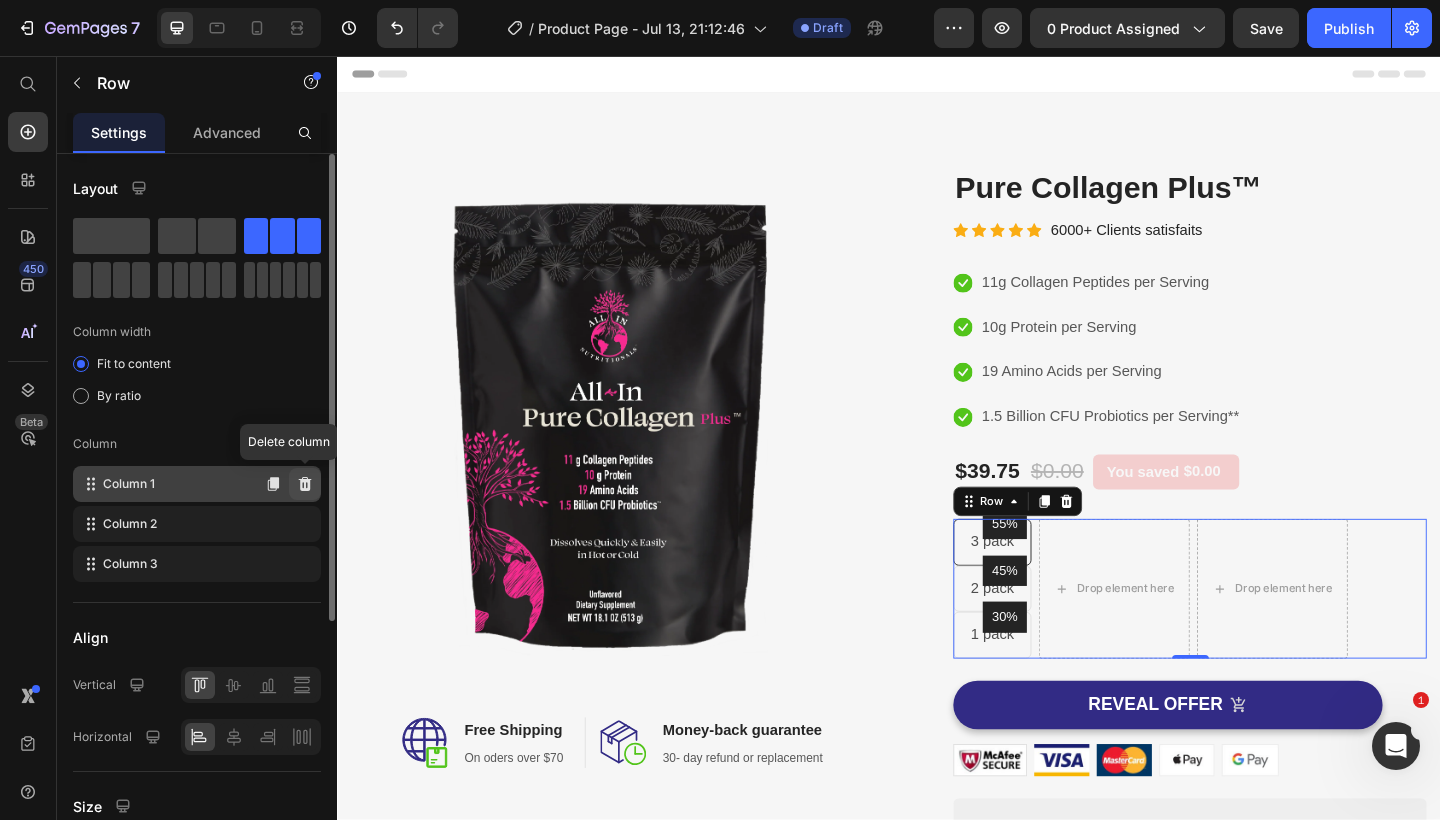 click 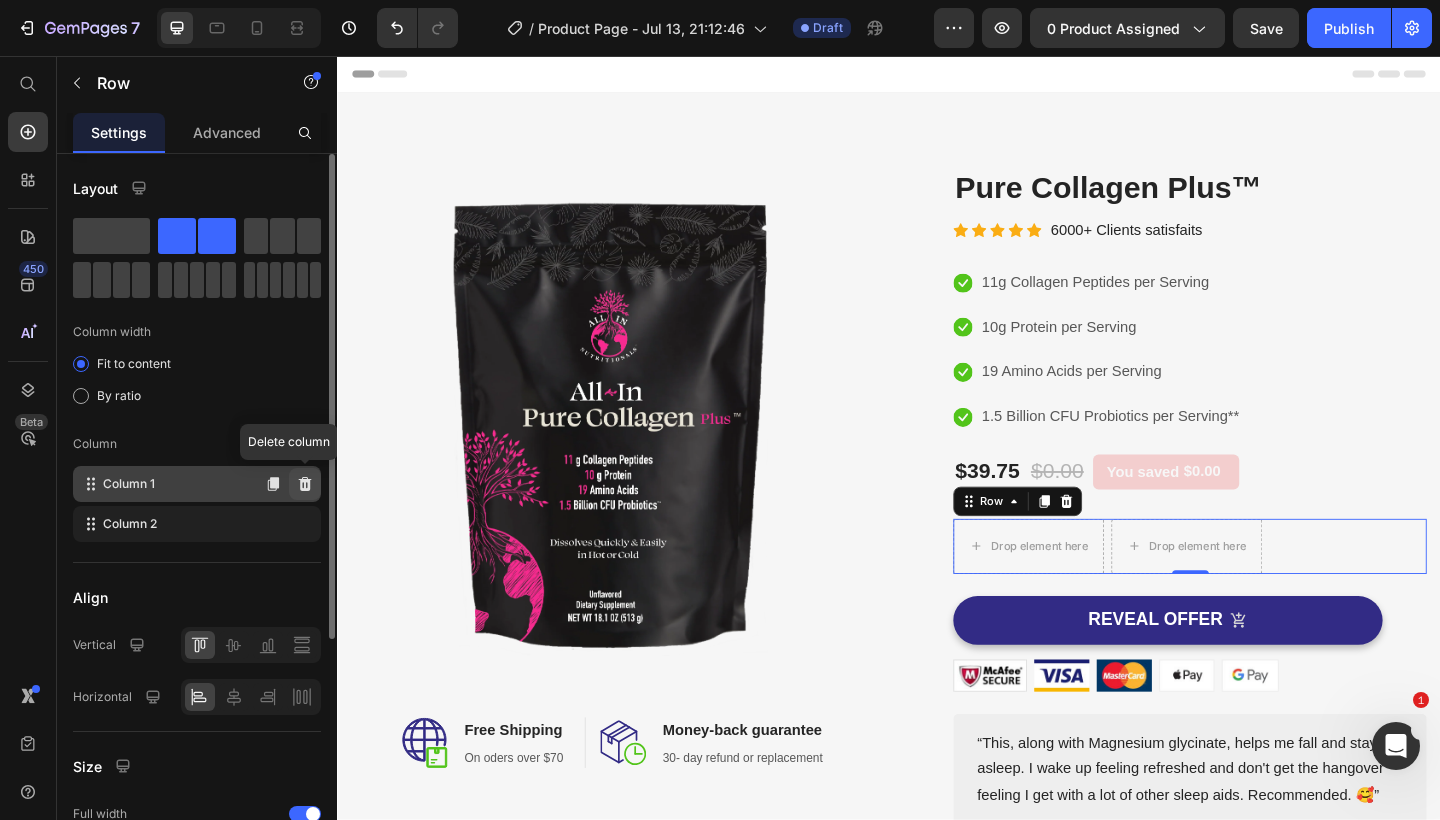 click 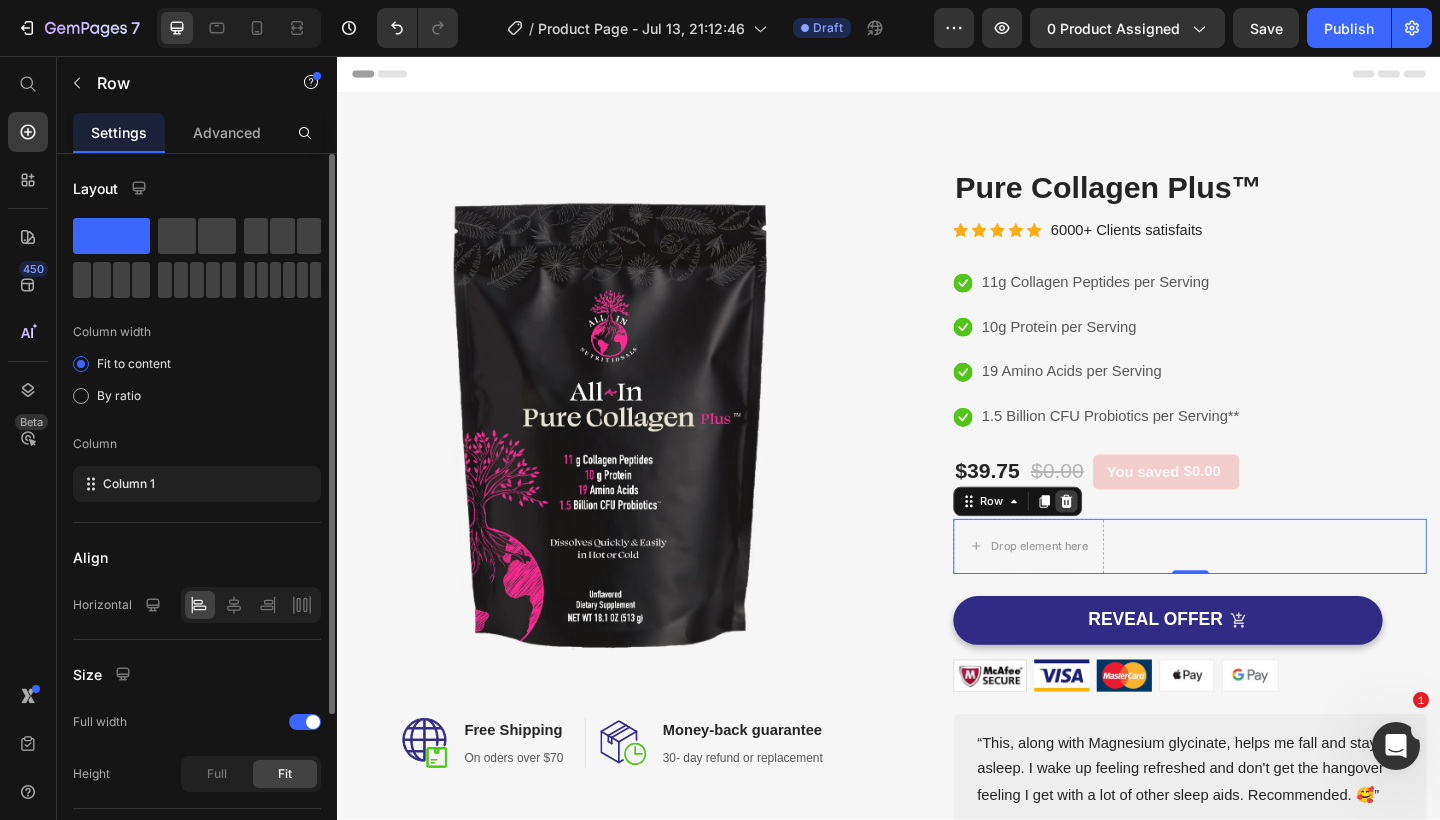 click 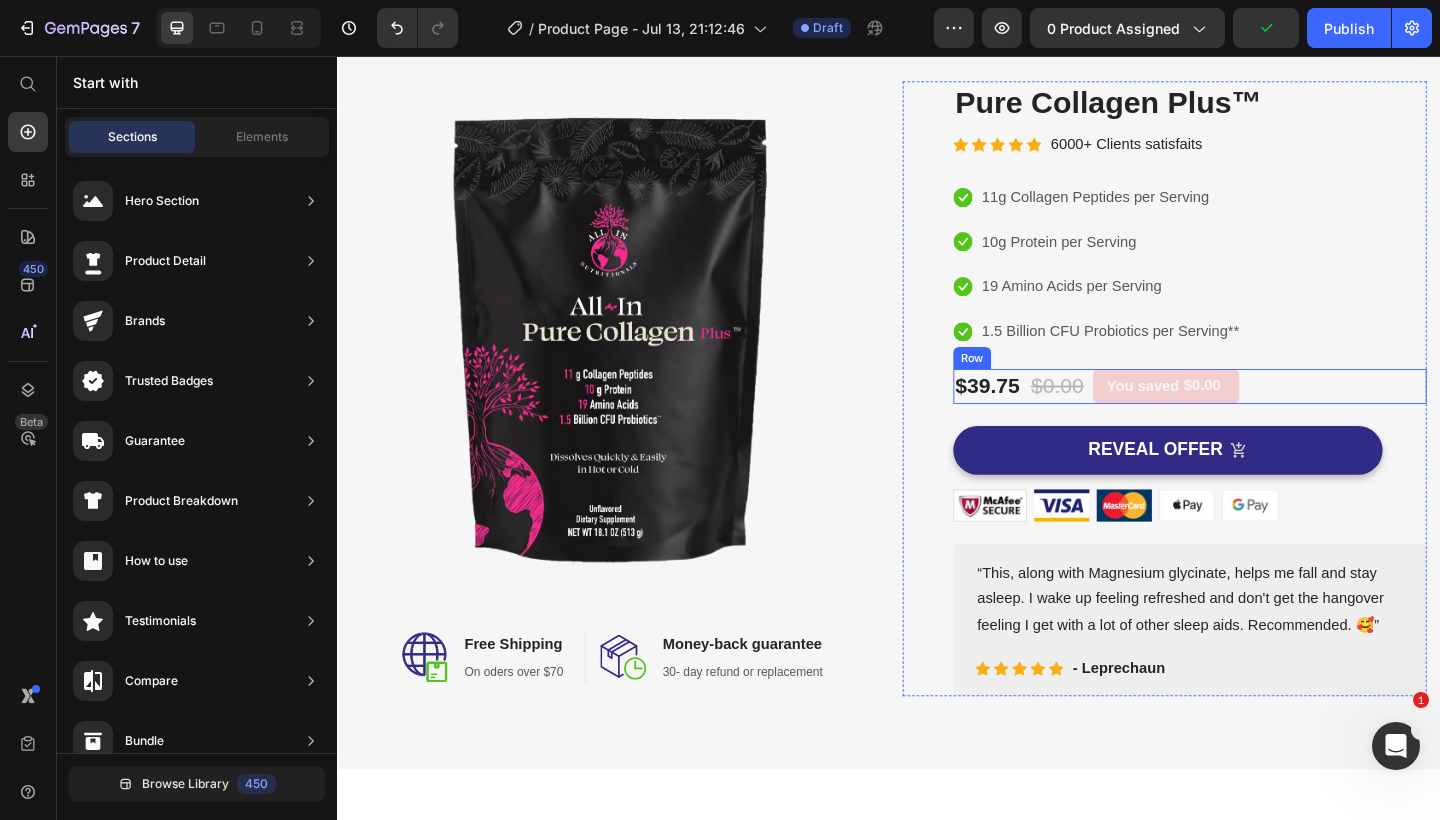 scroll, scrollTop: 95, scrollLeft: 0, axis: vertical 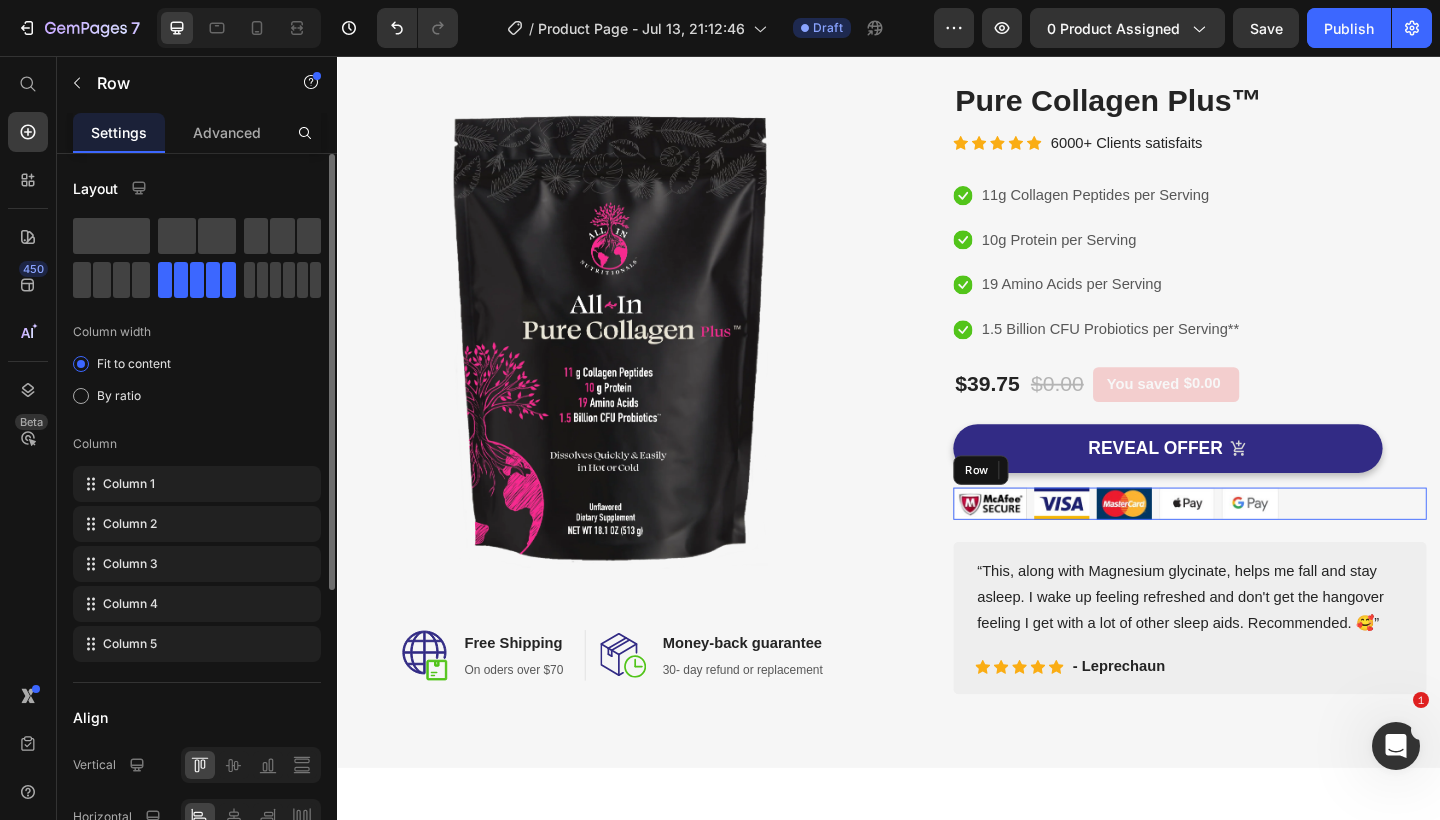 click on "Image Image Image Image Image Row" at bounding box center (1264, 543) 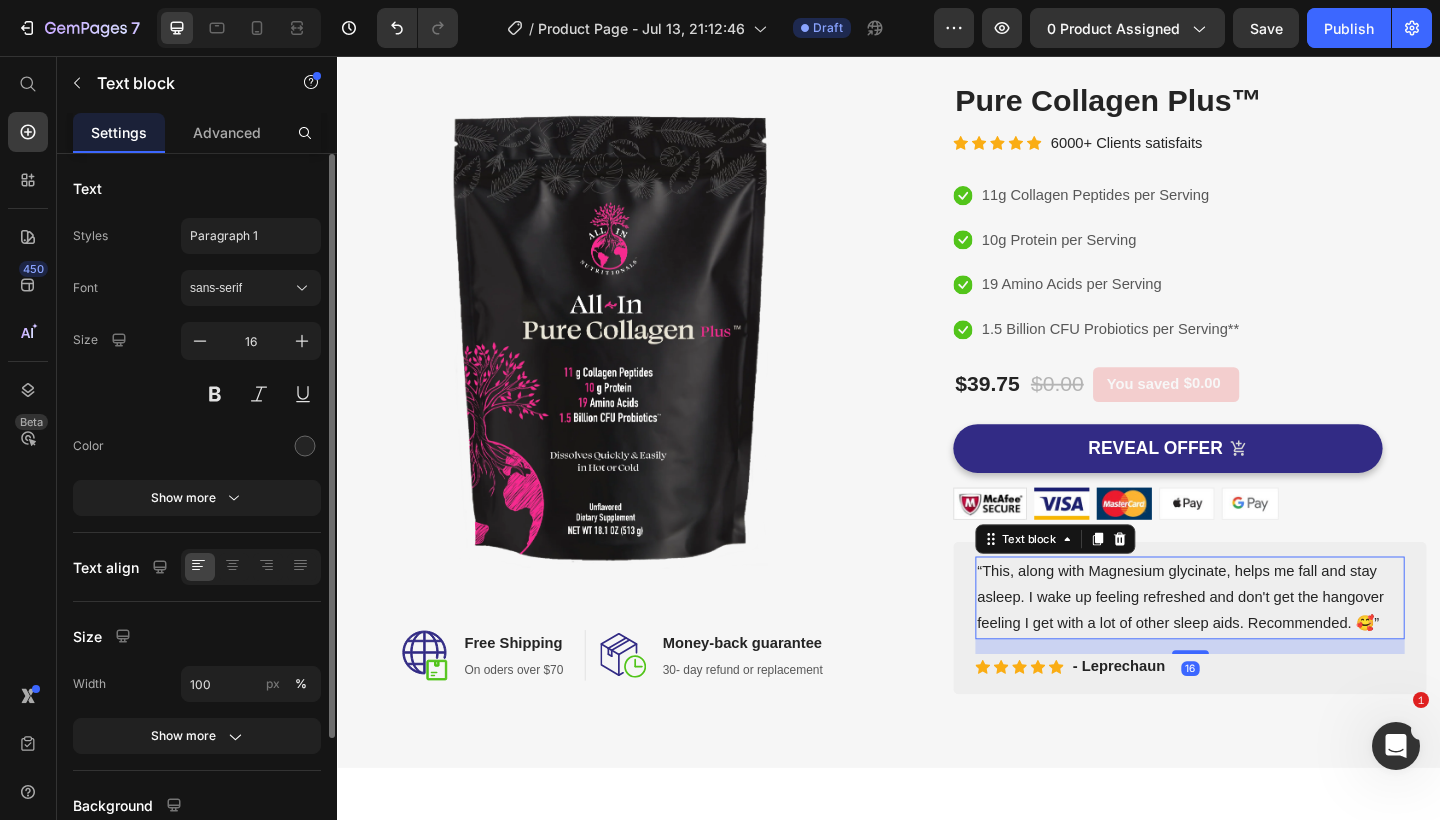 click on "“This, along with Magnesium glycinate, helps me fall and stay asleep. I wake up feeling refreshed and don't get the hangover feeling I get with a lot of other sleep aids. Recommended. 🥰”" at bounding box center [1264, 646] 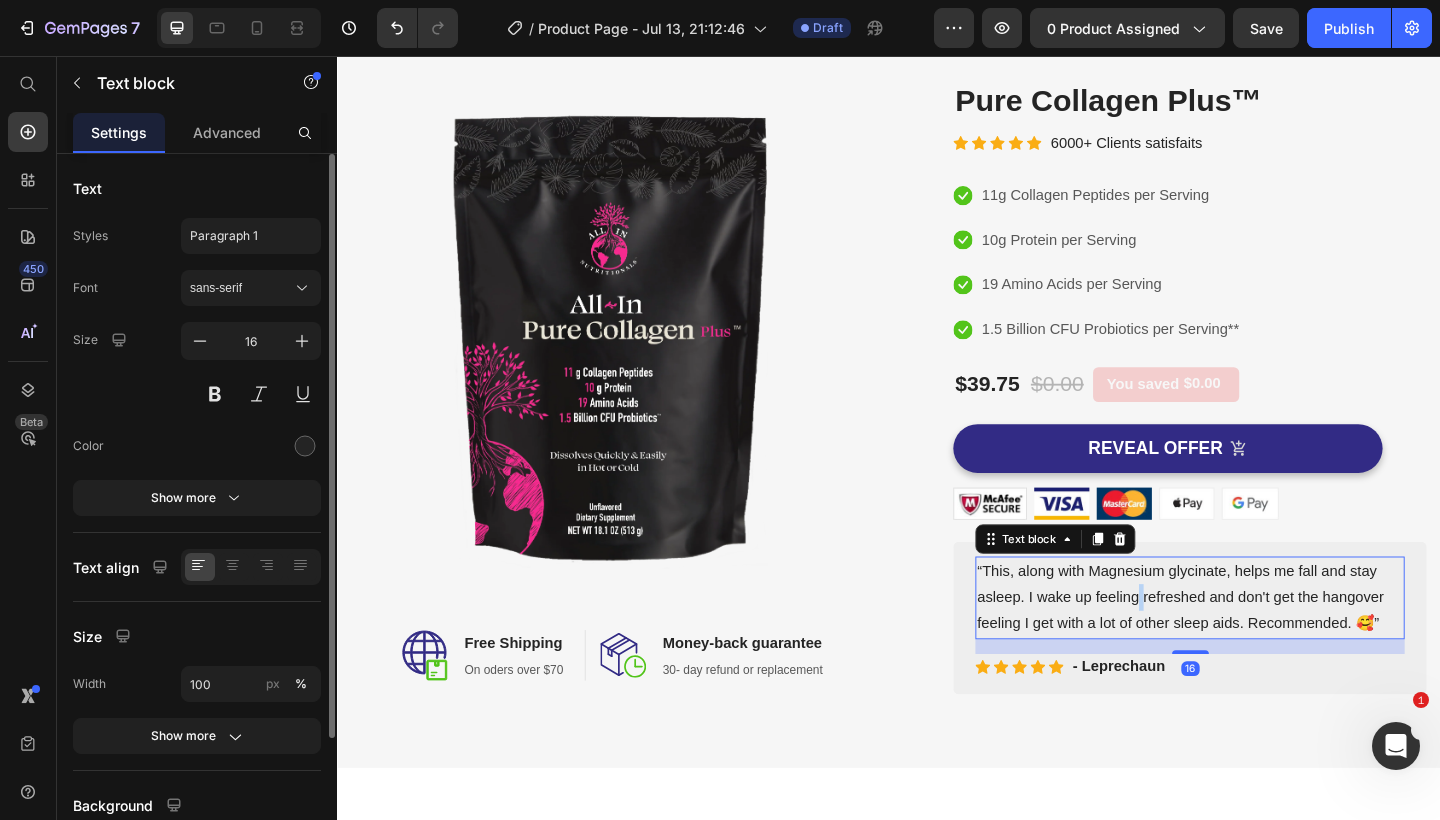 click on "“This, along with Magnesium glycinate, helps me fall and stay asleep. I wake up feeling refreshed and don't get the hangover feeling I get with a lot of other sleep aids. Recommended. 🥰”" at bounding box center (1264, 646) 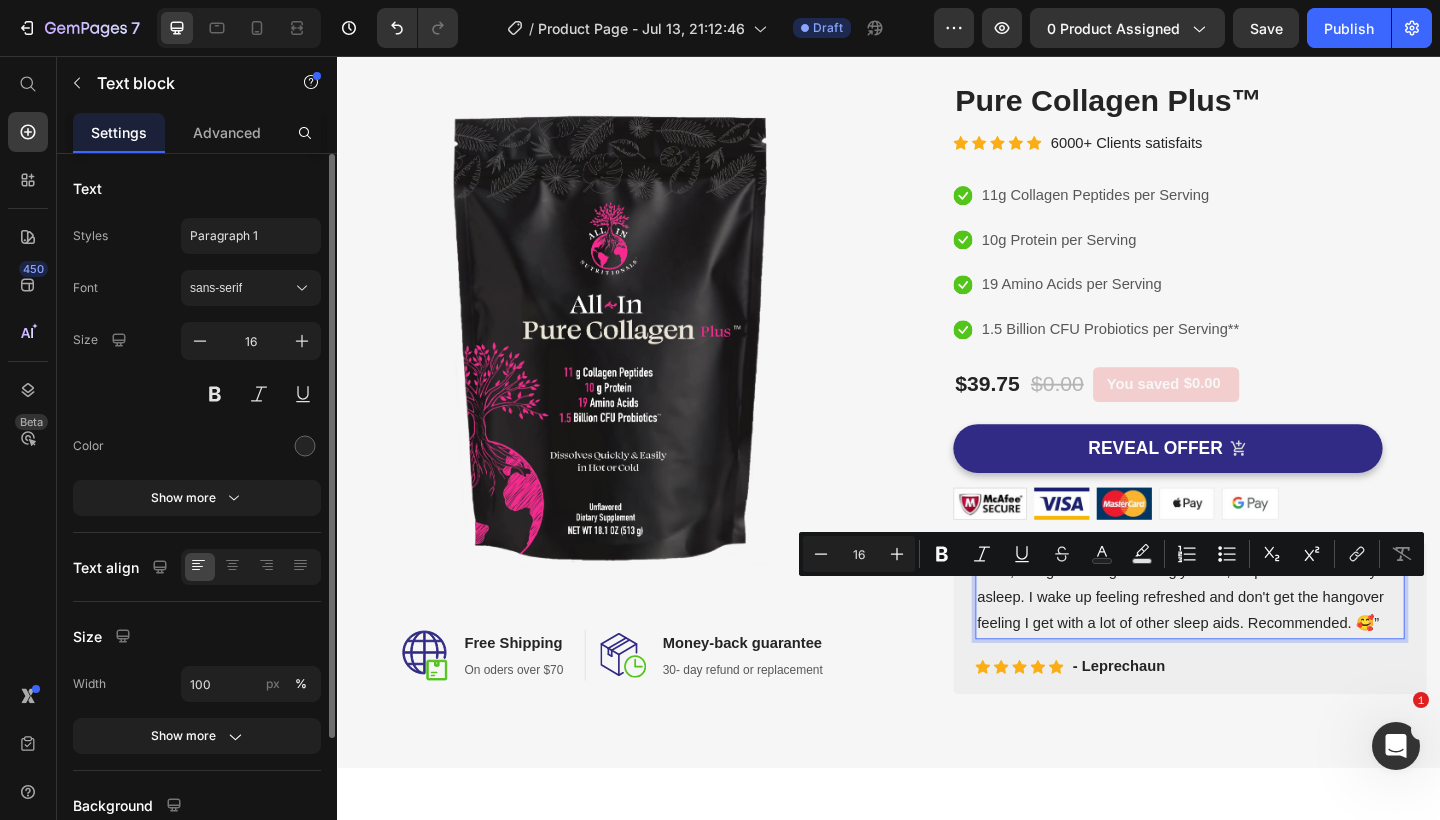 click on "“This, along with Magnesium glycinate, helps me fall and stay asleep. I wake up feeling refreshed and don't get the hangover feeling I get with a lot of other sleep aids. Recommended. 🥰”" at bounding box center [1264, 646] 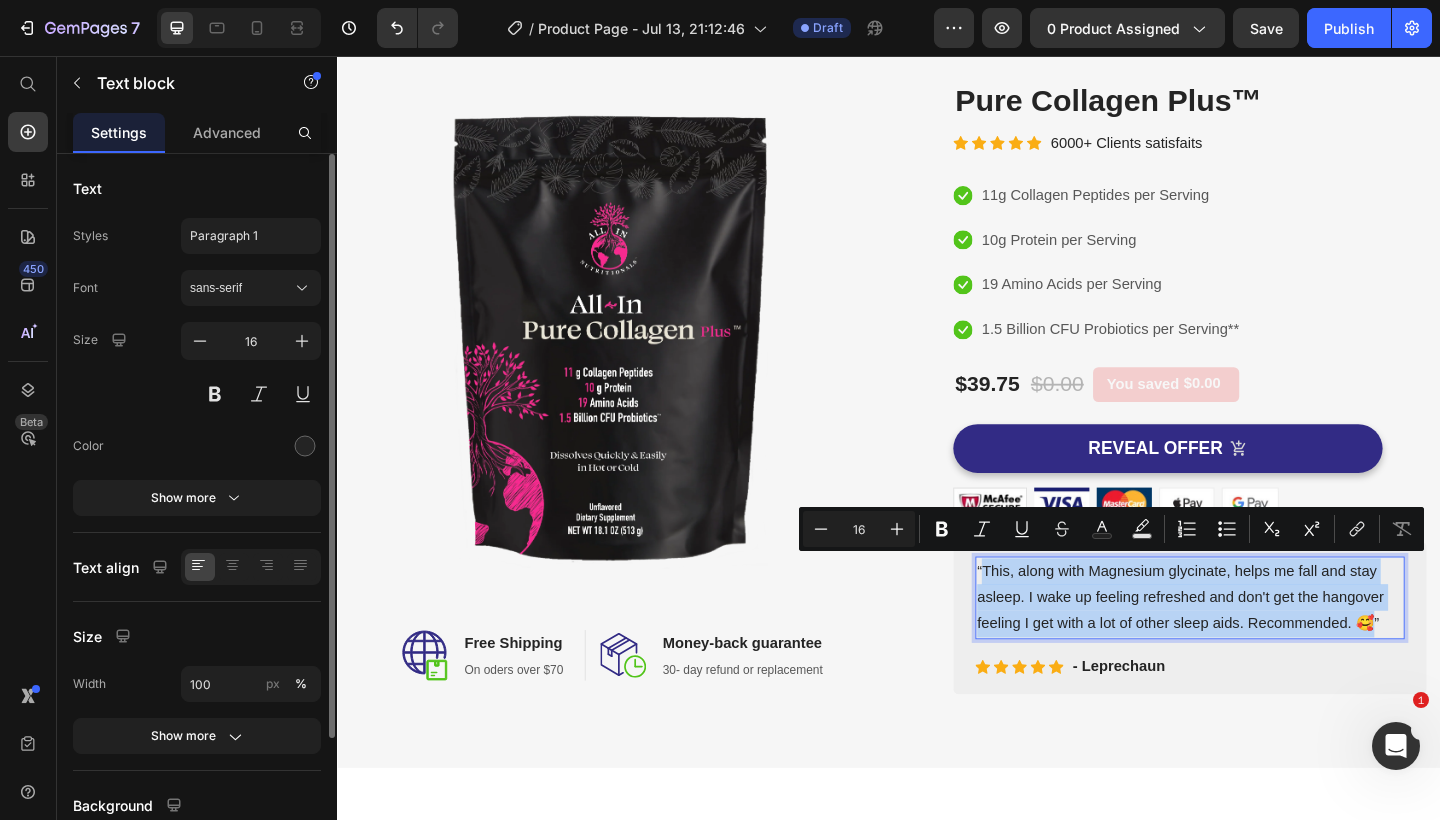 drag, startPoint x: 1466, startPoint y: 663, endPoint x: 1040, endPoint y: 609, distance: 429.4089 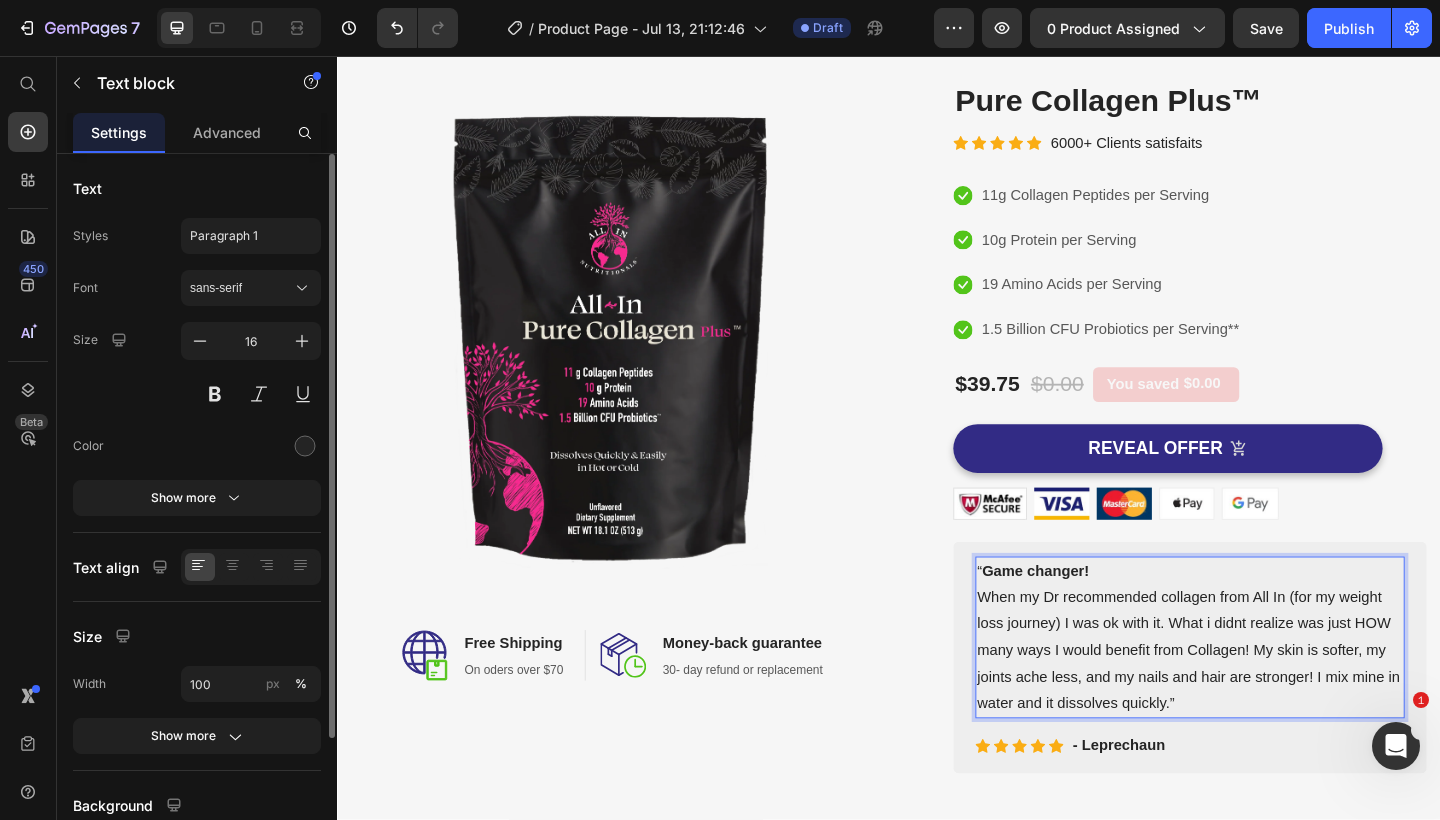 click on "When my Dr recommended collagen from All In (for my weight loss journey) I was ok with it. What i didnt realize was just HOW many ways I would benefit from Collagen! My skin is softer, my joints ache less, and my nails and hair are stronger! I mix mine in water and it dissolves quickly.”" at bounding box center (1264, 703) 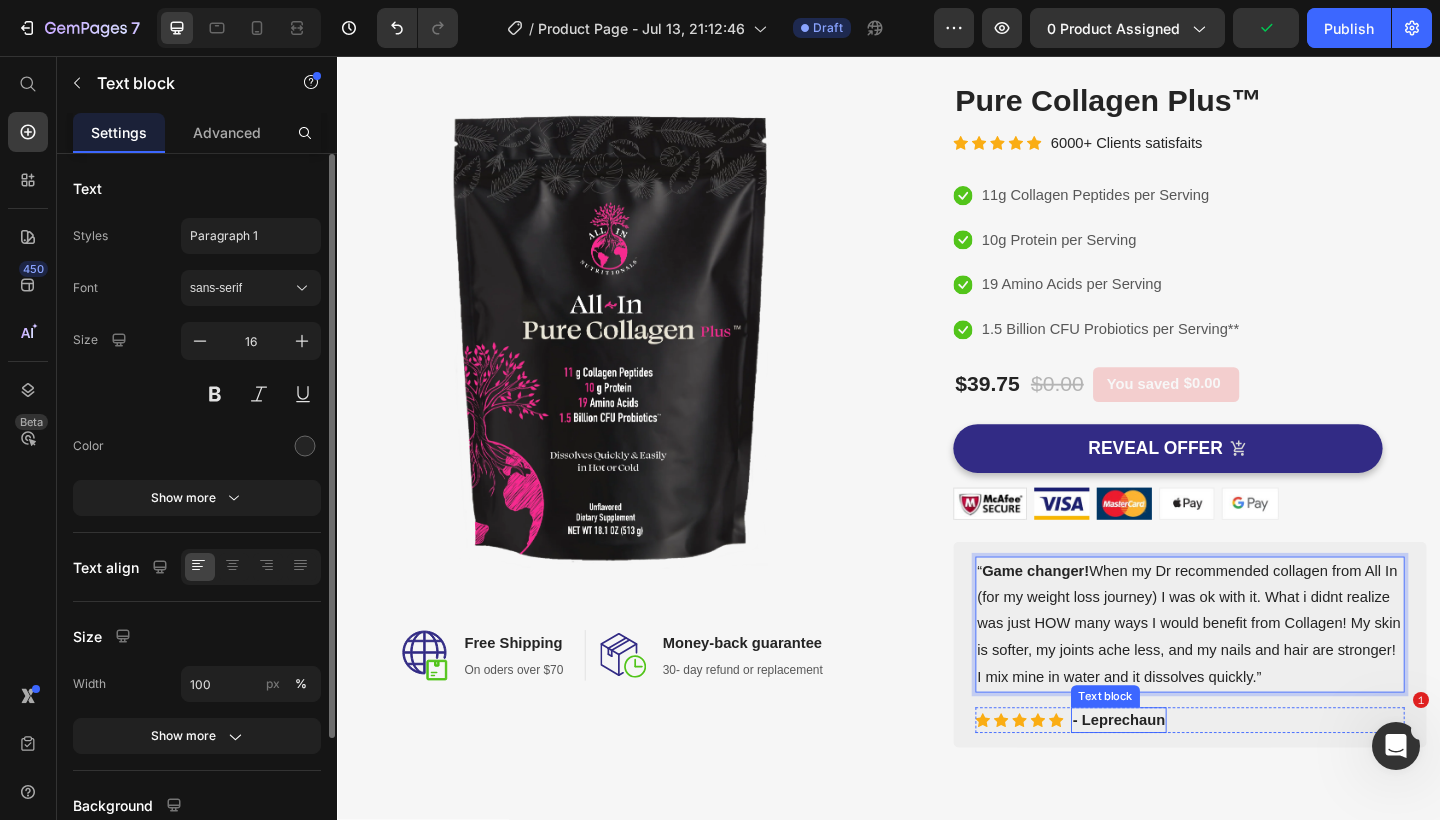 click on "- Leprechaun" at bounding box center [1187, 779] 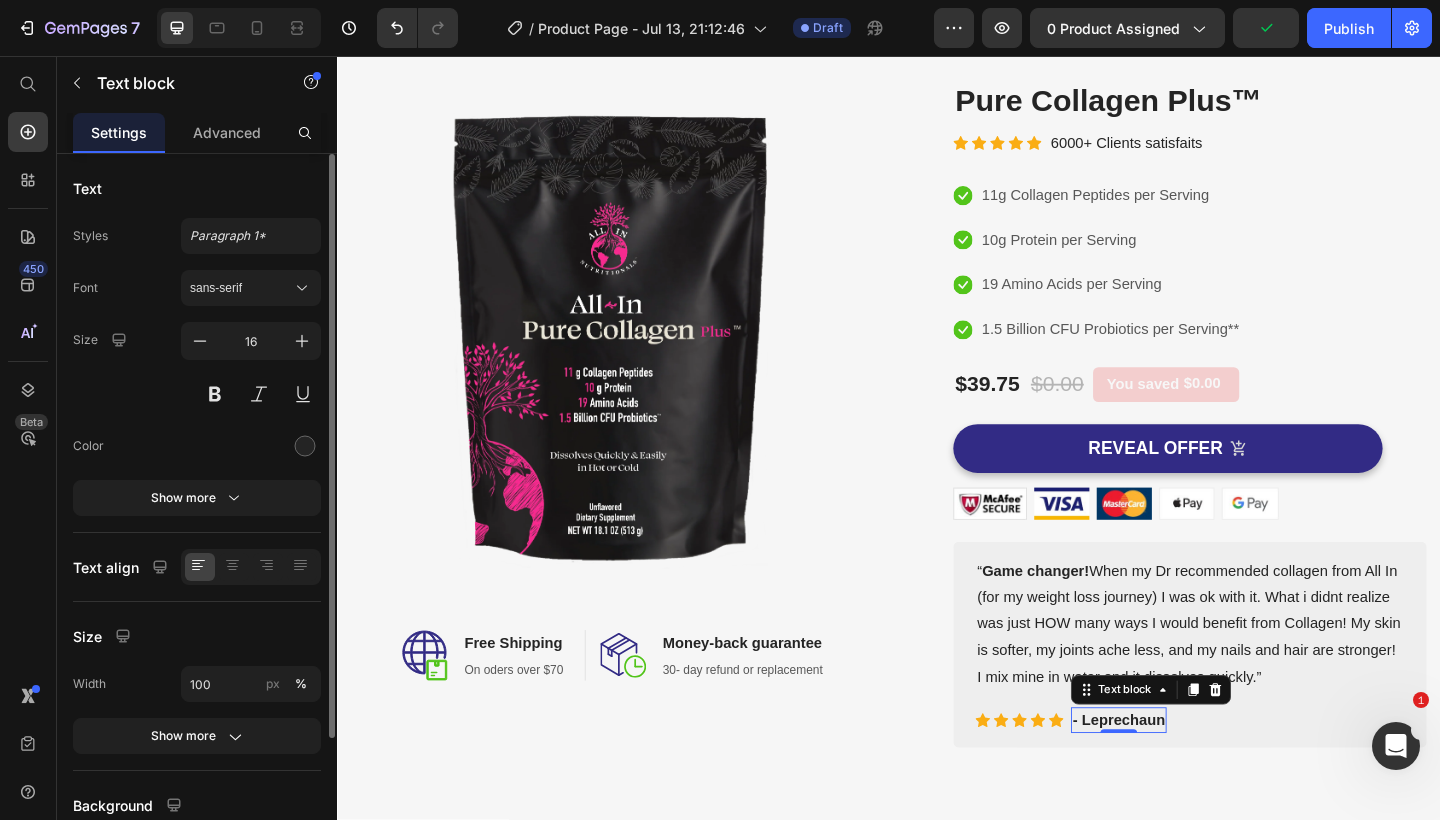 click on "- Leprechaun" at bounding box center (1187, 779) 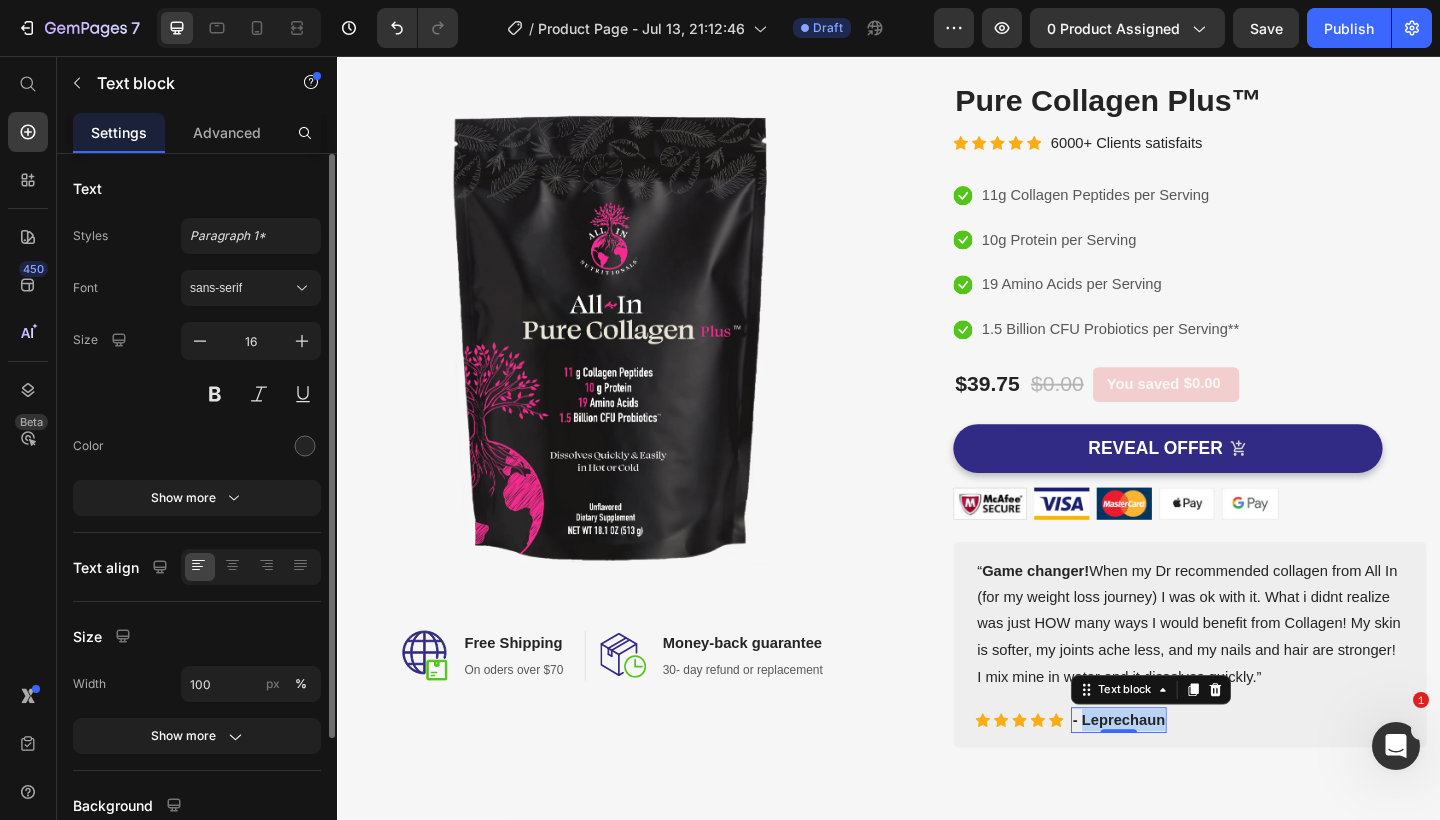 click on "- Leprechaun" at bounding box center [1187, 779] 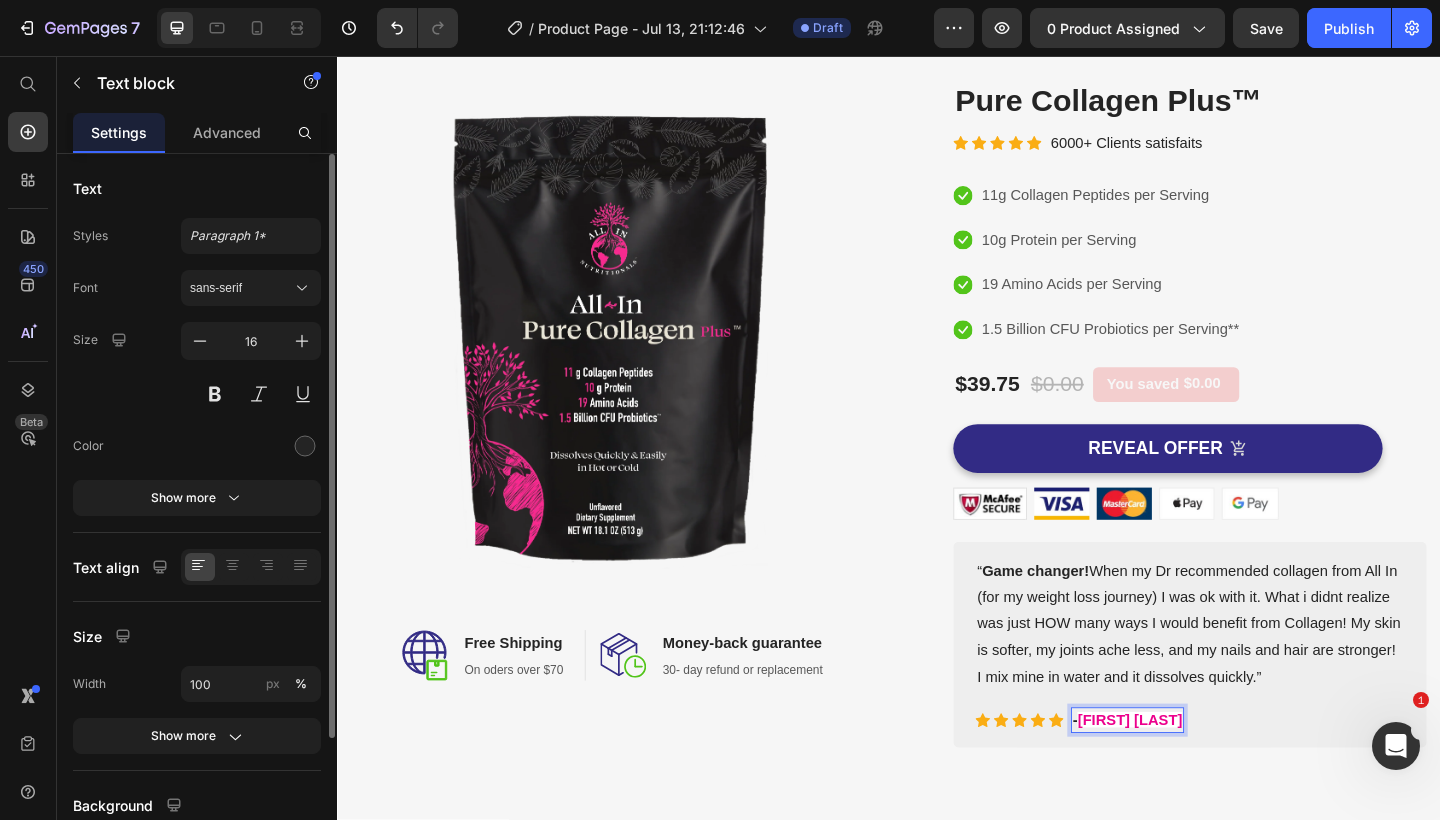 click on "[FIRST] [LAST]" at bounding box center [1199, 778] 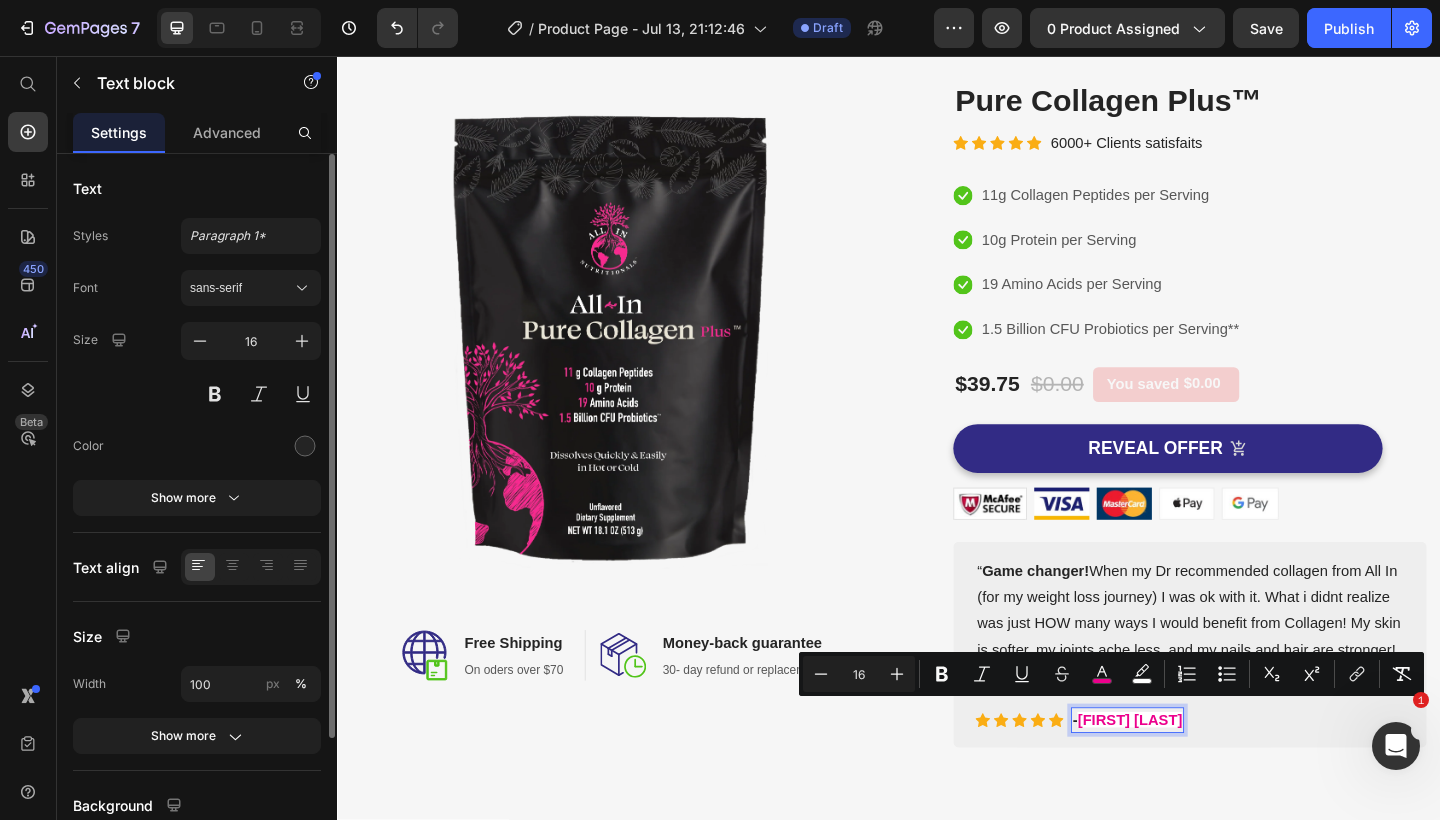 click on "[FIRST] [LAST]" at bounding box center [1199, 778] 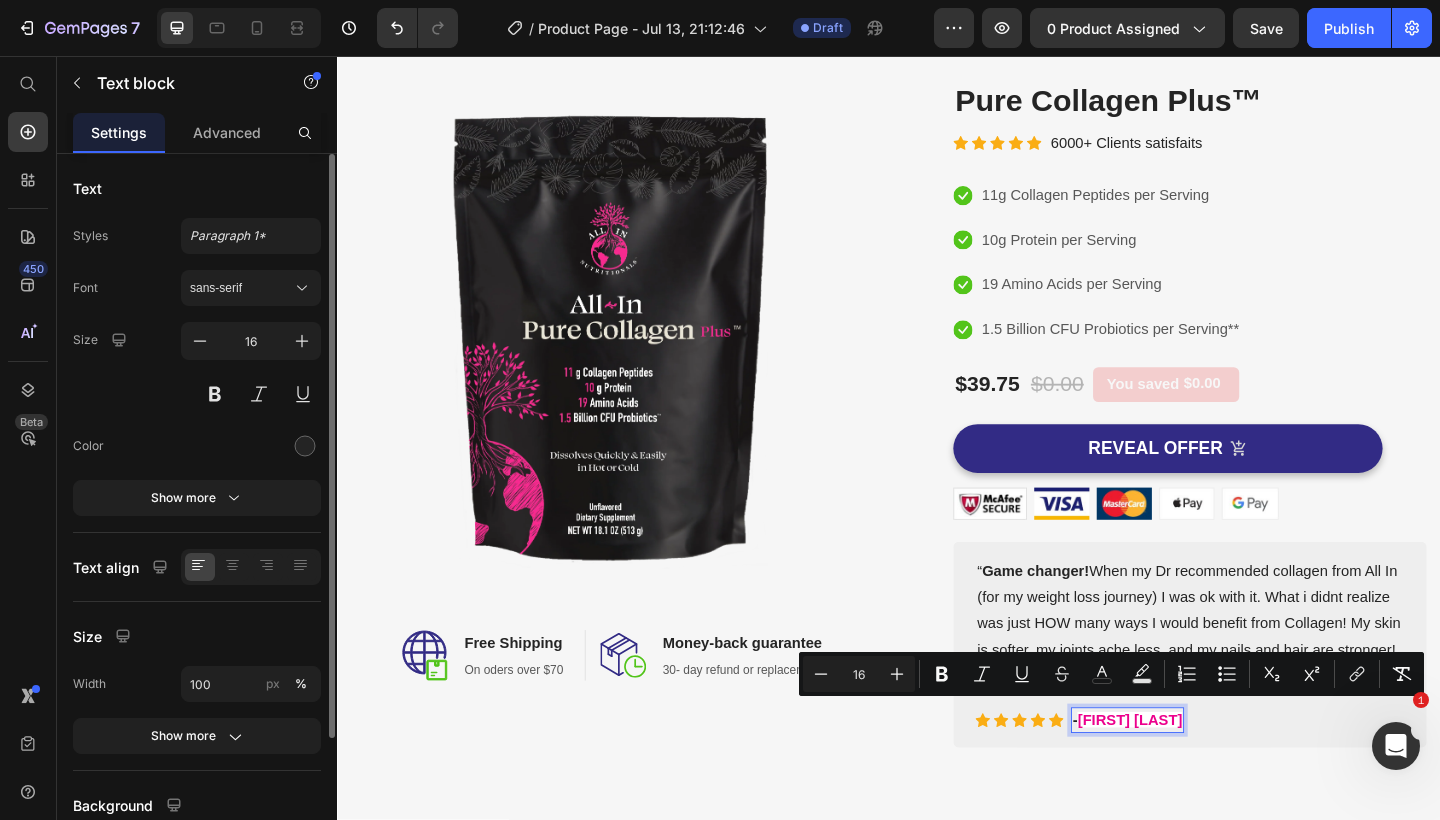 click on "[FIRST] [LAST]" at bounding box center [1199, 778] 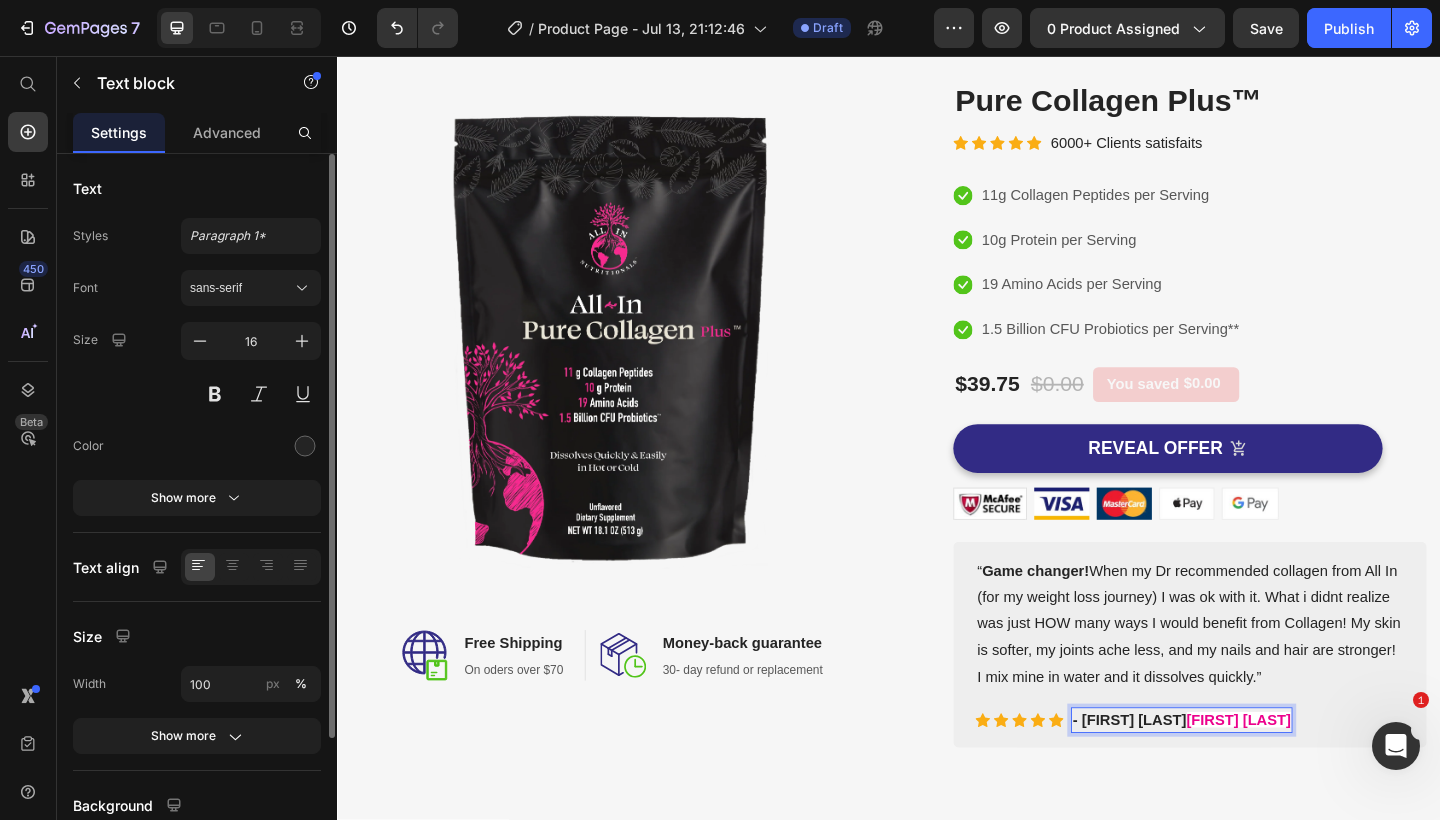 drag, startPoint x: 1261, startPoint y: 771, endPoint x: 1373, endPoint y: 771, distance: 112 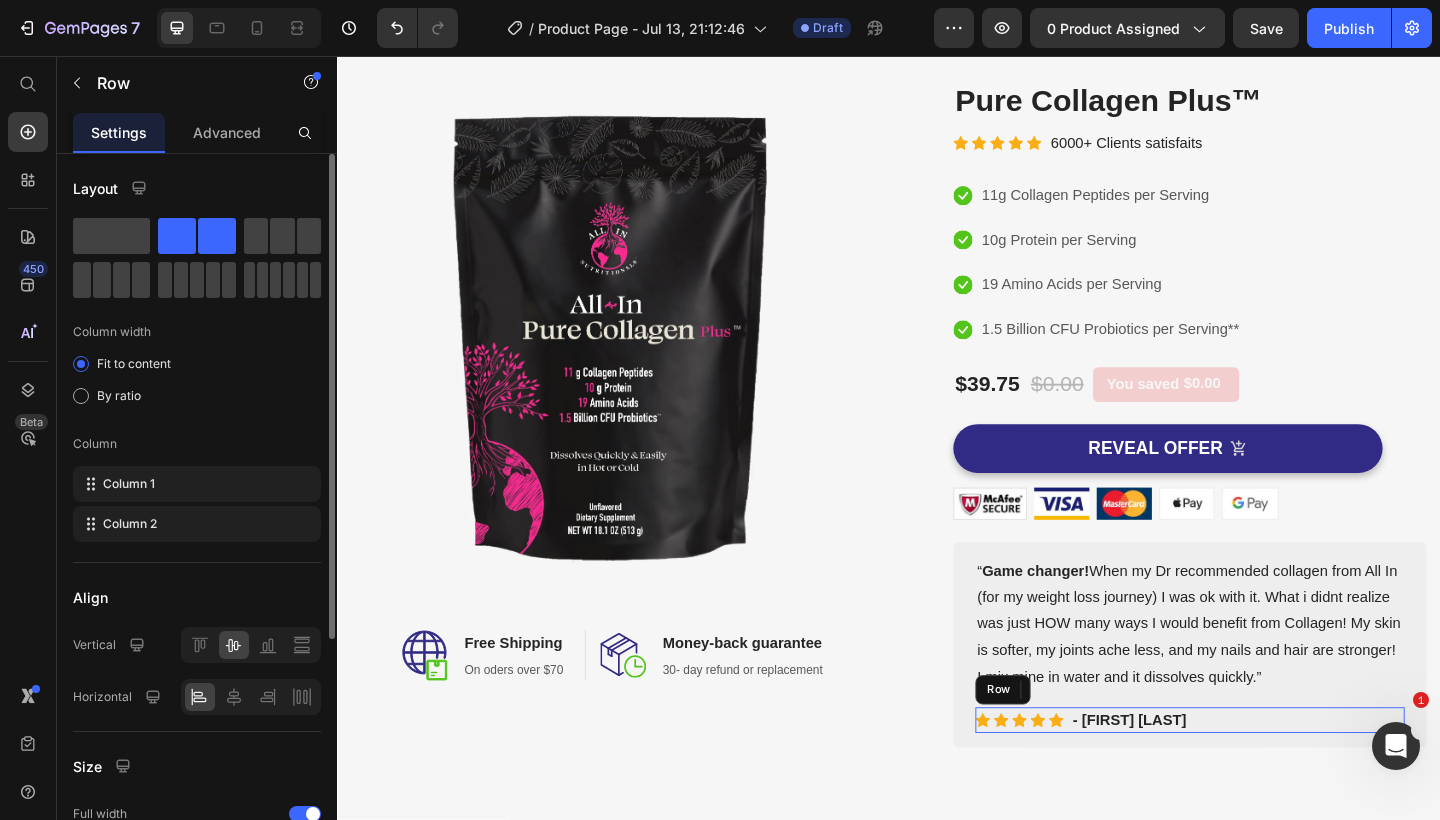 click on "Icon                Icon                Icon                Icon                Icon Icon List Hoz - [FIRST] [LAST] Text block   0 Row" at bounding box center [1264, 779] 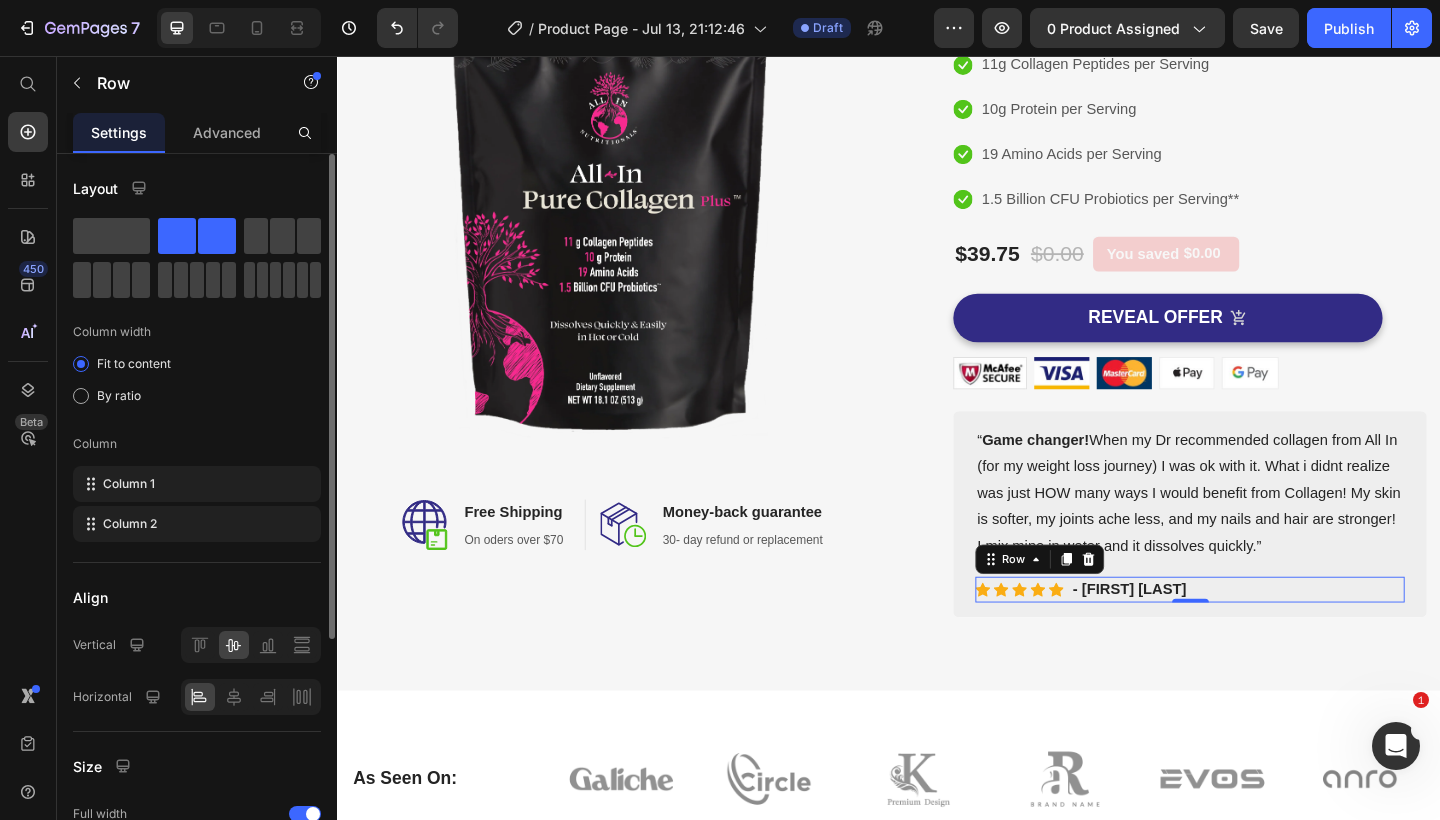 scroll, scrollTop: 246, scrollLeft: 0, axis: vertical 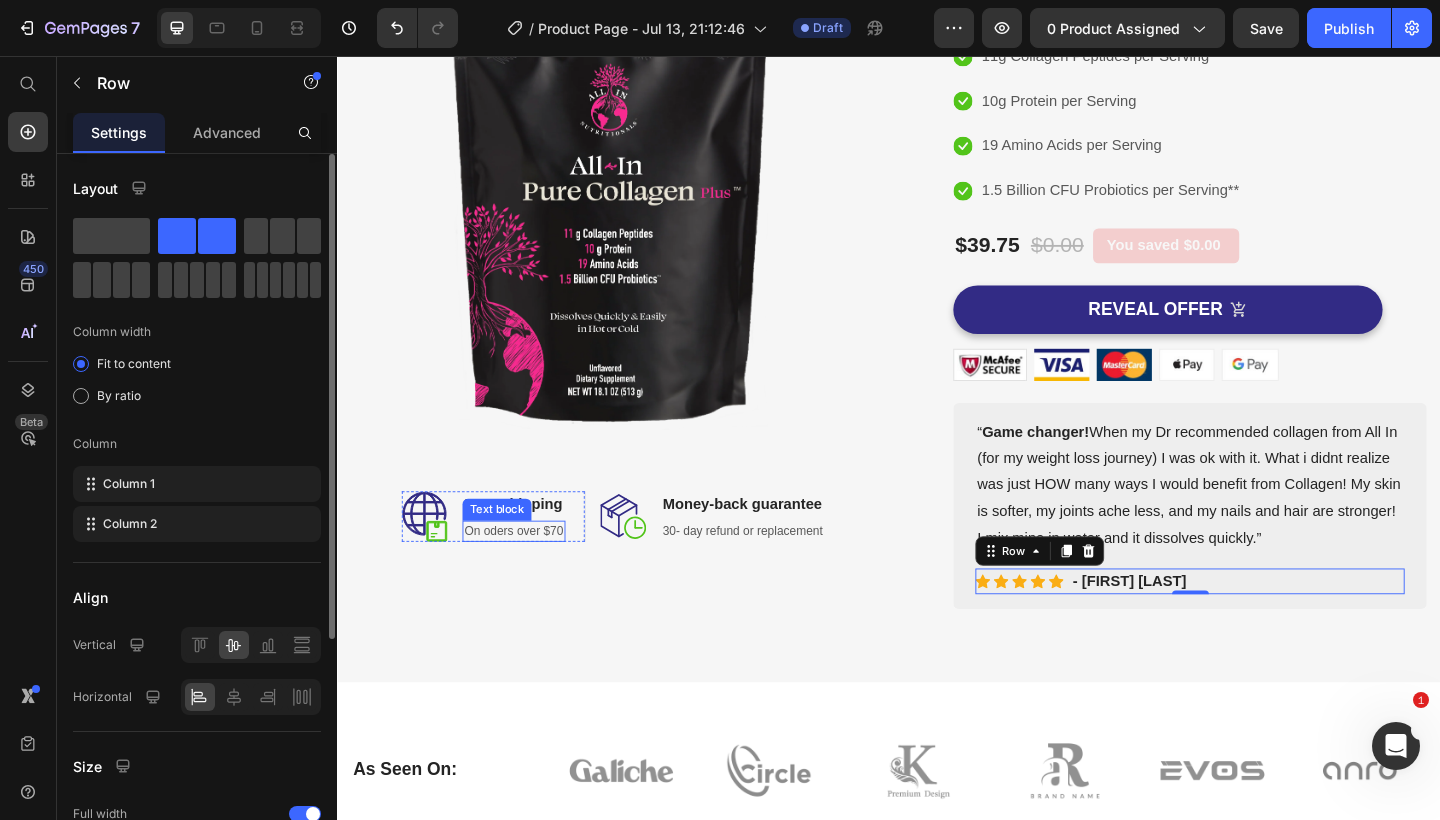 click on "On oders over $70" at bounding box center [529, 574] 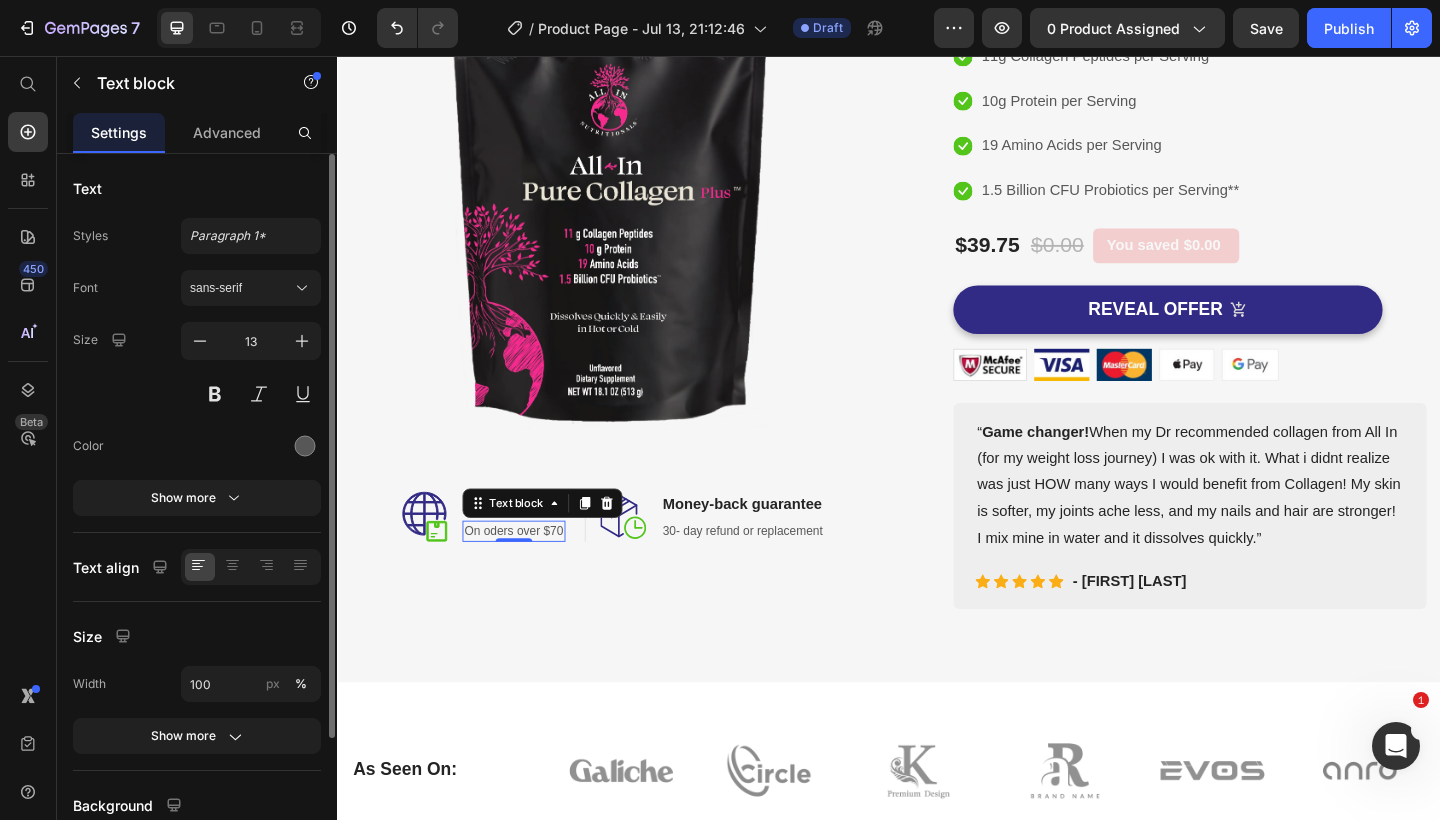 click on "On oders over $70" at bounding box center (529, 574) 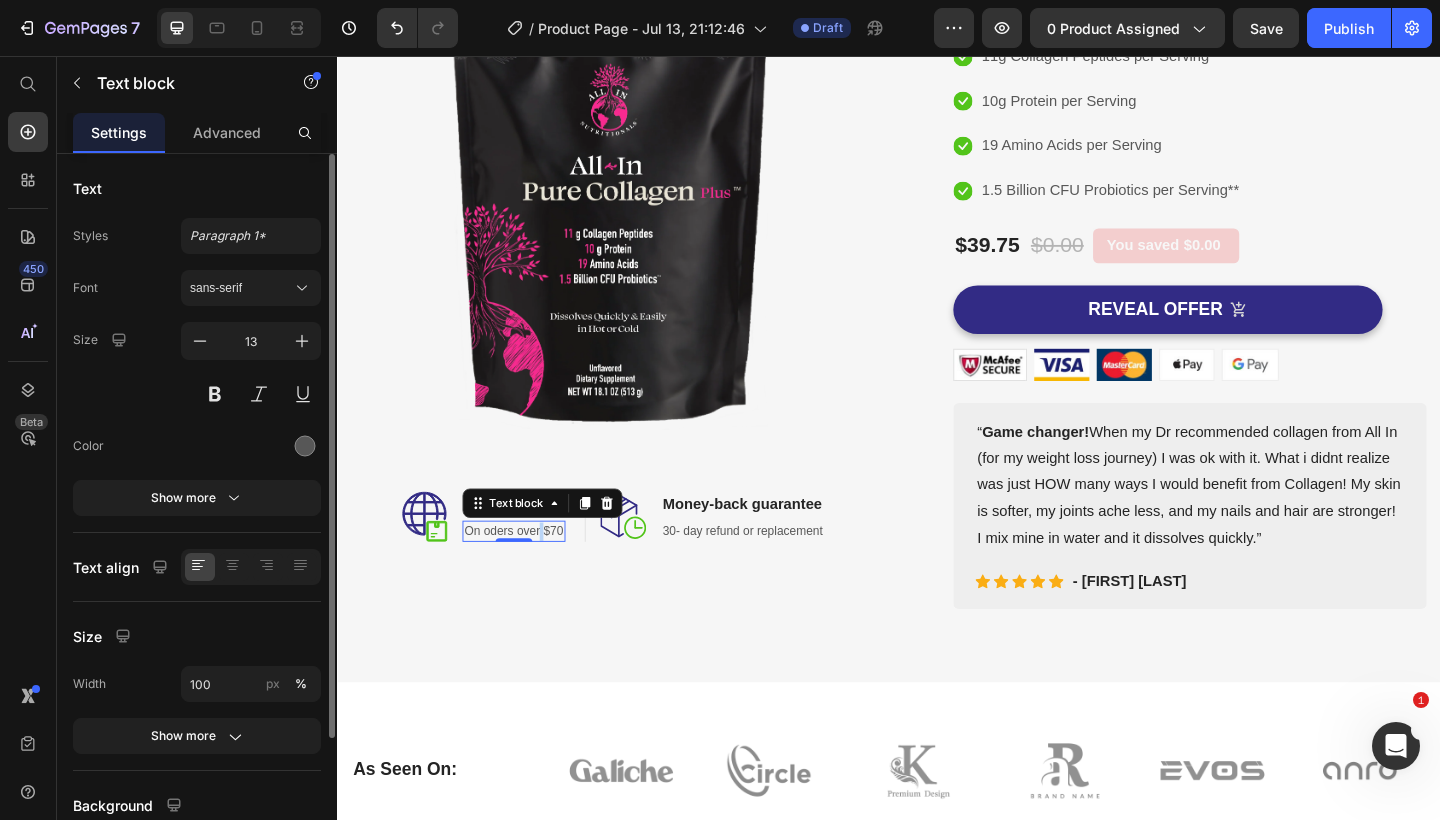 click on "On oders over $70" at bounding box center (529, 574) 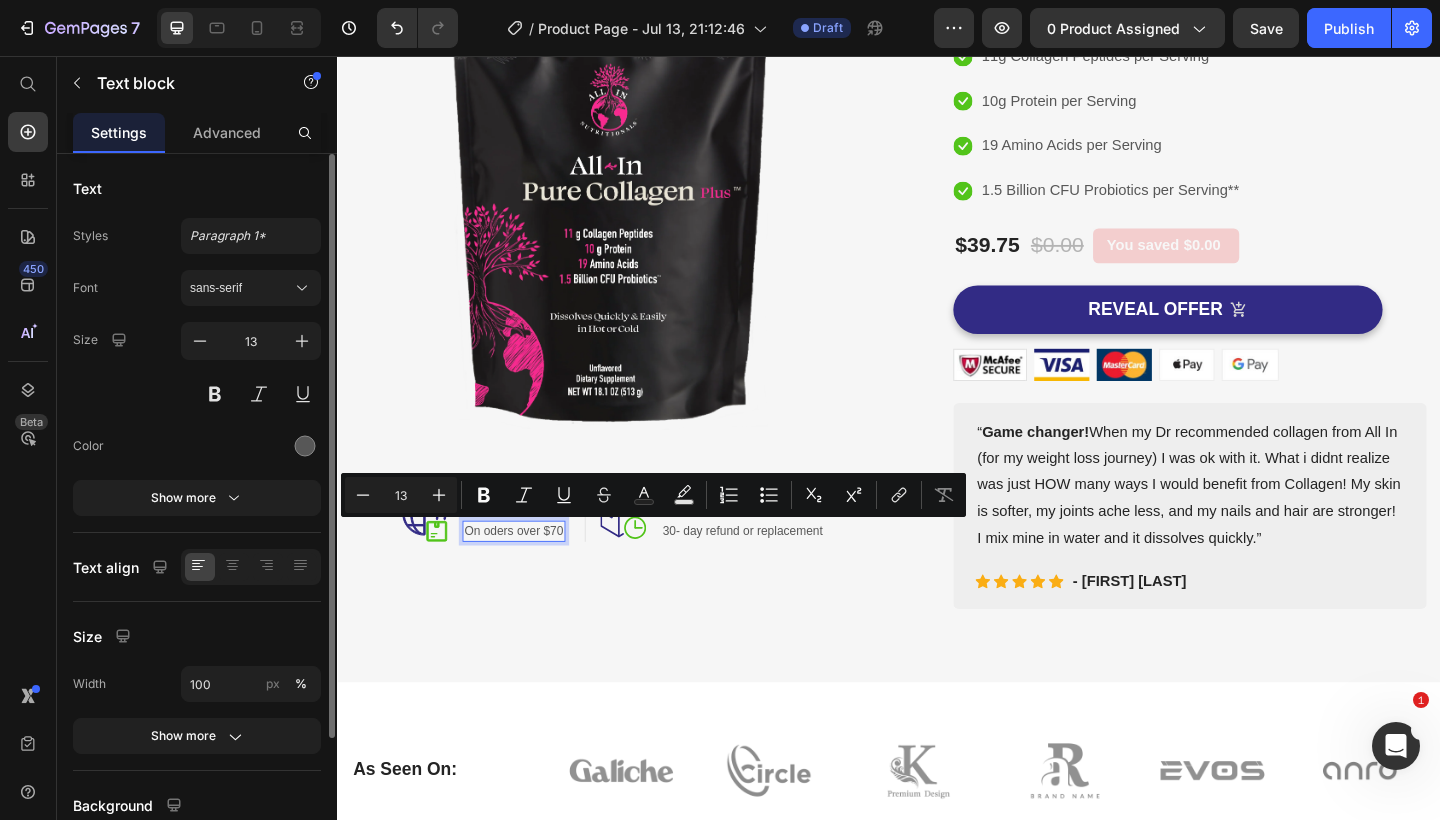 click on "On oders over $70" at bounding box center [529, 574] 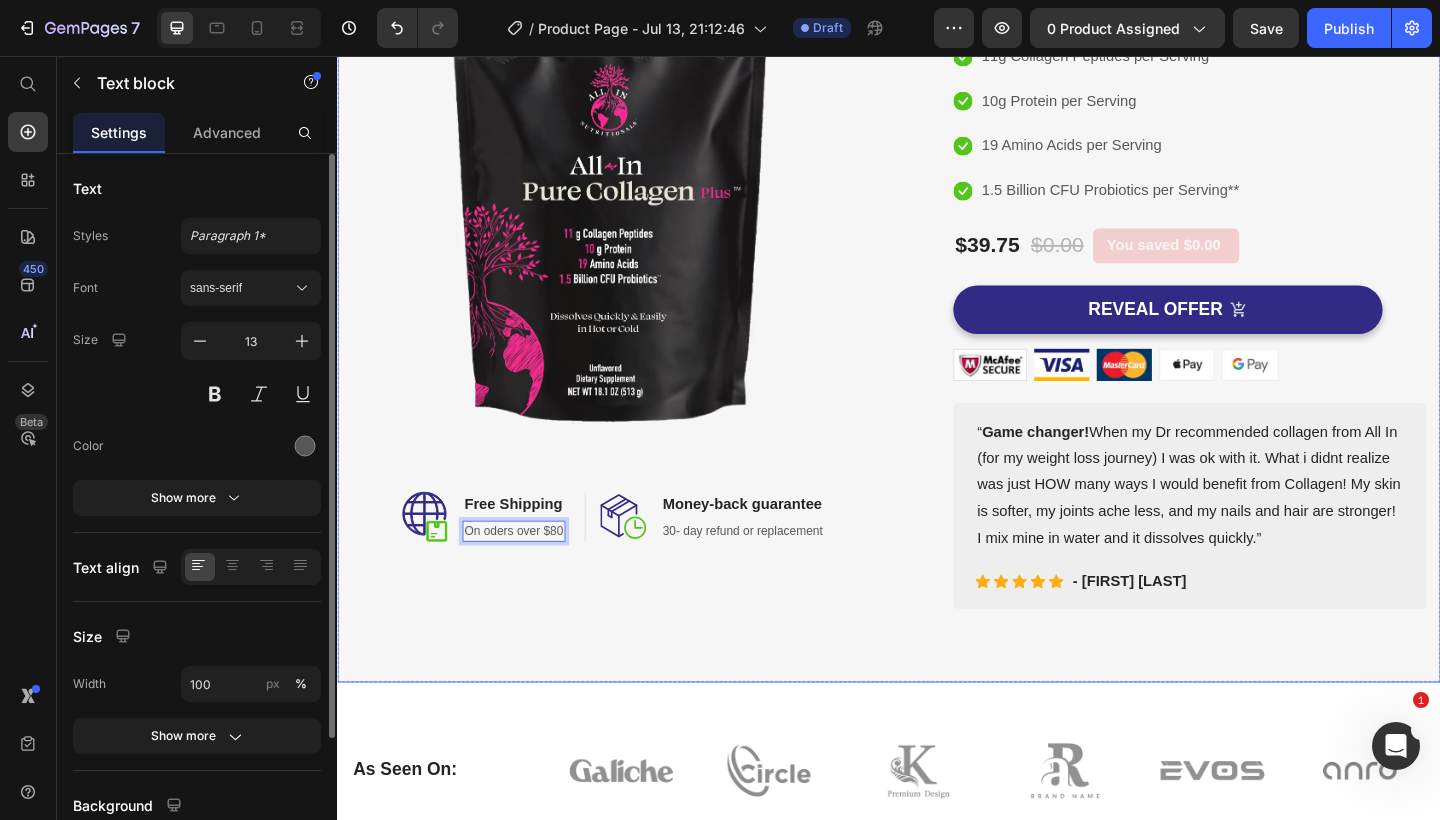 click on "Image Image Free Shipping Heading On oders over $80 Text block   0 Row Image Money-back guarantee Heading 30- day refund or replacement Text block Row Row Row (P) Images & Gallery Pure Collagen Plus™ (P) Title                Icon                Icon                Icon                Icon                Icon Icon List Hoz 6000+ Clients satisfaits Text block Row
Icon 11g Collagen Peptides per Serving Text block
Icon 10g Protein per Serving Text block
Icon 19 Amino Acids per Serving Text block
Icon 1.5 Billion CFU Probiotics per Serving** Text block Icon List $39.75 (P) Price $0.00 (P) Price You saved $0.00 Product Tag Row
Icon Product Benefit 1 Text block
Icon Product Benefit 2 Text block
Icon Product Benefit 3 Text block
Icon Product Benefit 4 Text block Icon List REVEAL OFFER (P) Cart Button Image Image Image Image Image Row “ Game changer!  Text block                Icon Icon" at bounding box center (937, 294) 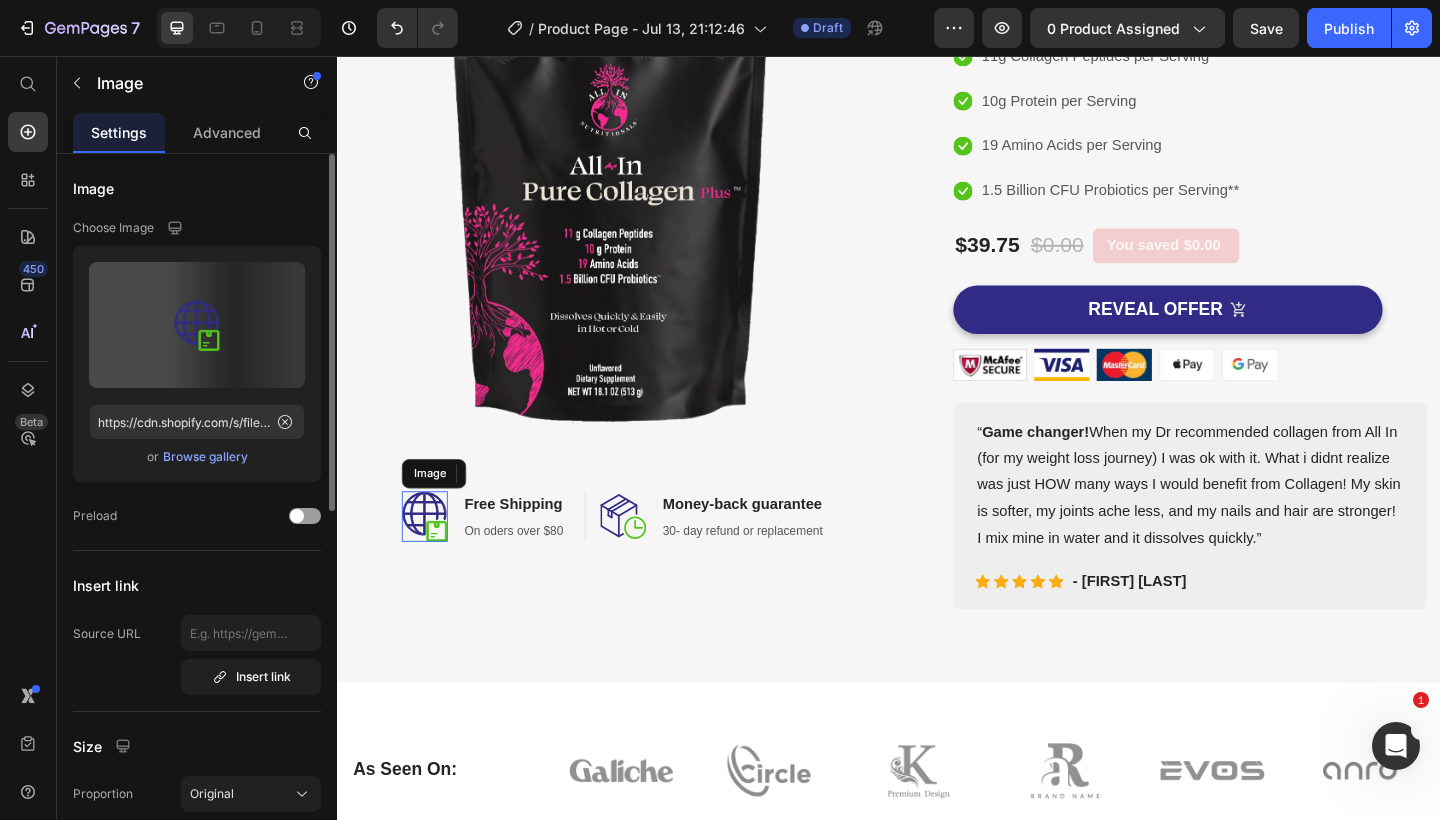 click at bounding box center (432, 557) 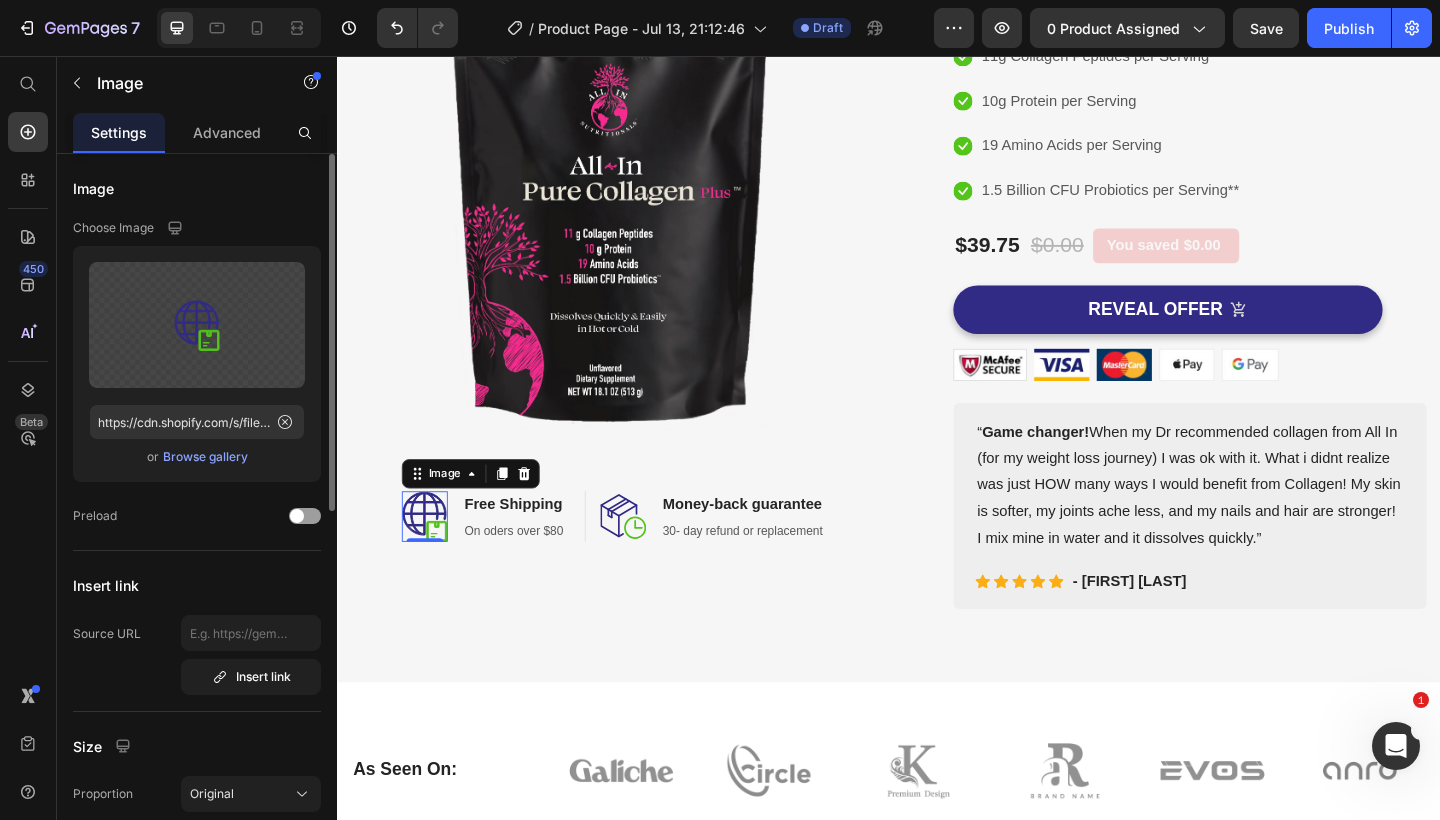 click on "Browse gallery" at bounding box center (205, 457) 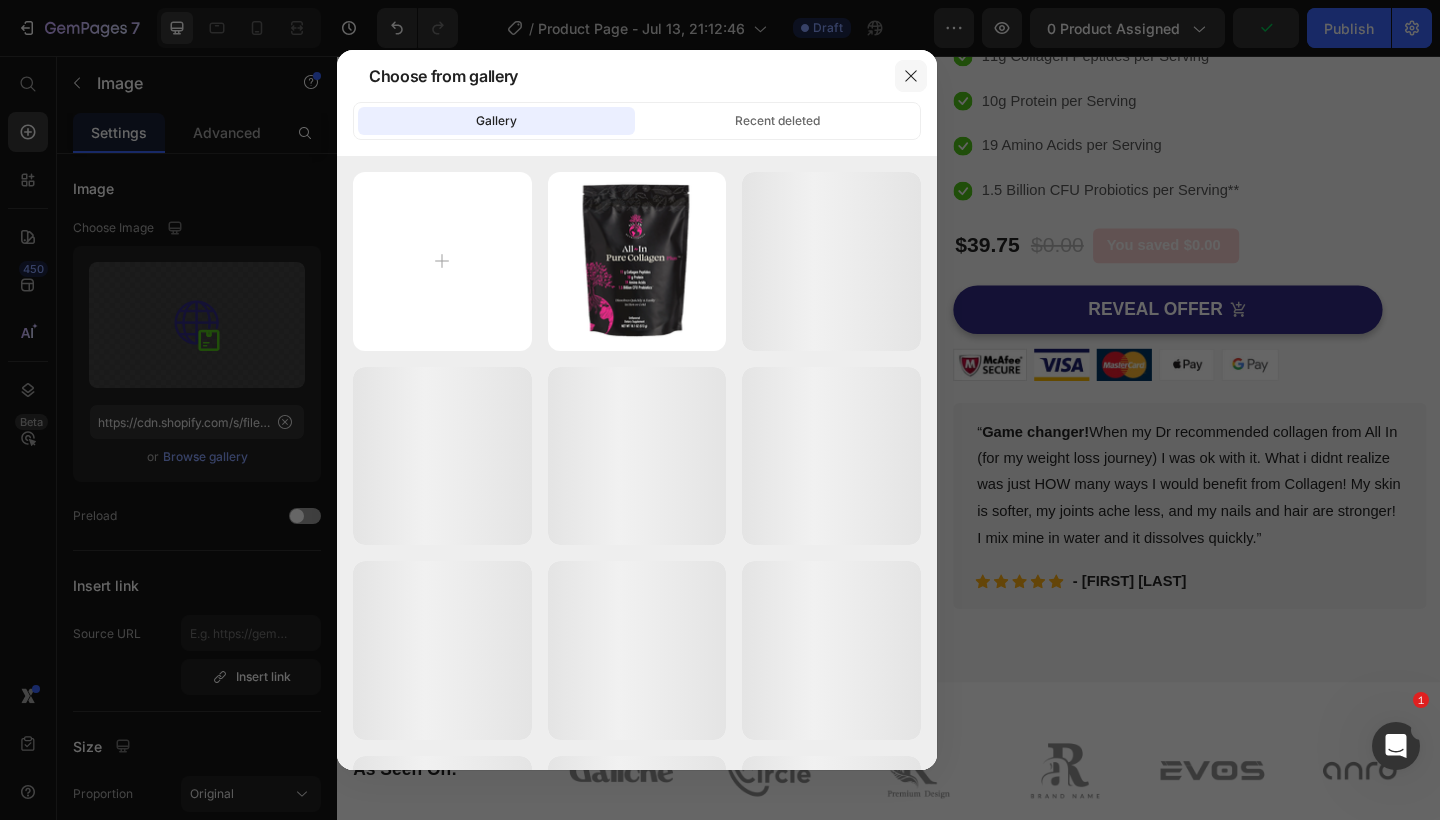 click 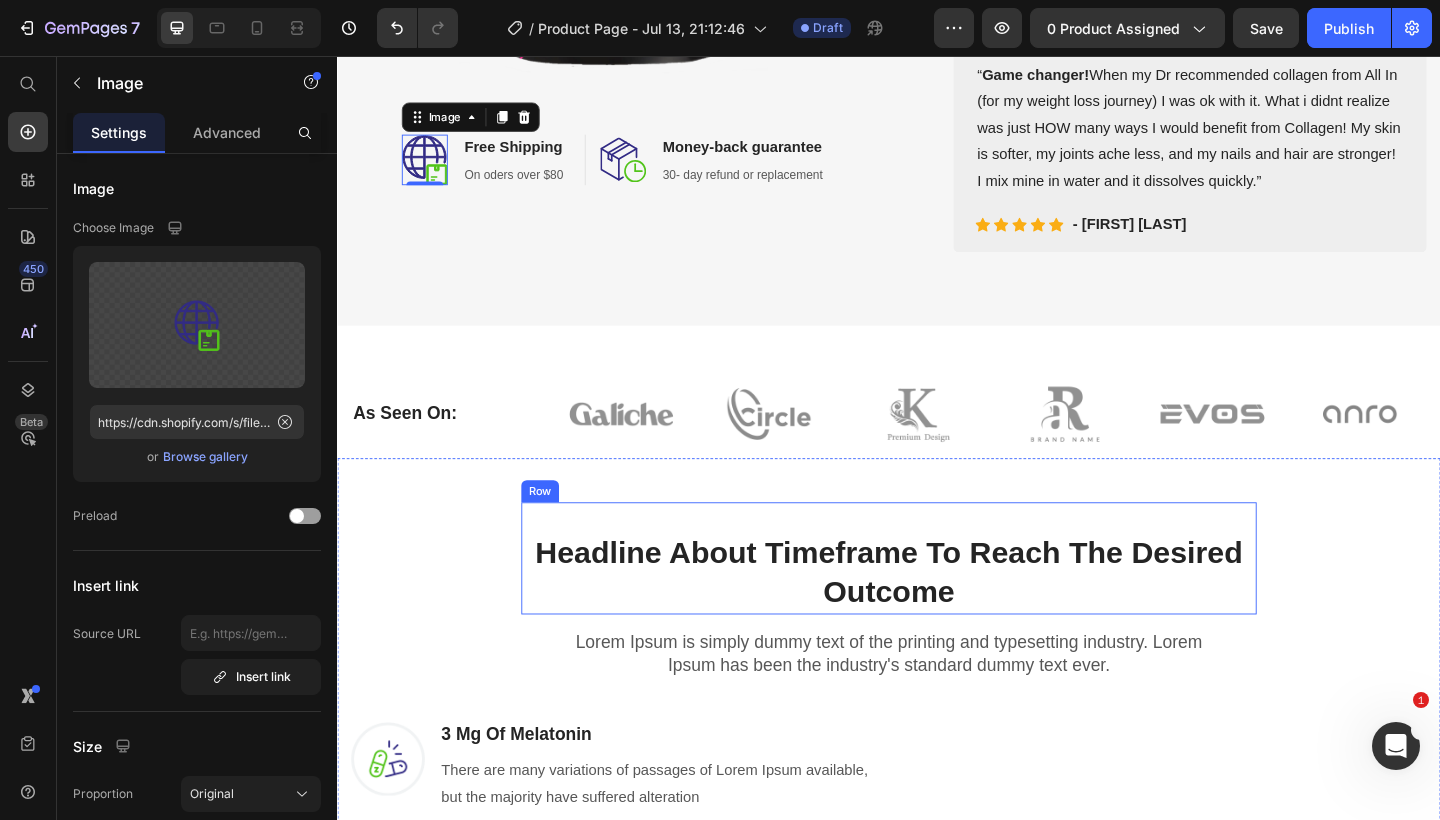 scroll, scrollTop: 651, scrollLeft: 0, axis: vertical 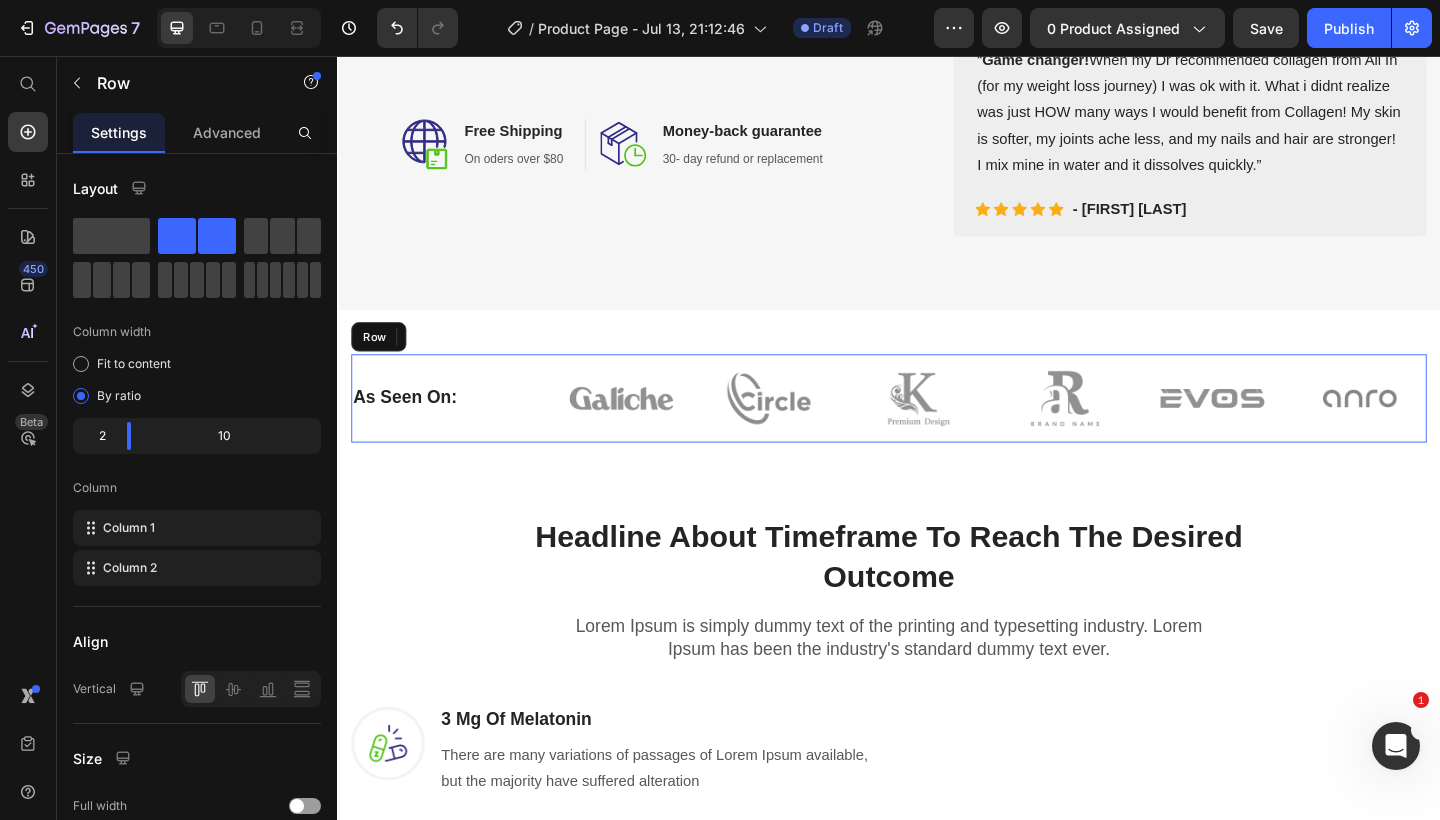 click on "As Seen On: Heading" at bounding box center [447, 429] 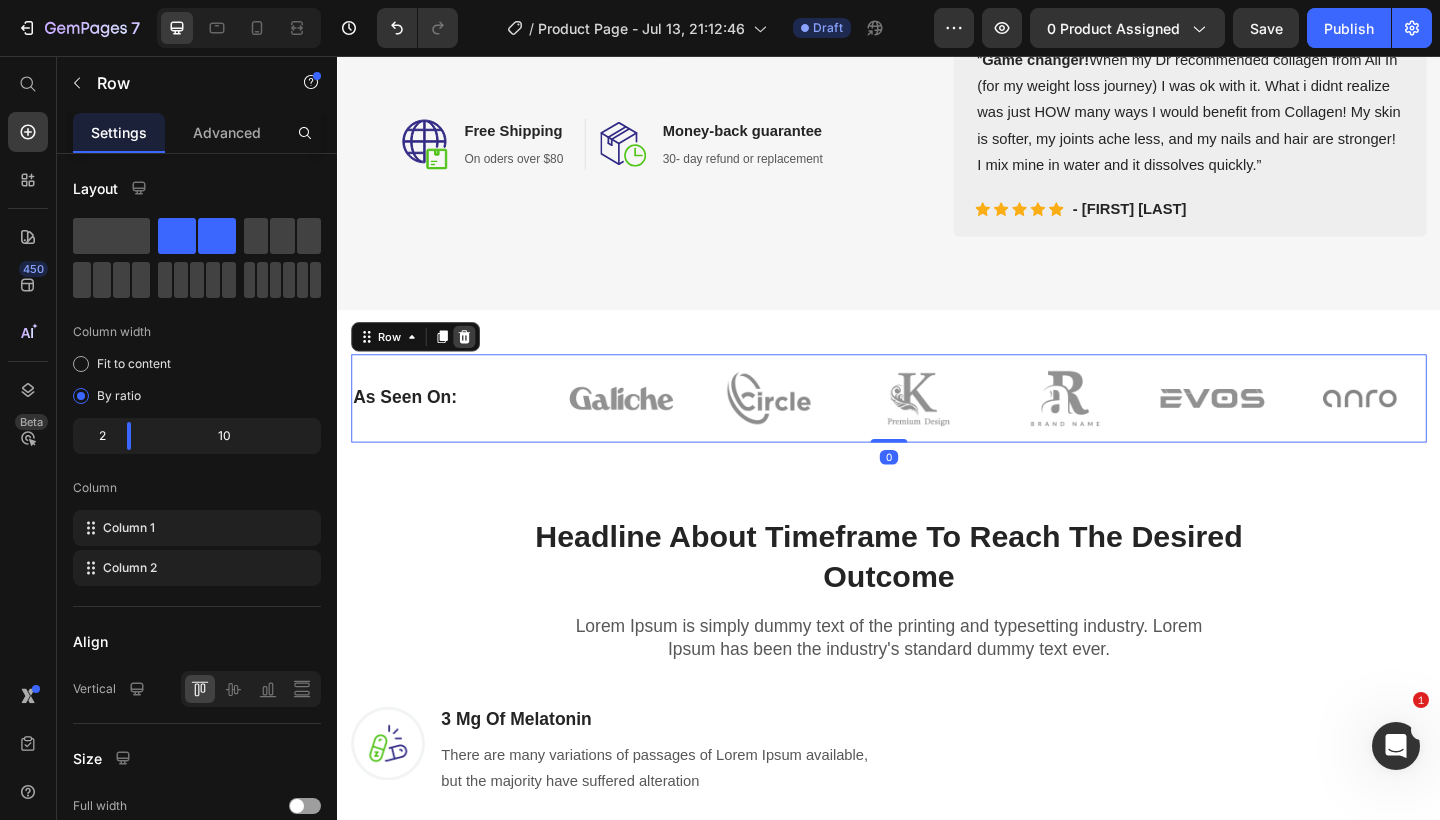 click 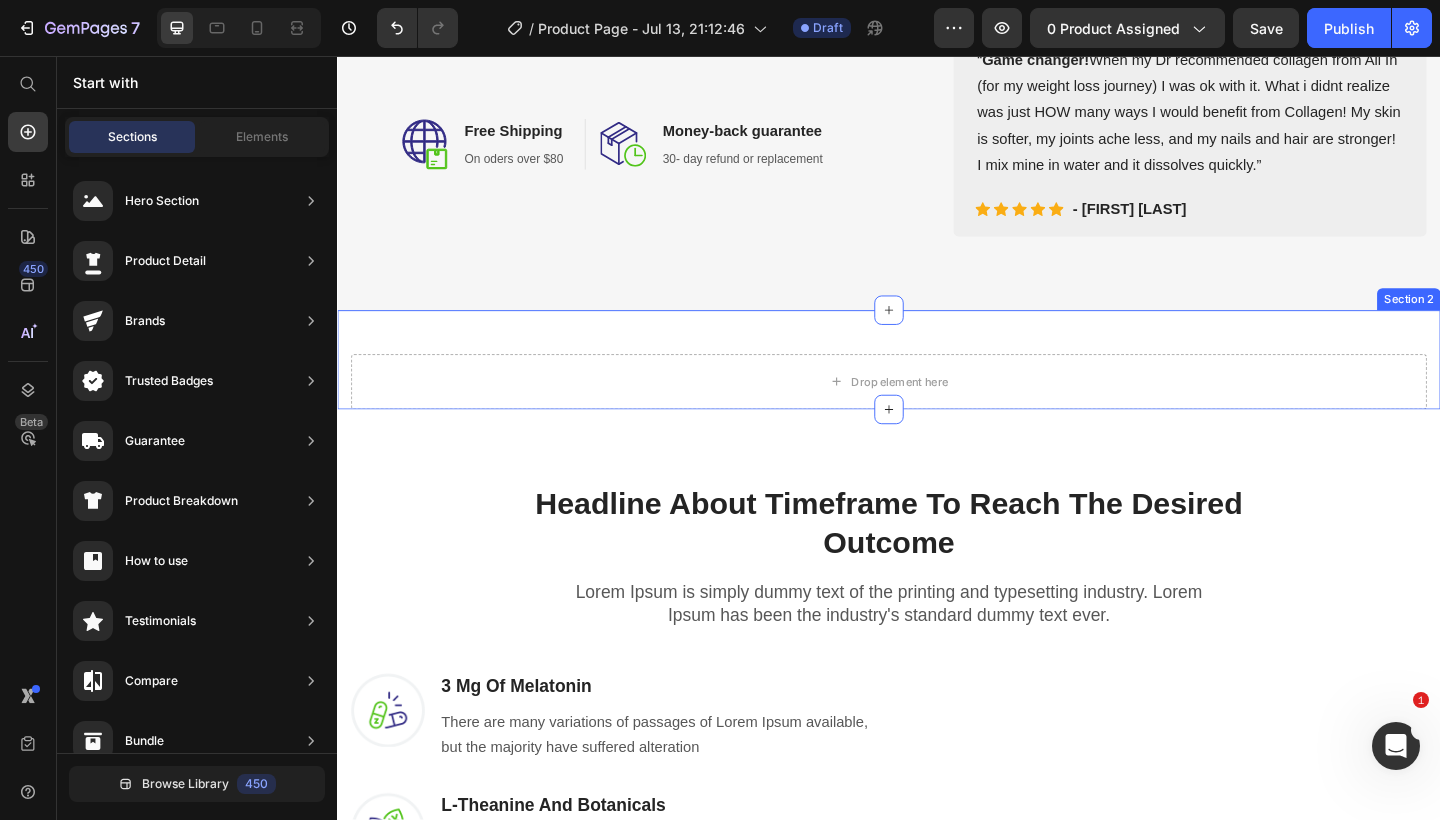click on "Drop element here Section 2" at bounding box center [937, 387] 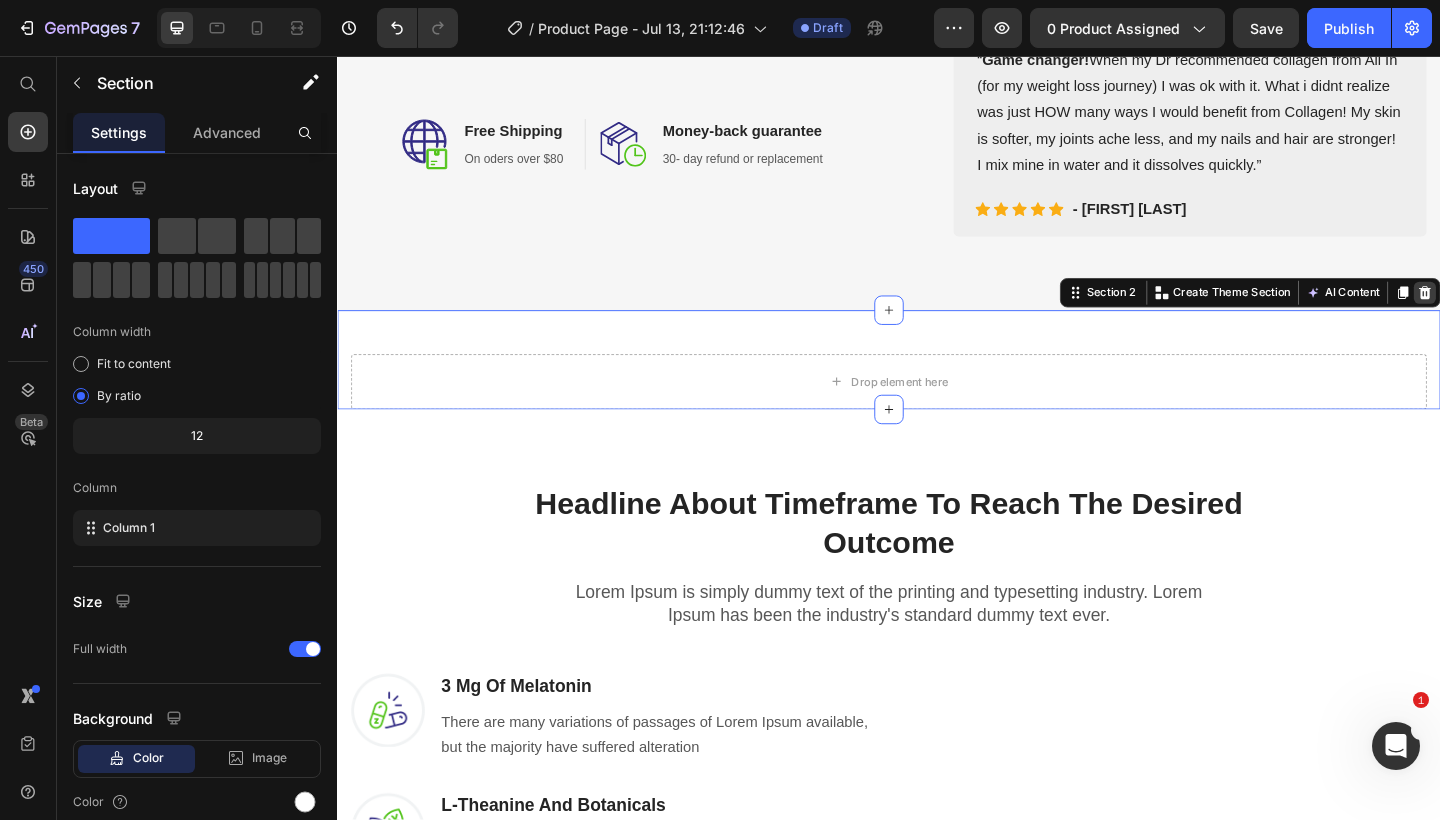 click 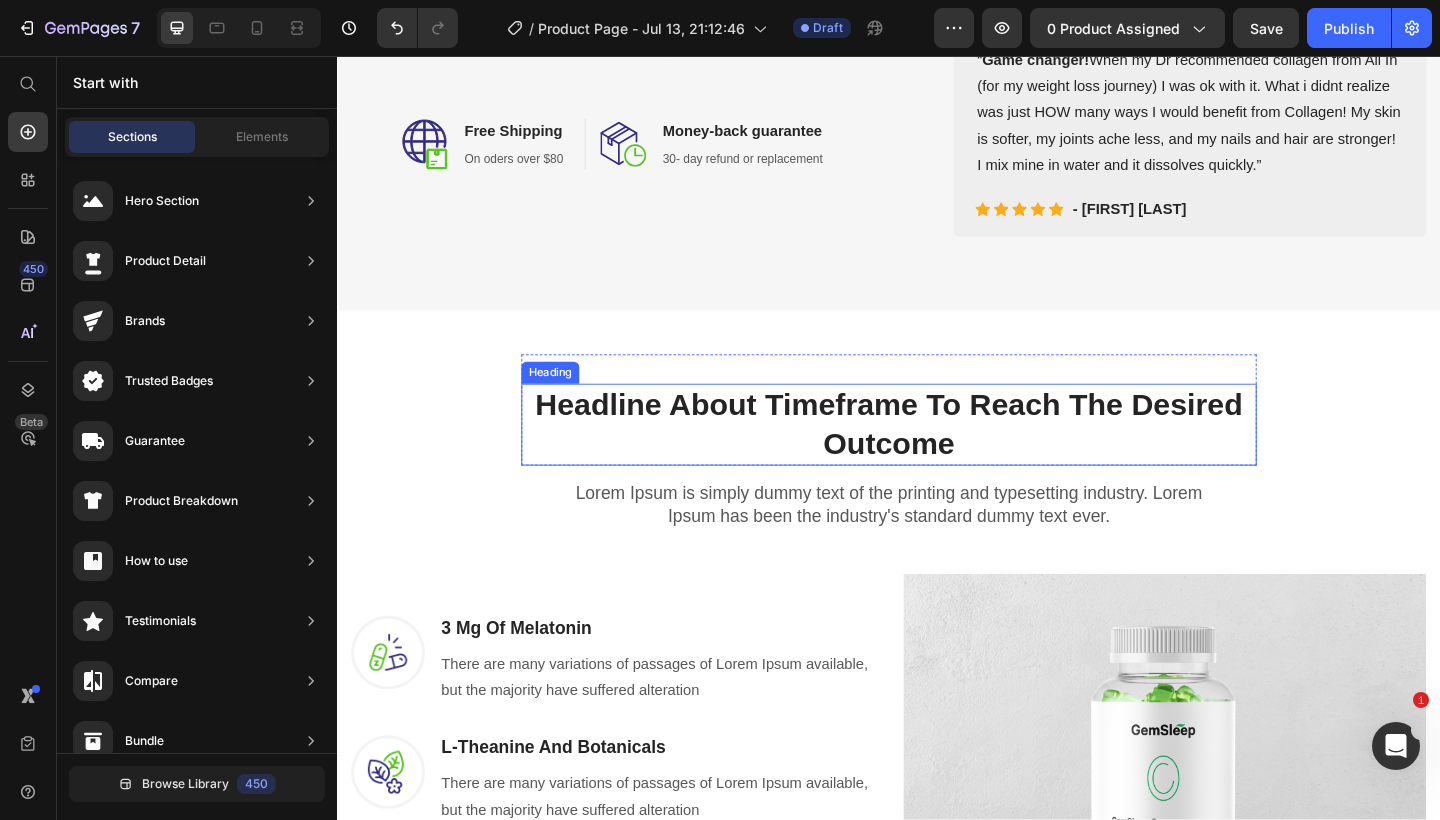 click on "Headline About Timeframe To Reach The Desired Outcome" at bounding box center (937, 458) 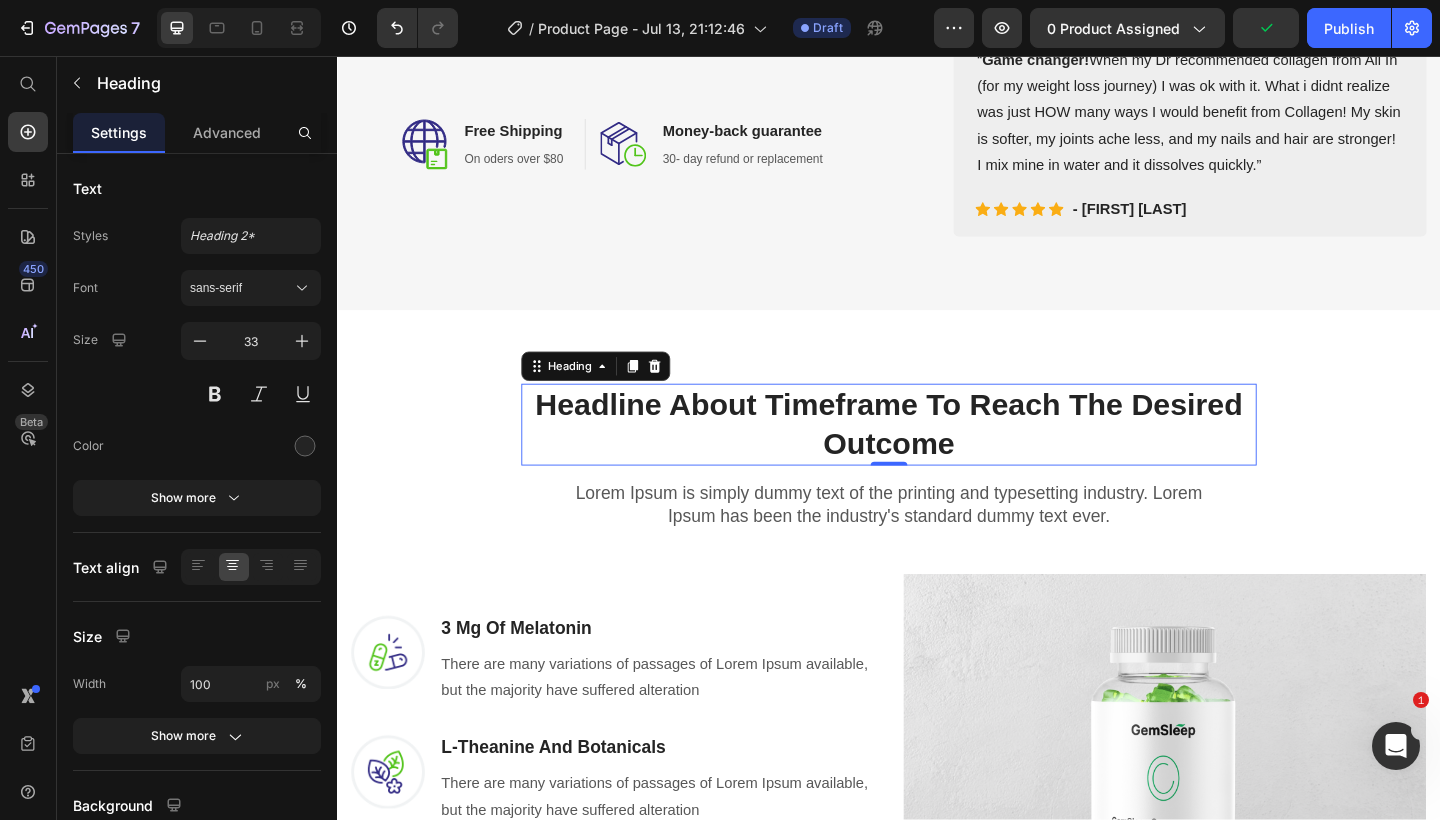 click on "Headline About Timeframe To Reach The Desired Outcome" at bounding box center (937, 458) 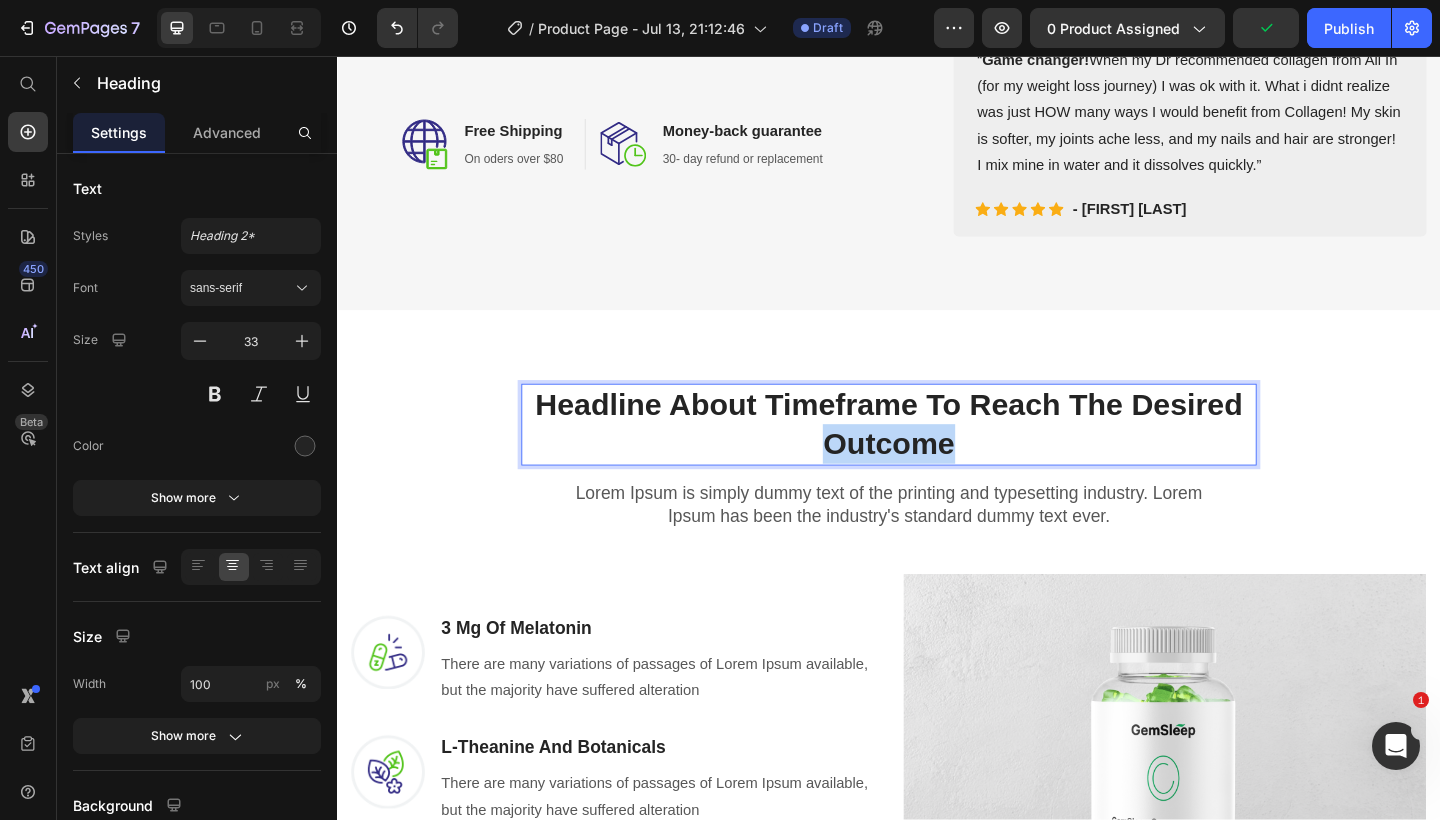 click on "Headline About Timeframe To Reach The Desired Outcome" at bounding box center [937, 458] 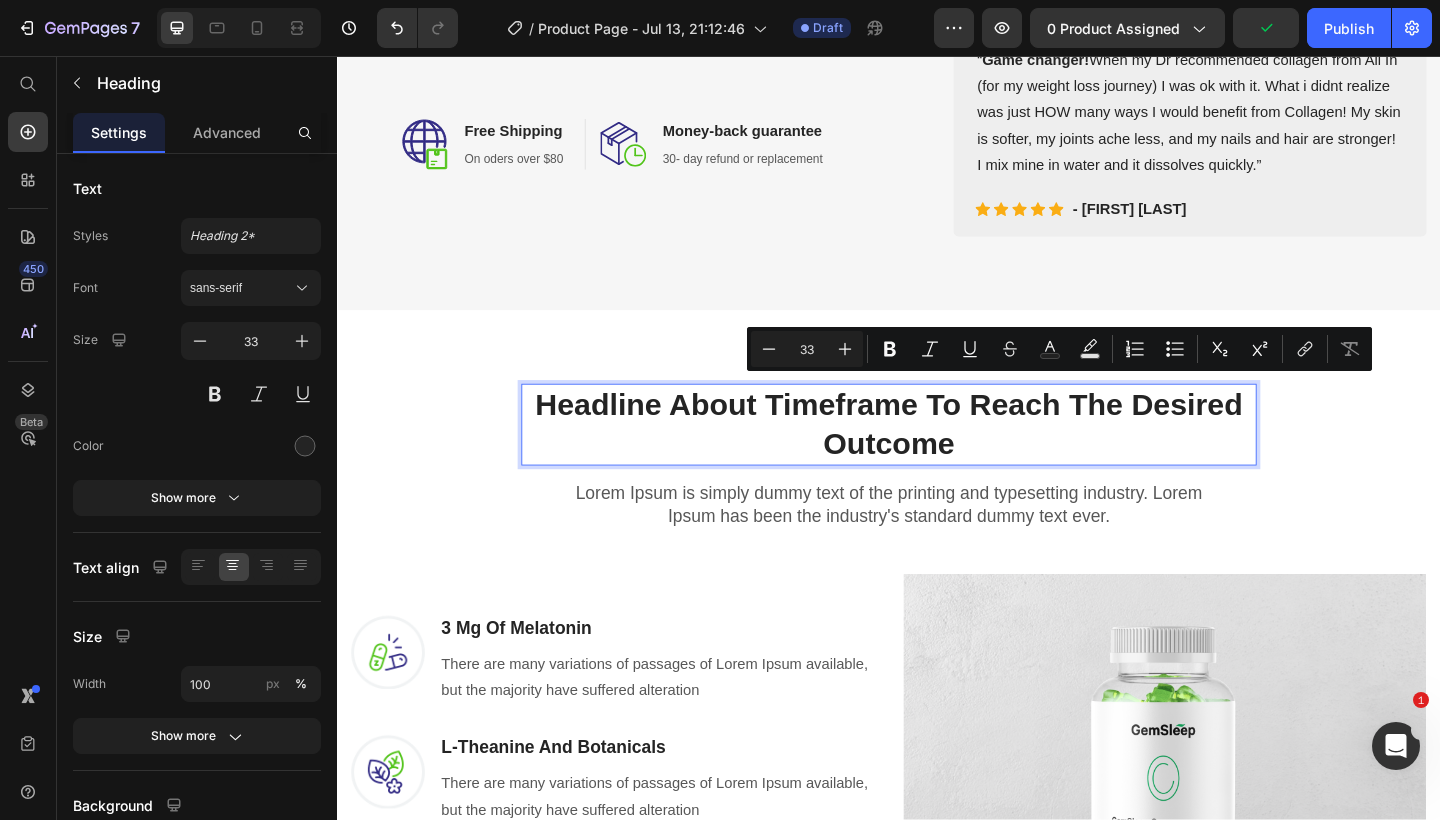 click on "Headline About Timeframe To Reach The Desired Outcome" at bounding box center [937, 458] 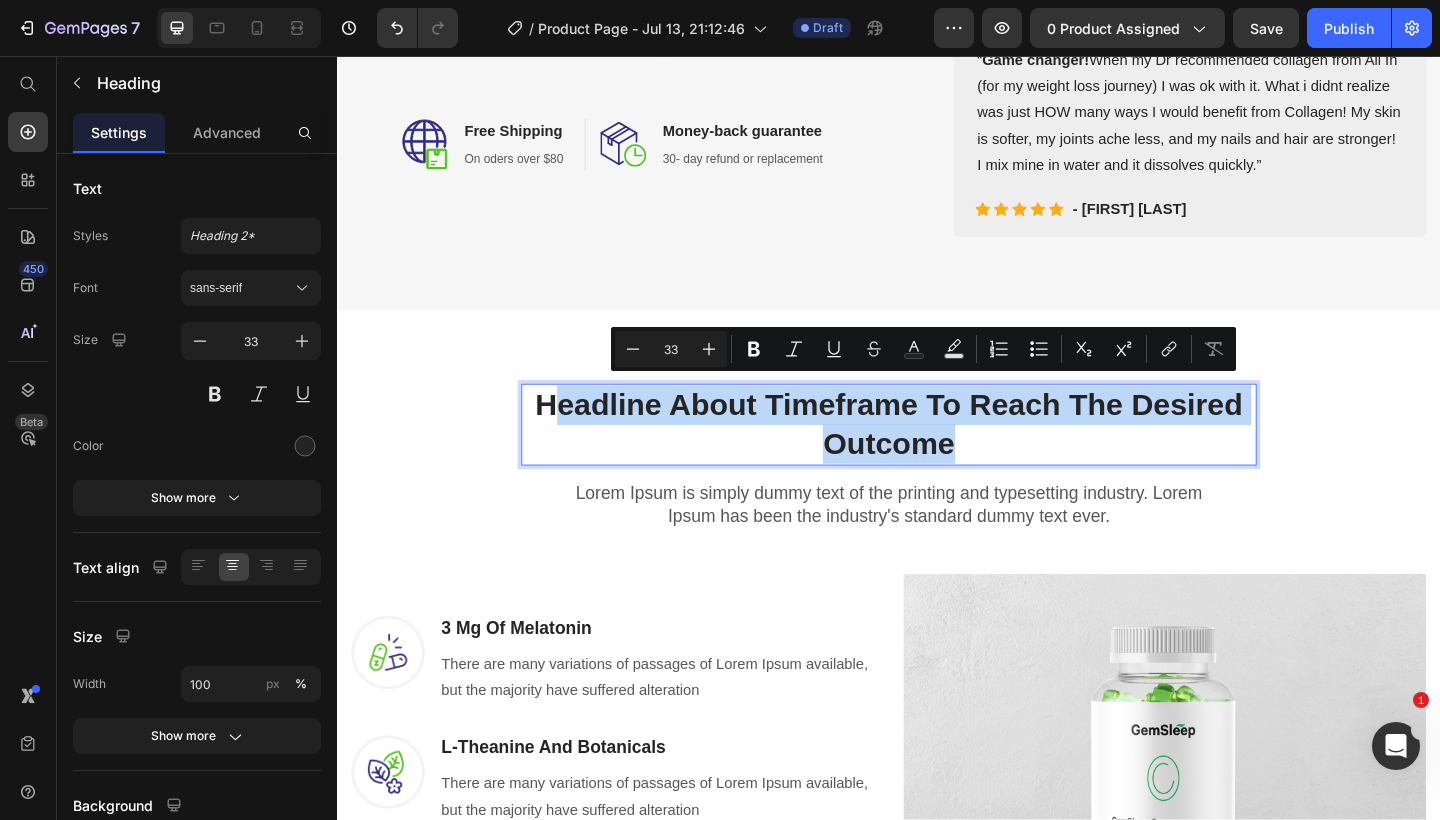 drag, startPoint x: 1021, startPoint y: 467, endPoint x: 542, endPoint y: 426, distance: 480.7515 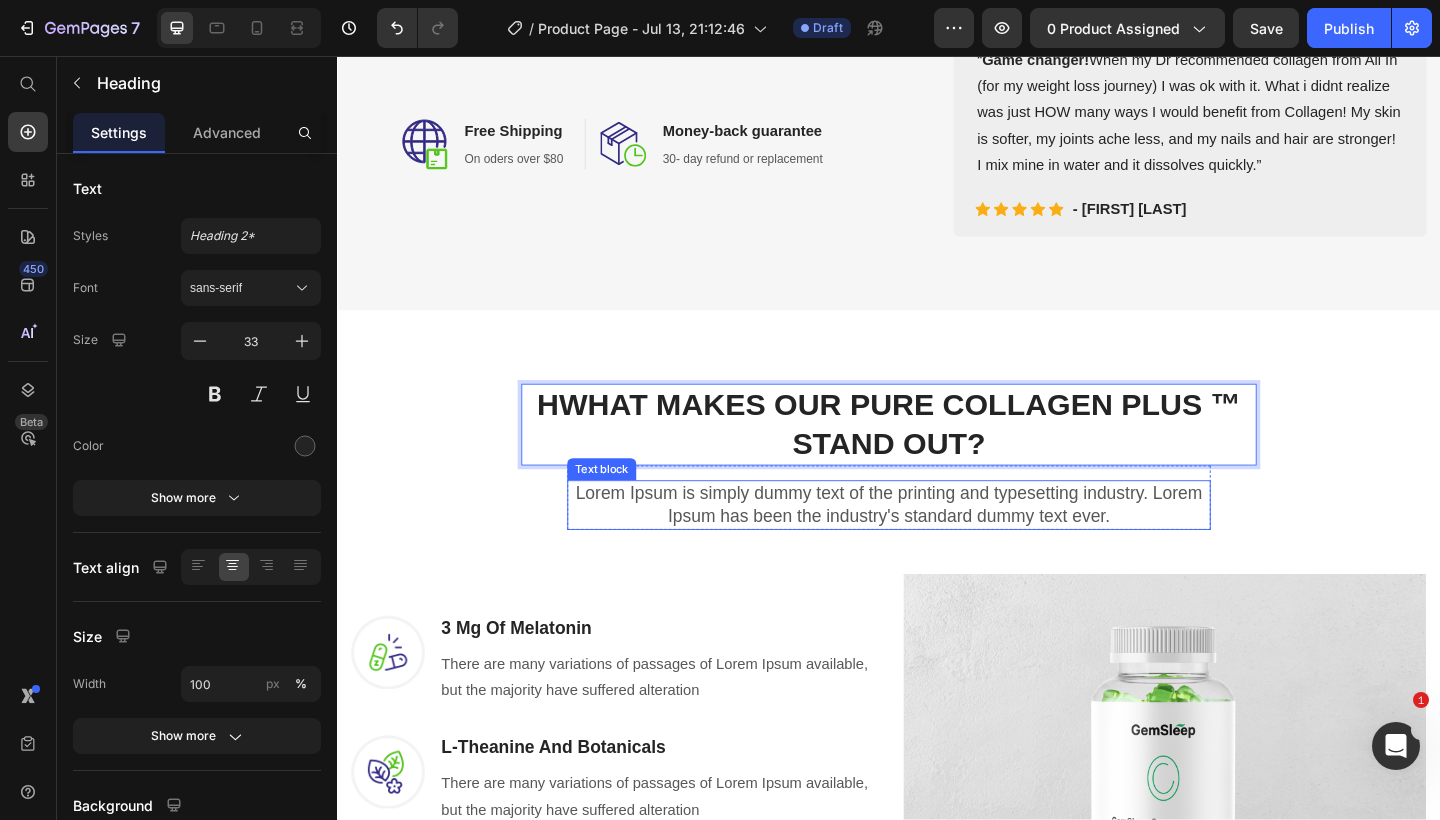 click on "Lorem Ipsum is simply dummy text of the printing and typesetting industry. Lorem Ipsum has been the industry's standard dummy text ever." at bounding box center [937, 544] 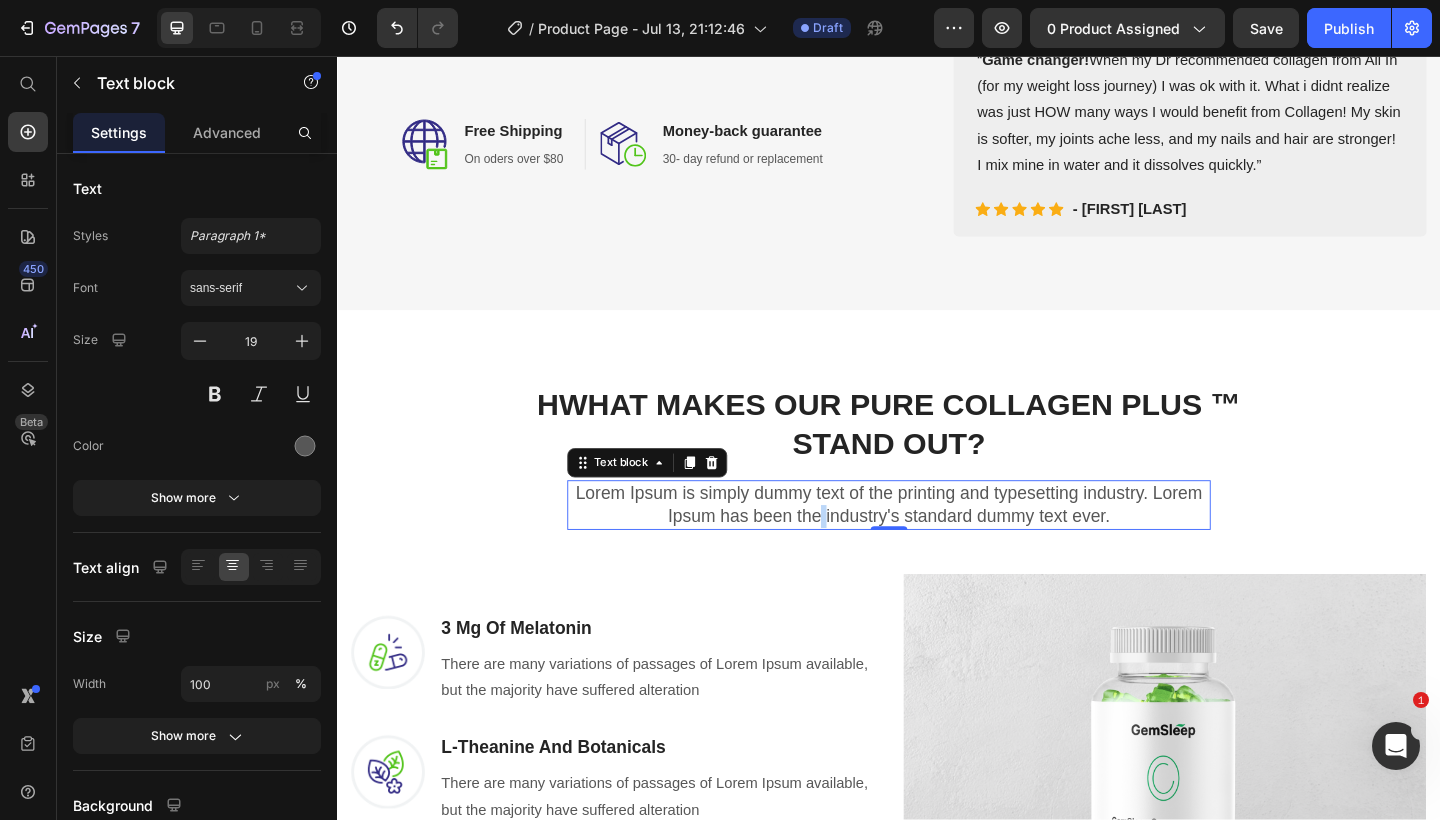 click on "Lorem Ipsum is simply dummy text of the printing and typesetting industry. Lorem Ipsum has been the industry's standard dummy text ever." at bounding box center [937, 544] 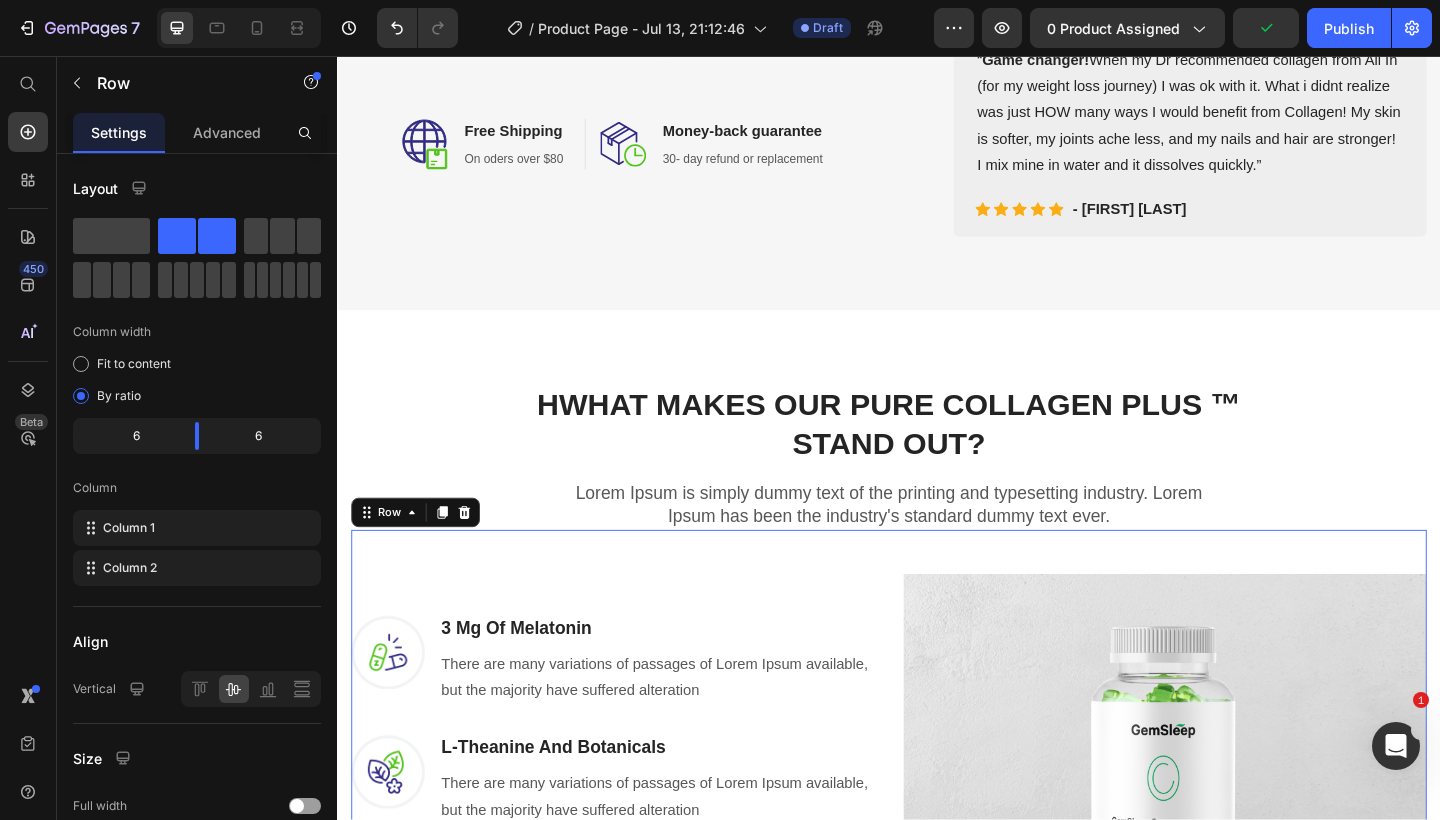 click on "Image 3 Mg Of Melatonin Heading There are many variations of passages of Lorem Ipsum available, but the majority have suffered alteration Text block Row Image L-Theanine And Botanicals Heading There are many variations of passages of Lorem Ipsum available, but the majority have suffered alteration Text block Row Image No Artificial Flavors, Gluten Free Heading There are many variations of passages of Lorem Ipsum available, but the majority have suffered alteration Text block Row  	   REVEAL OFFER Button                Icon 30 day money back guarantee Text block Icon List Row Image Row   0" at bounding box center [937, 880] 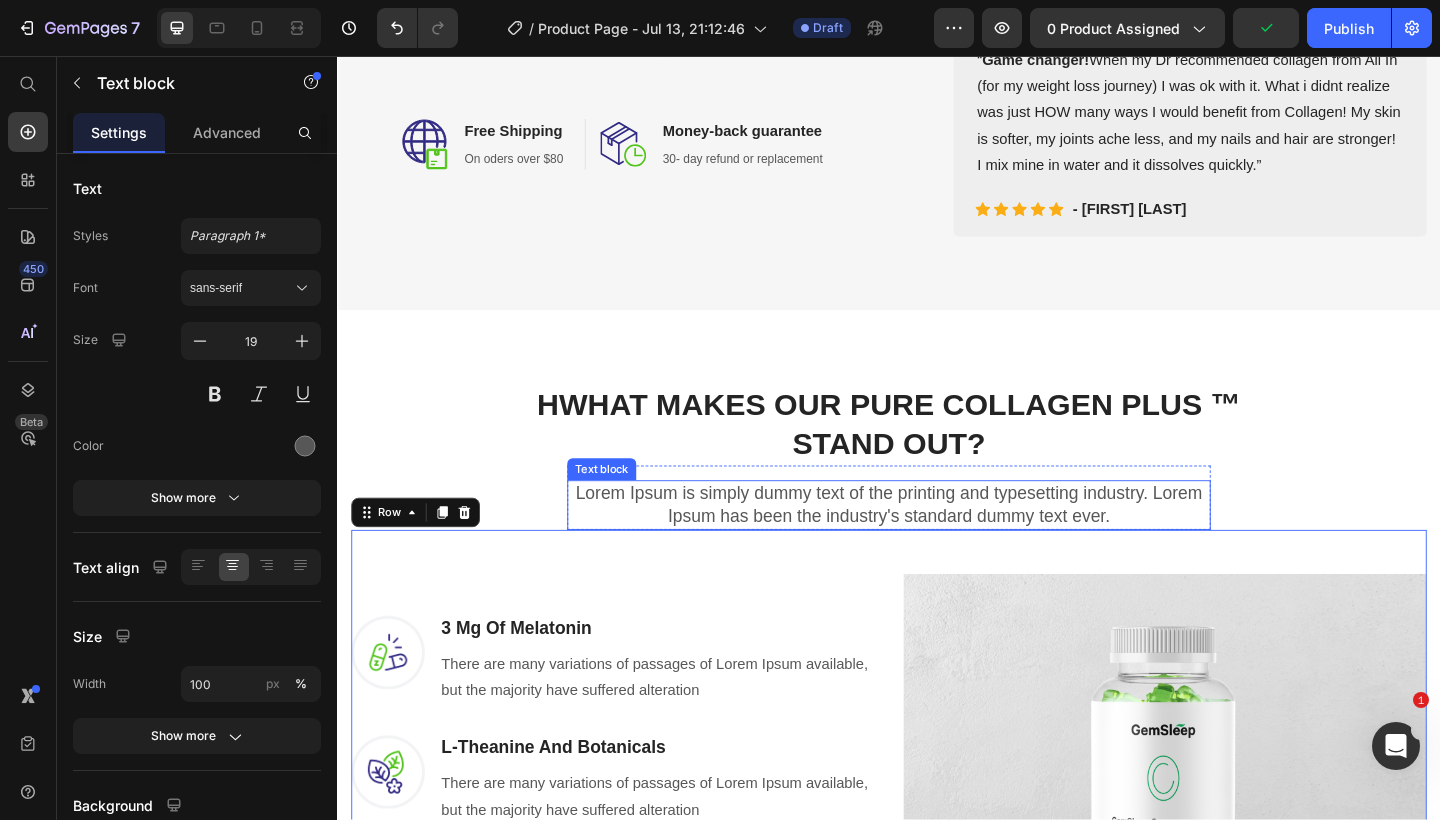 click on "Lorem Ipsum is simply dummy text of the printing and typesetting industry. Lorem Ipsum has been the industry's standard dummy text ever." at bounding box center (937, 544) 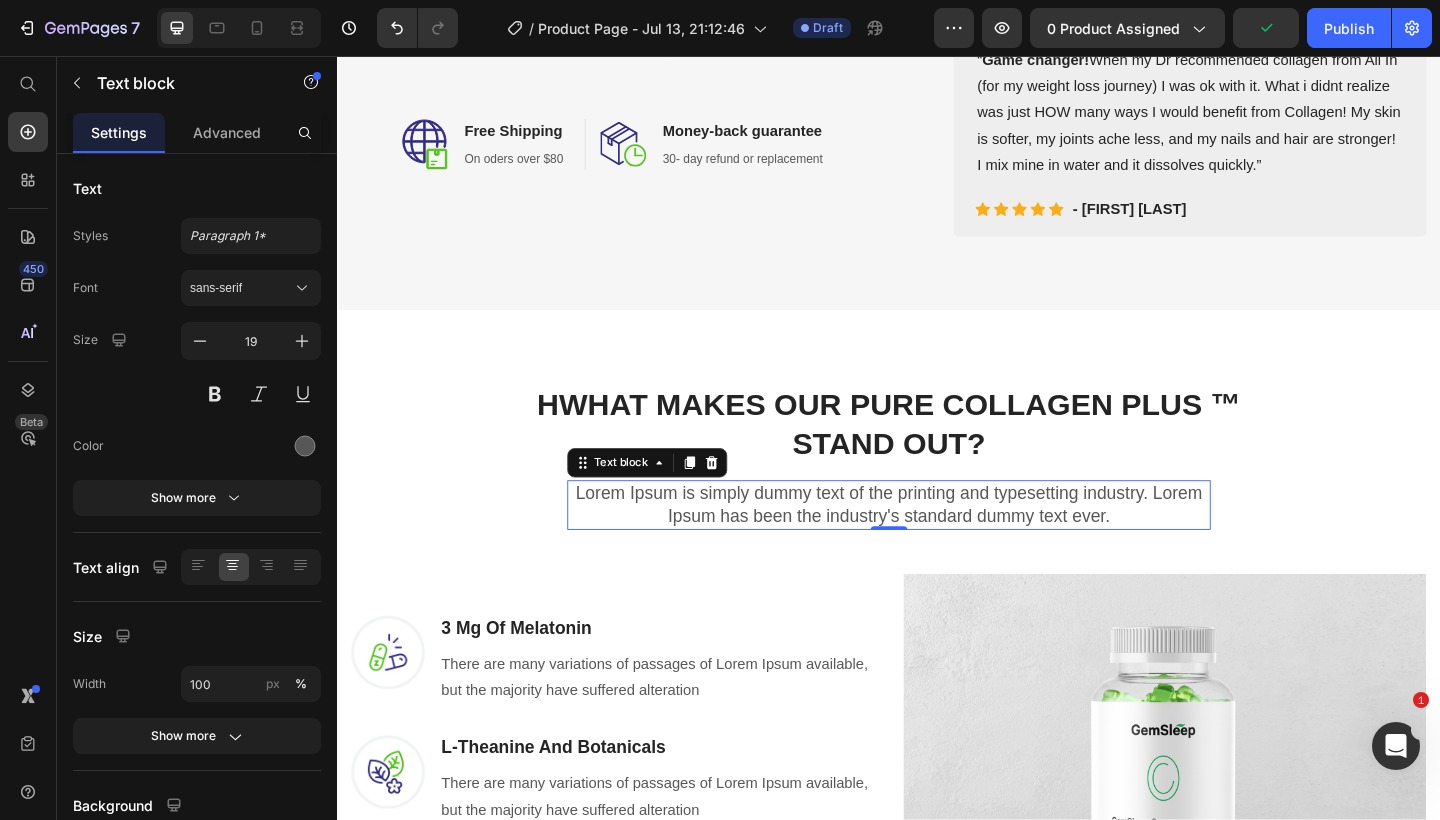 click on "Lorem Ipsum is simply dummy text of the printing and typesetting industry. Lorem Ipsum has been the industry's standard dummy text ever." at bounding box center (937, 544) 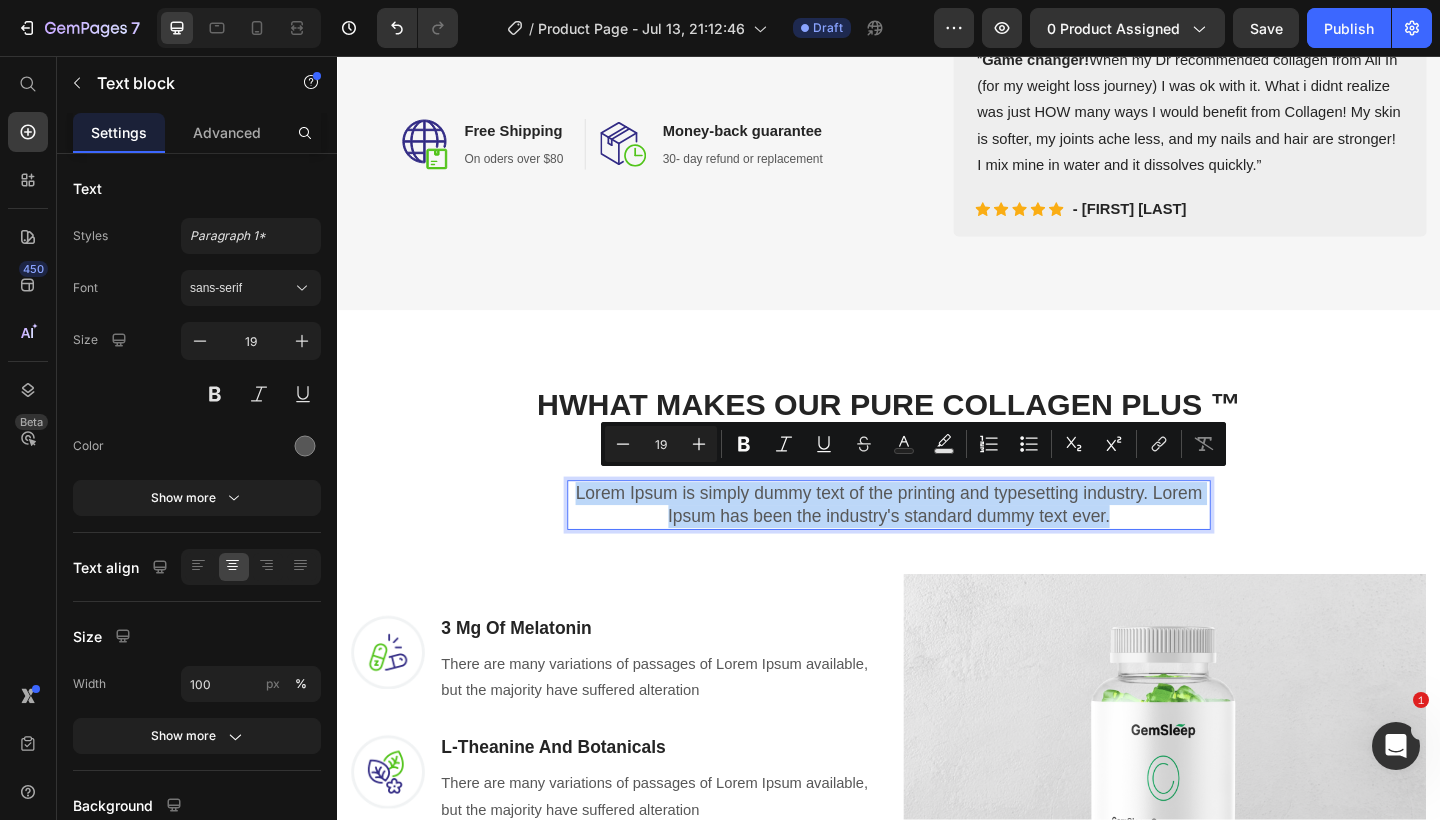 drag, startPoint x: 1183, startPoint y: 548, endPoint x: 589, endPoint y: 518, distance: 594.7571 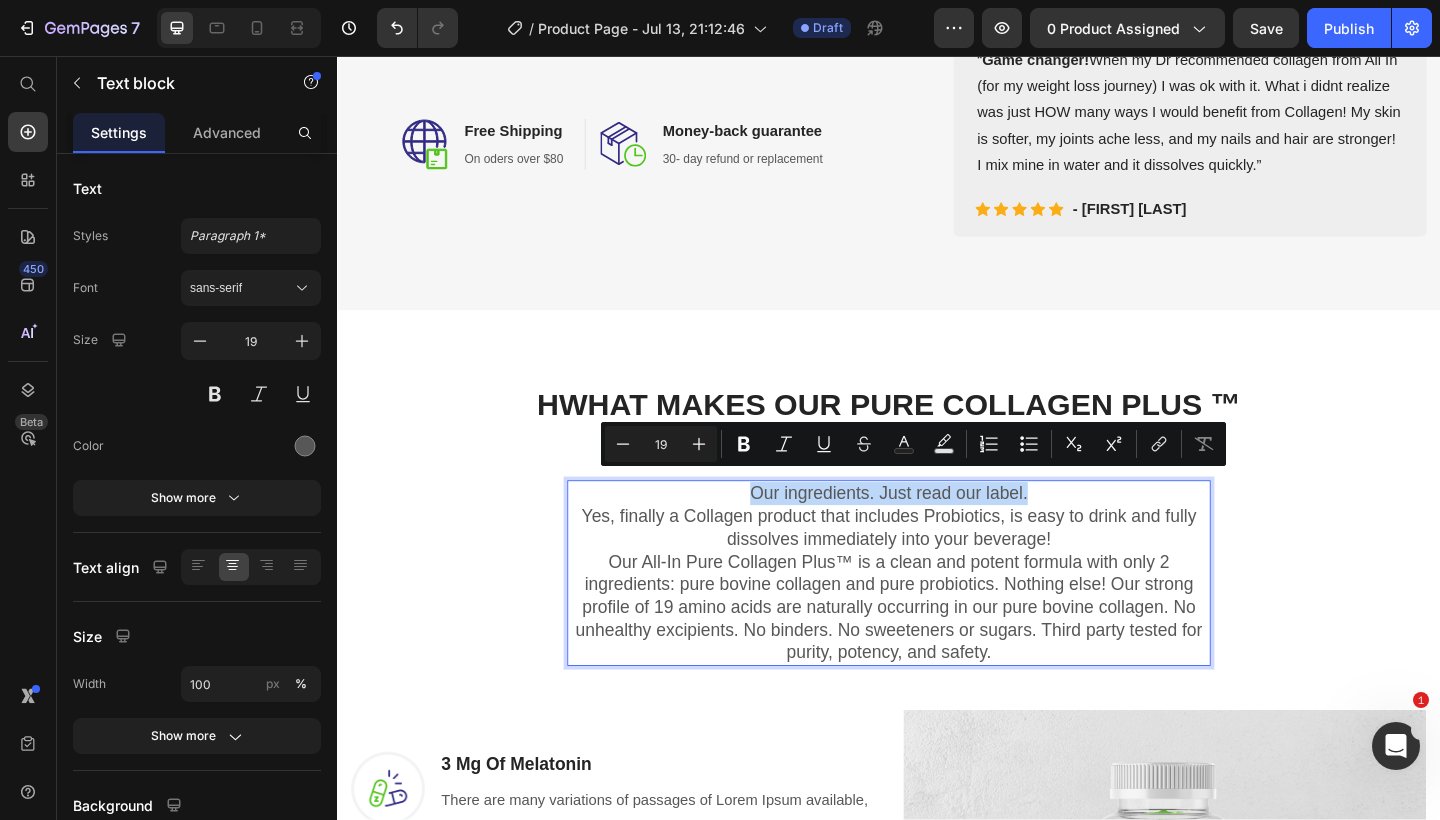 drag, startPoint x: 1096, startPoint y: 517, endPoint x: 750, endPoint y: 525, distance: 346.09247 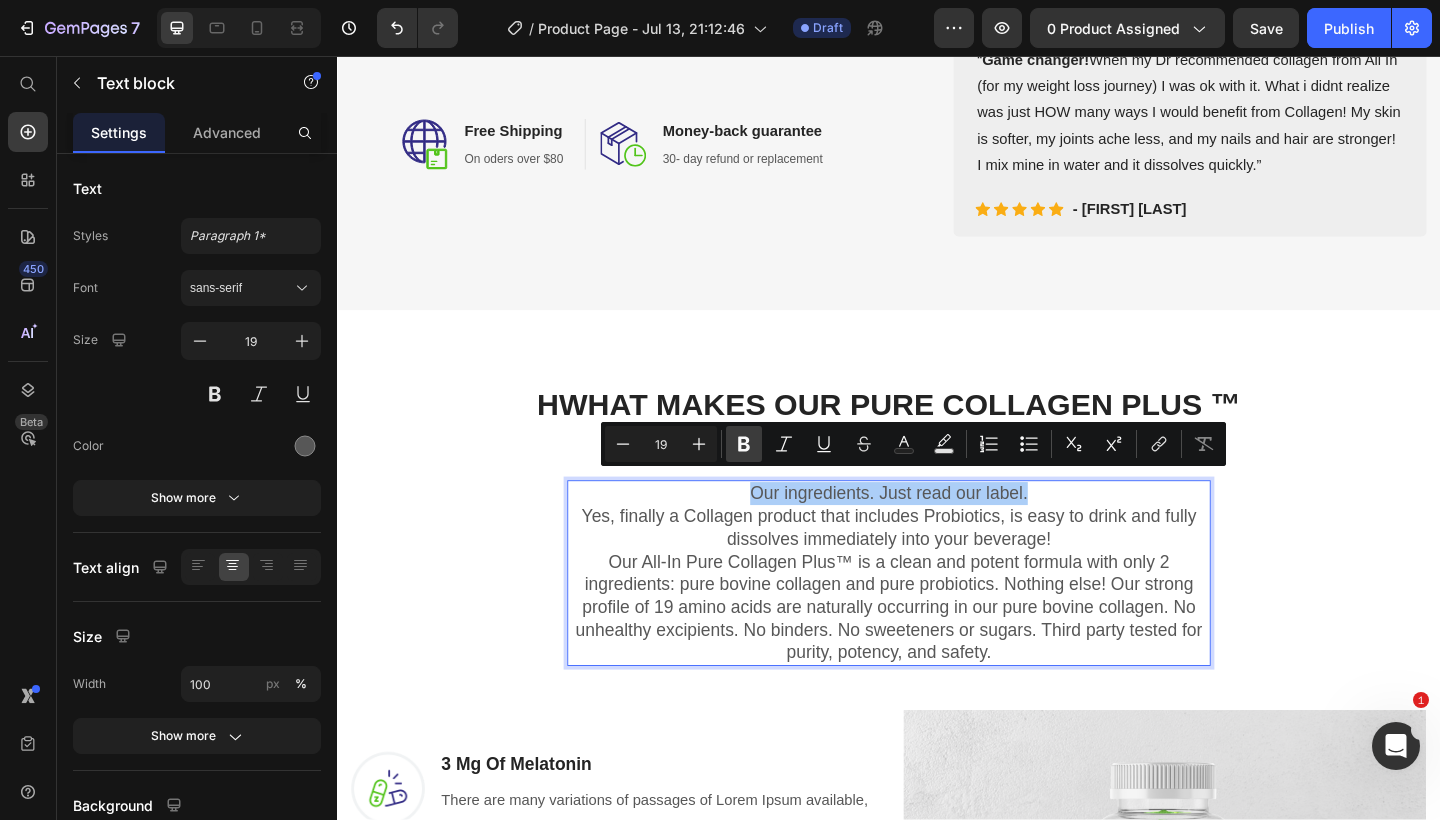 click 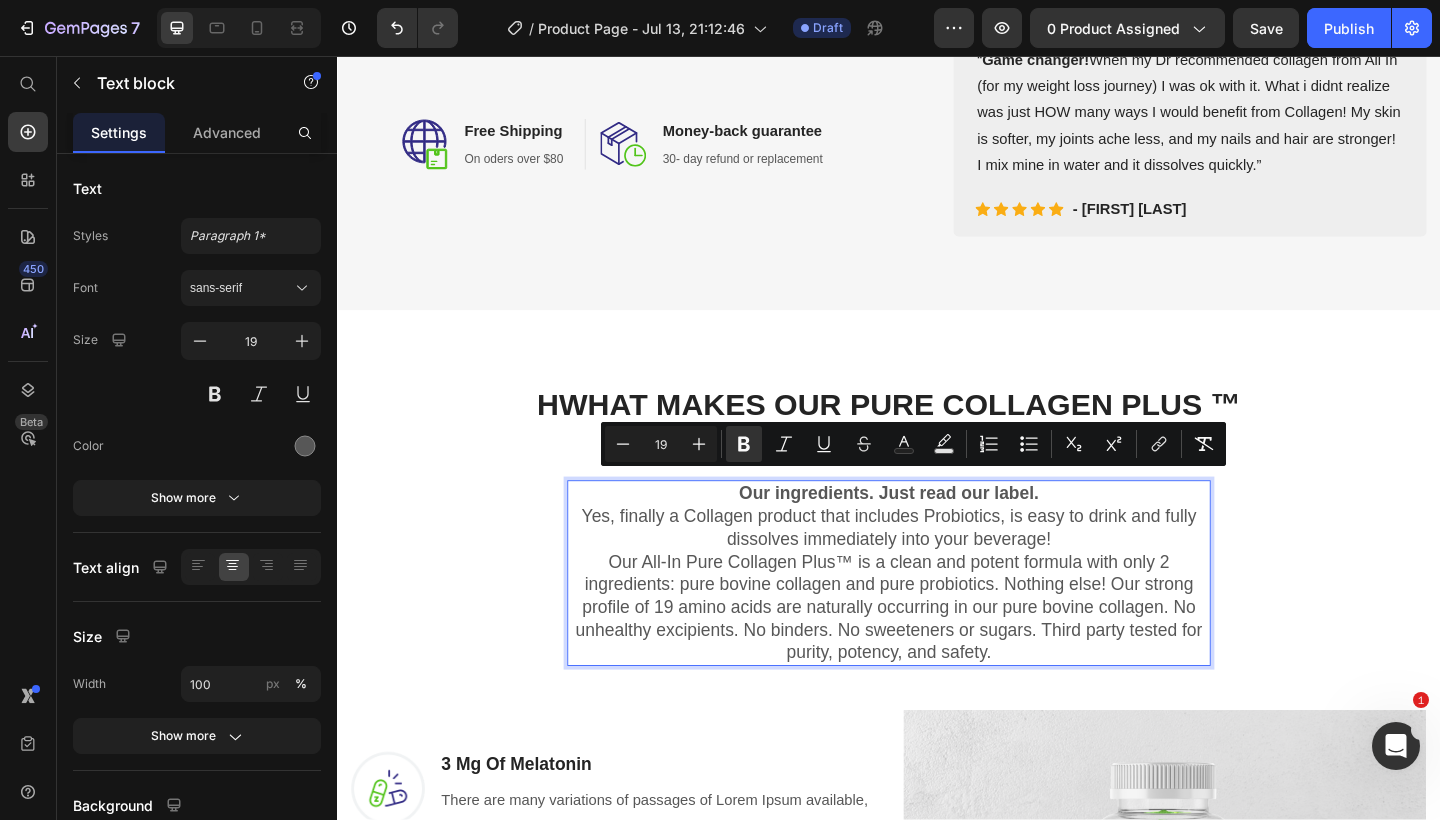 click on "Our All-In Pure Collagen Plus™ is a clean and potent formula with only 2 ingredients: pure bovine collagen and pure probiotics. Nothing else! Our strong profile of 19 amino acids are naturally occurring in our pure bovine collagen. No unhealthy excipients. No binders. No sweeteners or sugars. Third party tested for purity, potency, and safety." at bounding box center (937, 657) 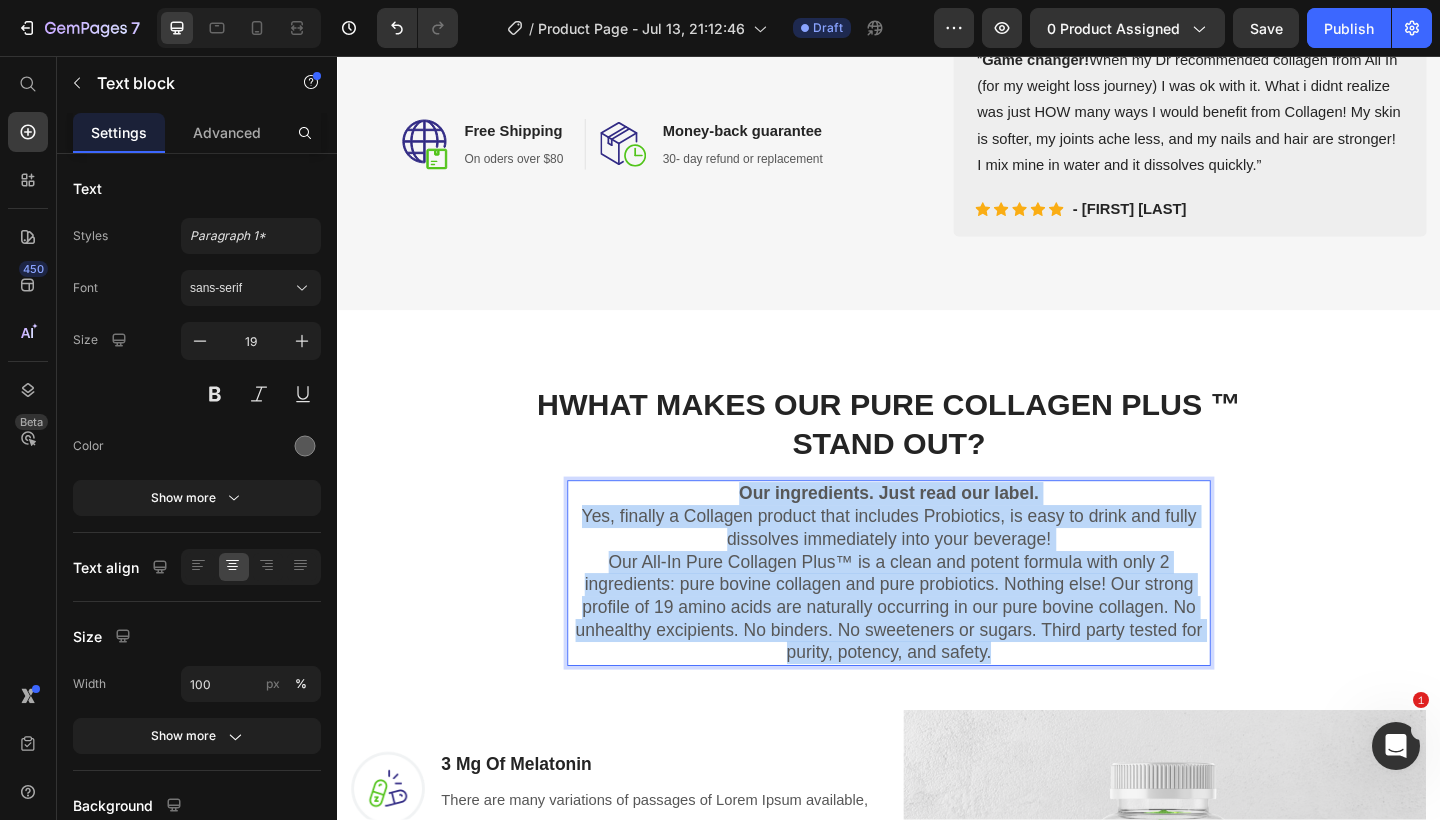 drag, startPoint x: 1068, startPoint y: 698, endPoint x: 725, endPoint y: 514, distance: 389.23642 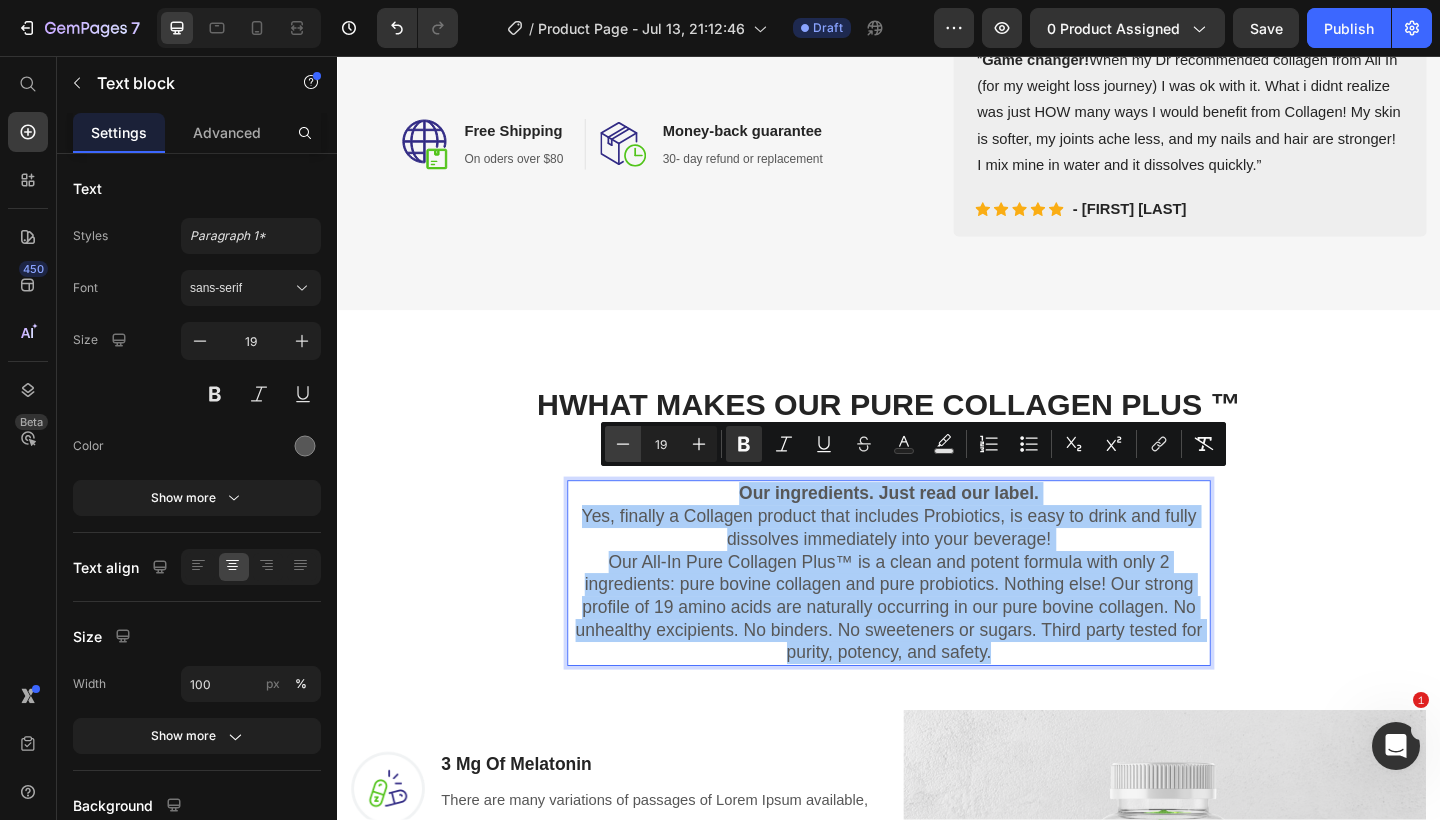 click 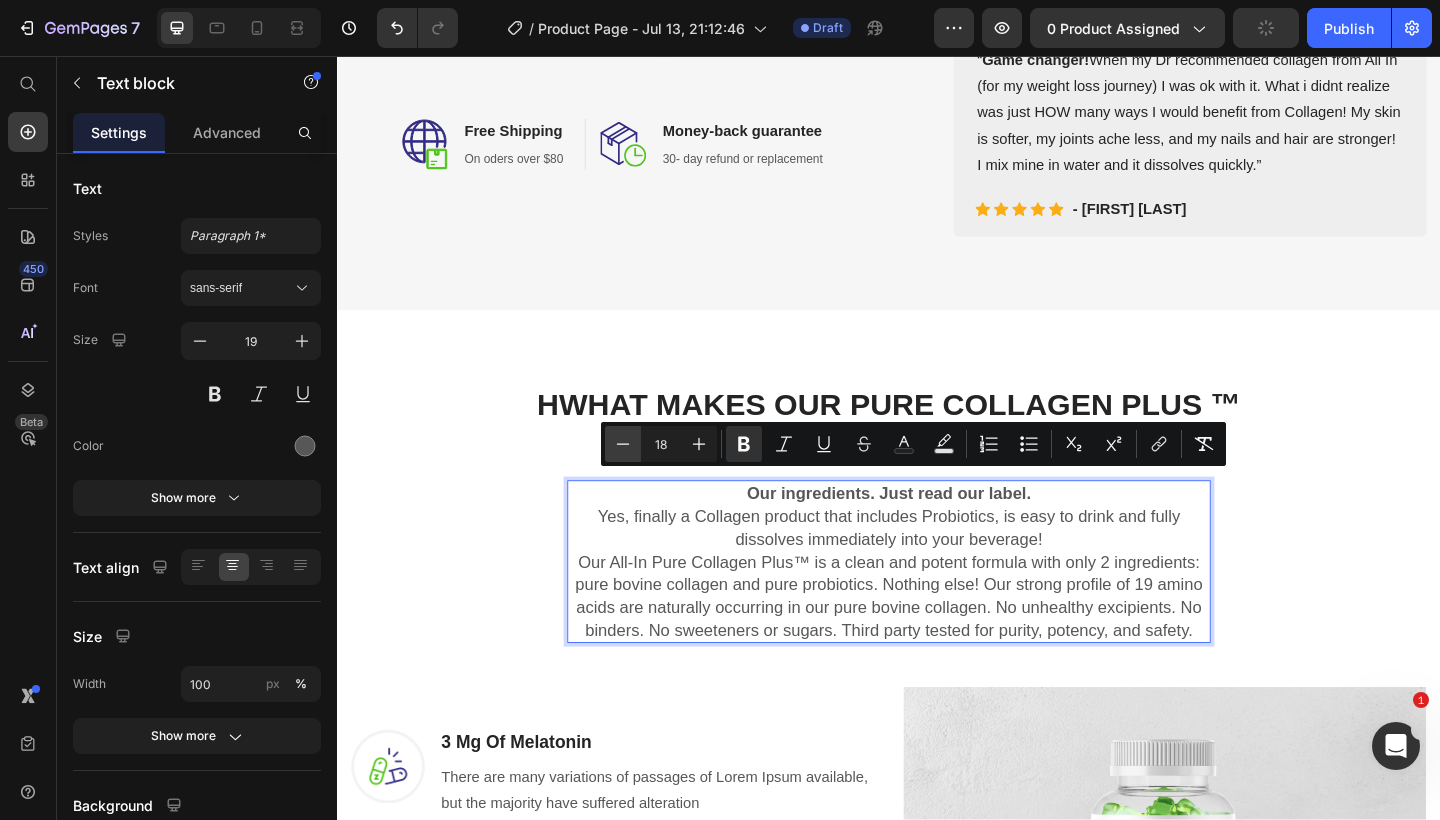 click 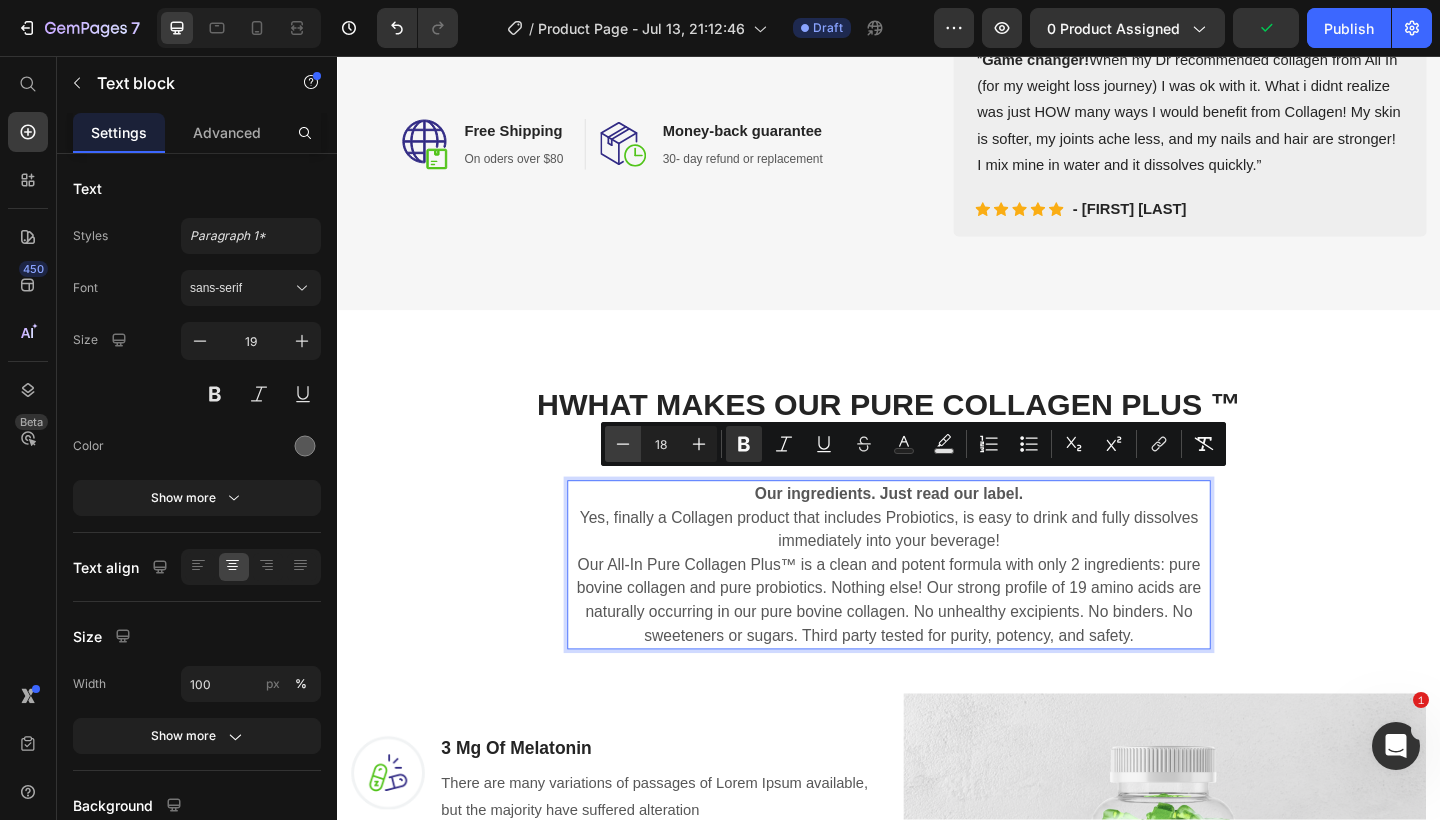 type on "17" 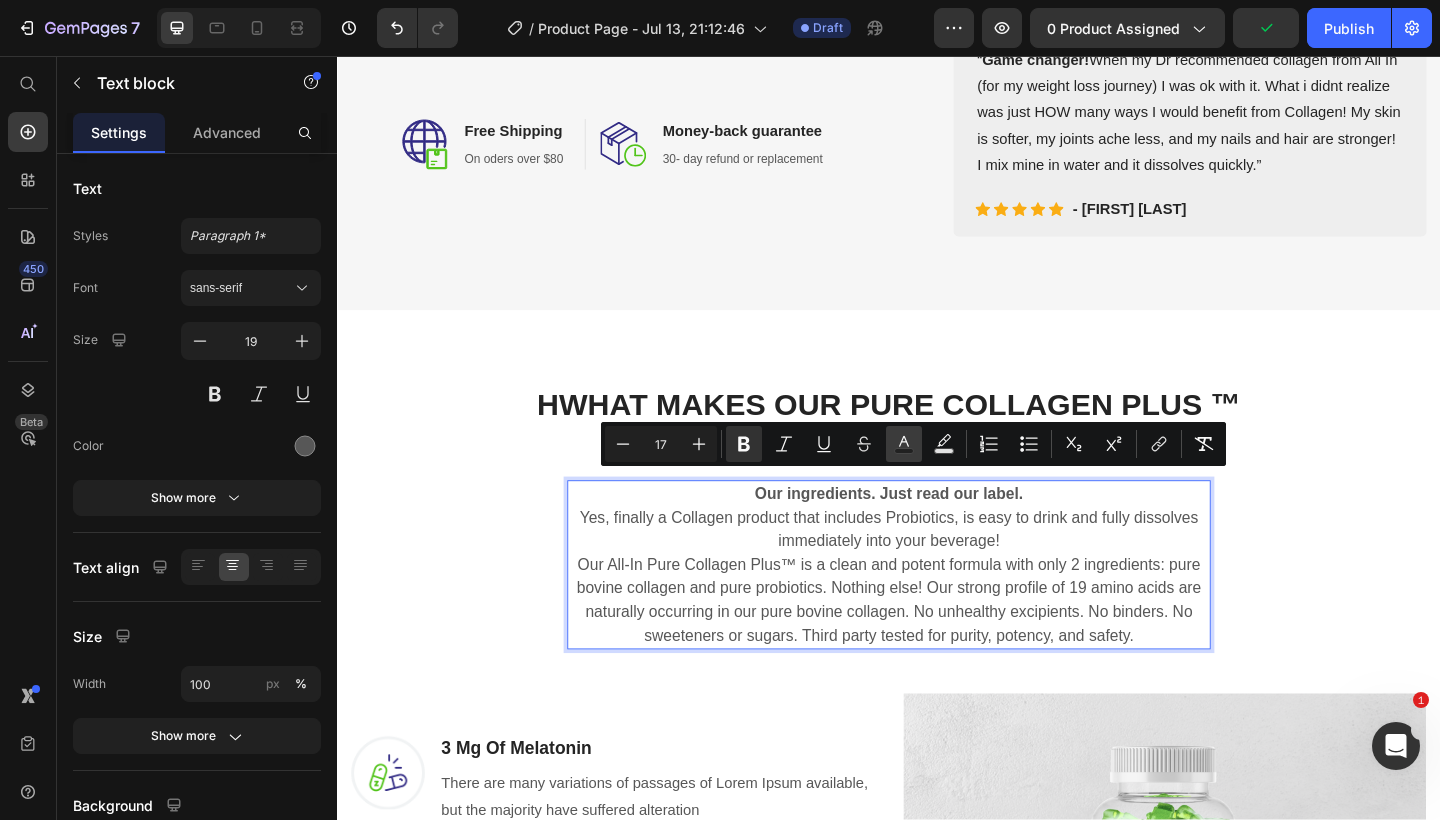 click 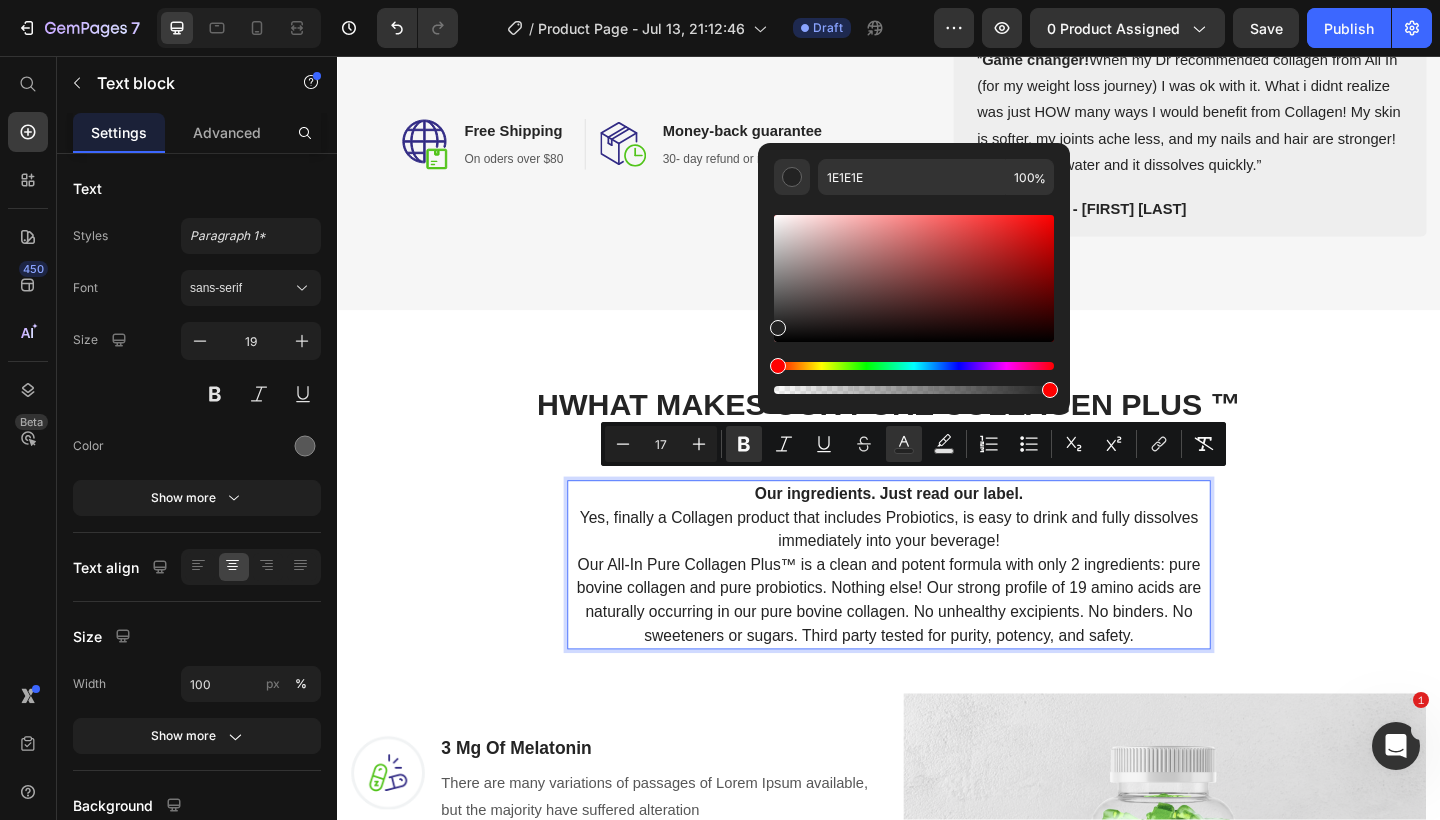 type on "232323" 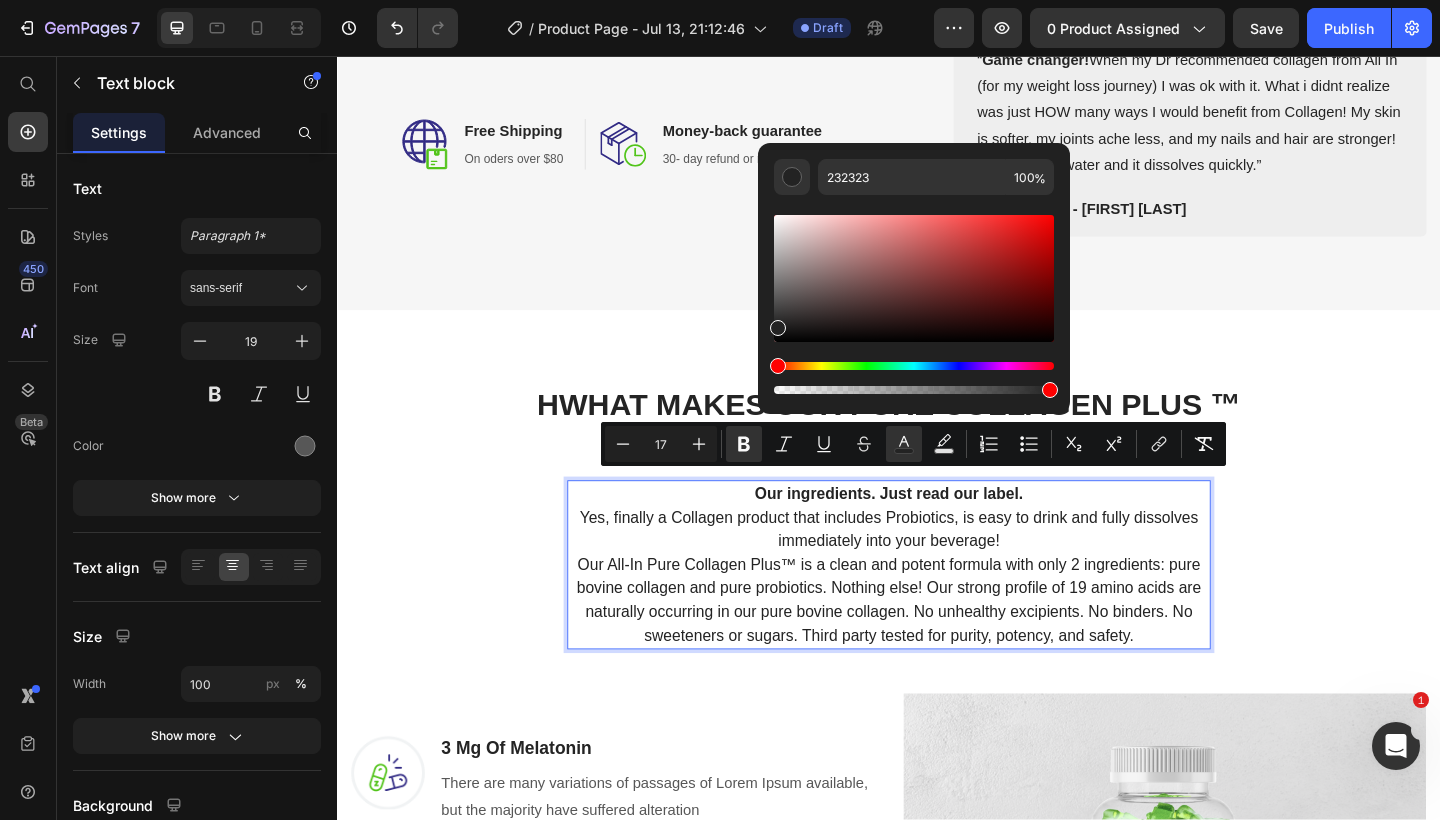 drag, startPoint x: 782, startPoint y: 325, endPoint x: 762, endPoint y: 324, distance: 20.024984 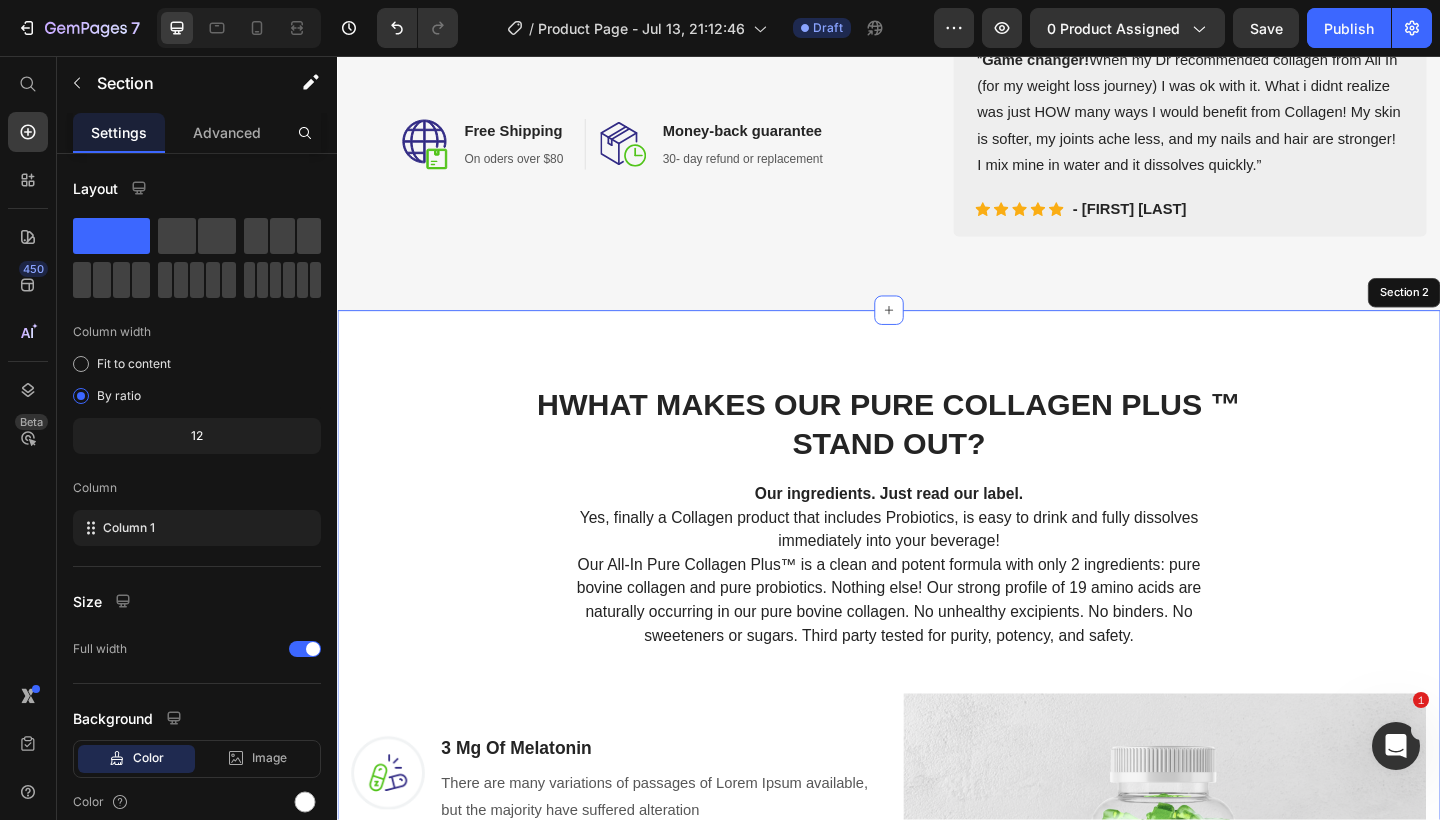 click on "HWHAT MAKES OUR PURE COLLAGEN PLUS ™ STAND OUT? Heading Row Our ingredients. Just read our label. Yes, finally a Collagen product that includes Probiotics, is easy to drink and fully dissolves immediately into your beverage!   Our All-In Pure Collagen Plus™ is a clean and potent formula with only 2 ingredients: pure bovine collagen and pure probiotics. Nothing else! Our strong profile of 19 amino acids are naturally occurring in our pure bovine collagen. No unhealthy excipients. No binders. No sweeteners or sugars. Third party tested for purity, potency, and safety. Text block   0 Row Image 3 Mg Of Melatonin Heading There are many variations of passages of Lorem Ipsum available, but the majority have suffered alteration Text block Row Image L-Theanine And Botanicals Heading There are many variations of passages of Lorem Ipsum available, but the majority have suffered alteration Text block Row Image No Artificial Flavors, Gluten Free Heading Text block Row  	   REVEAL OFFER Button                Icon" at bounding box center (937, 850) 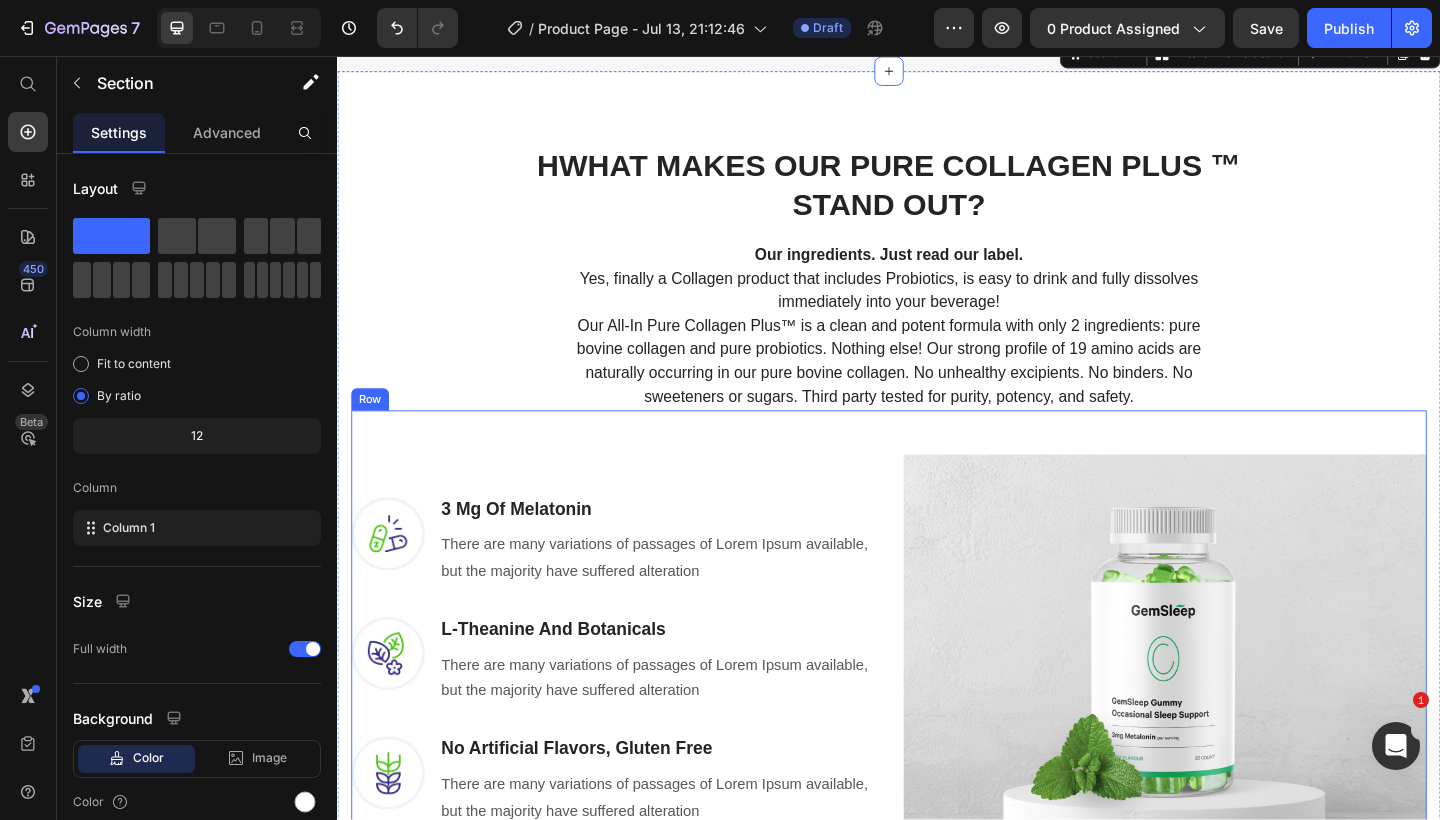 scroll, scrollTop: 1005, scrollLeft: 0, axis: vertical 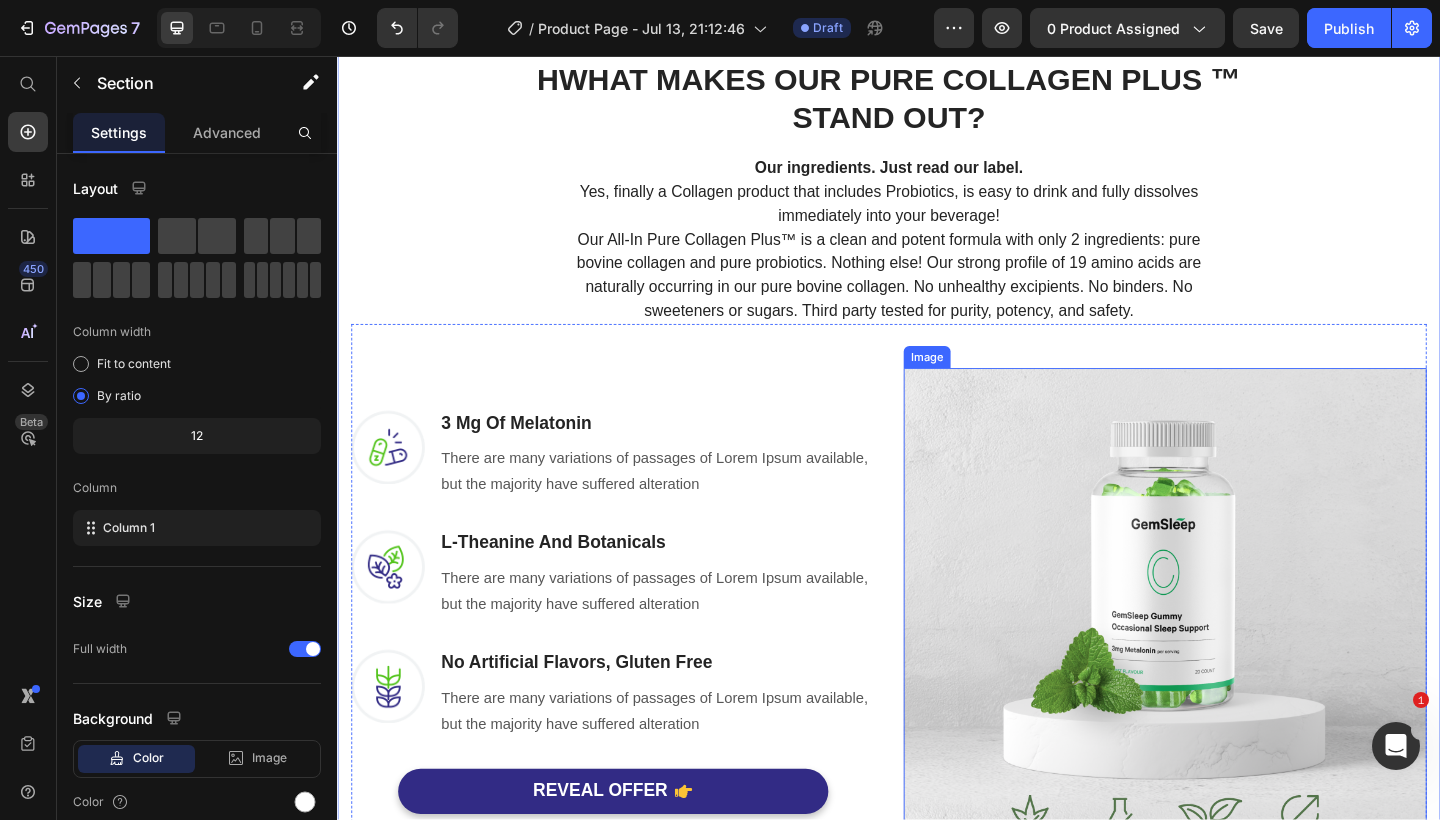 click at bounding box center [1237, 680] 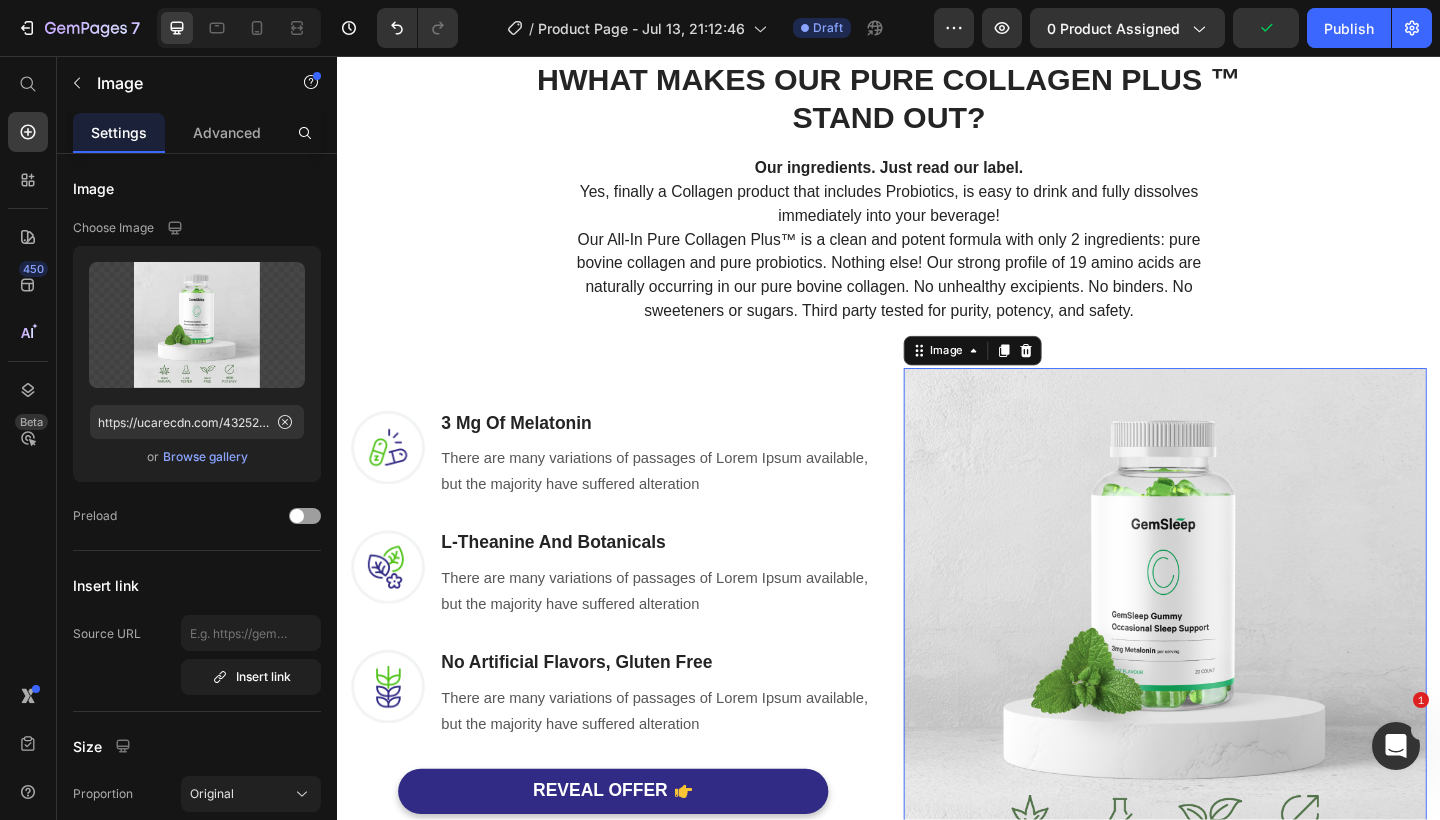 scroll, scrollTop: 1158, scrollLeft: 0, axis: vertical 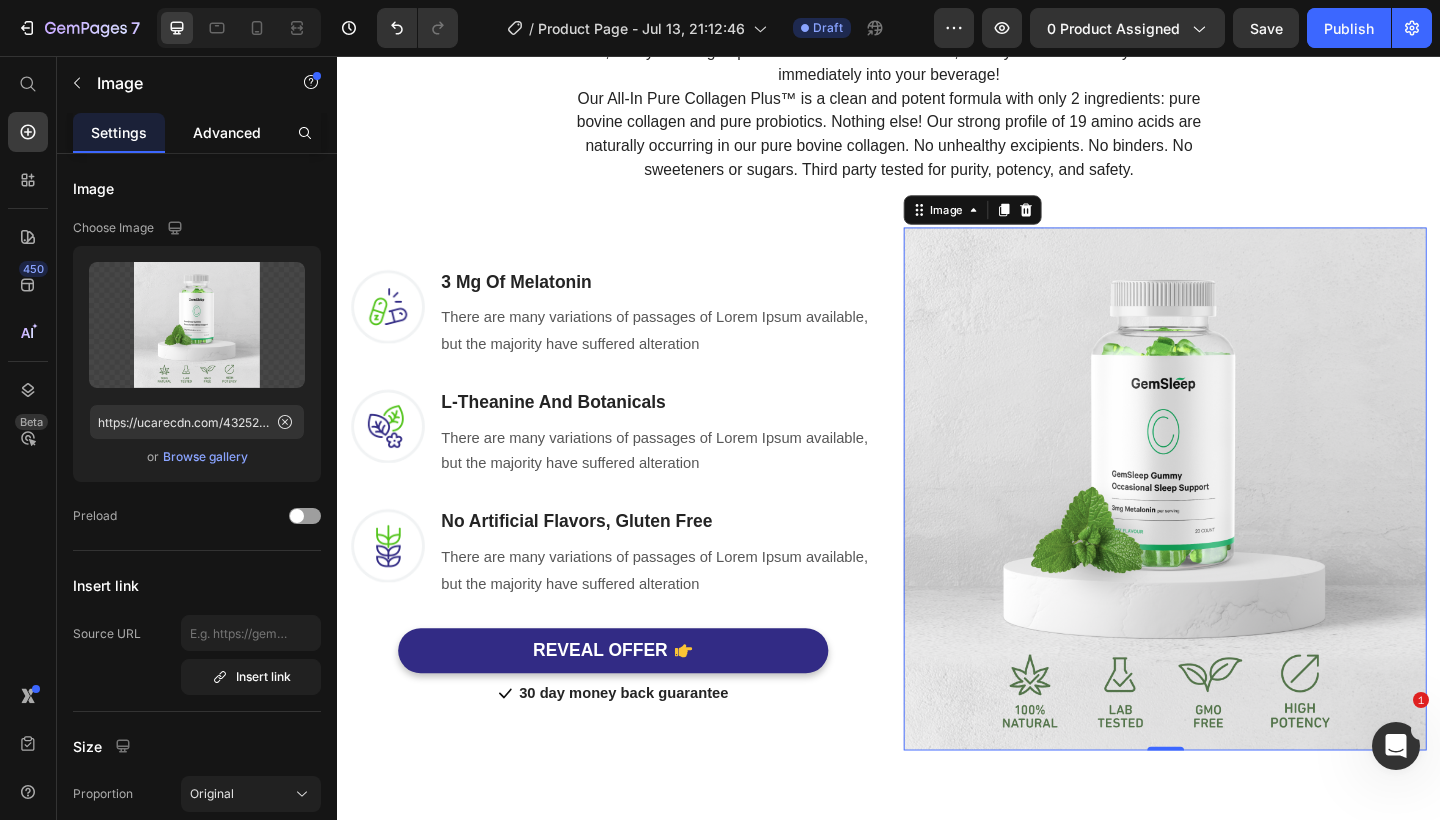 click on "Advanced" at bounding box center (227, 132) 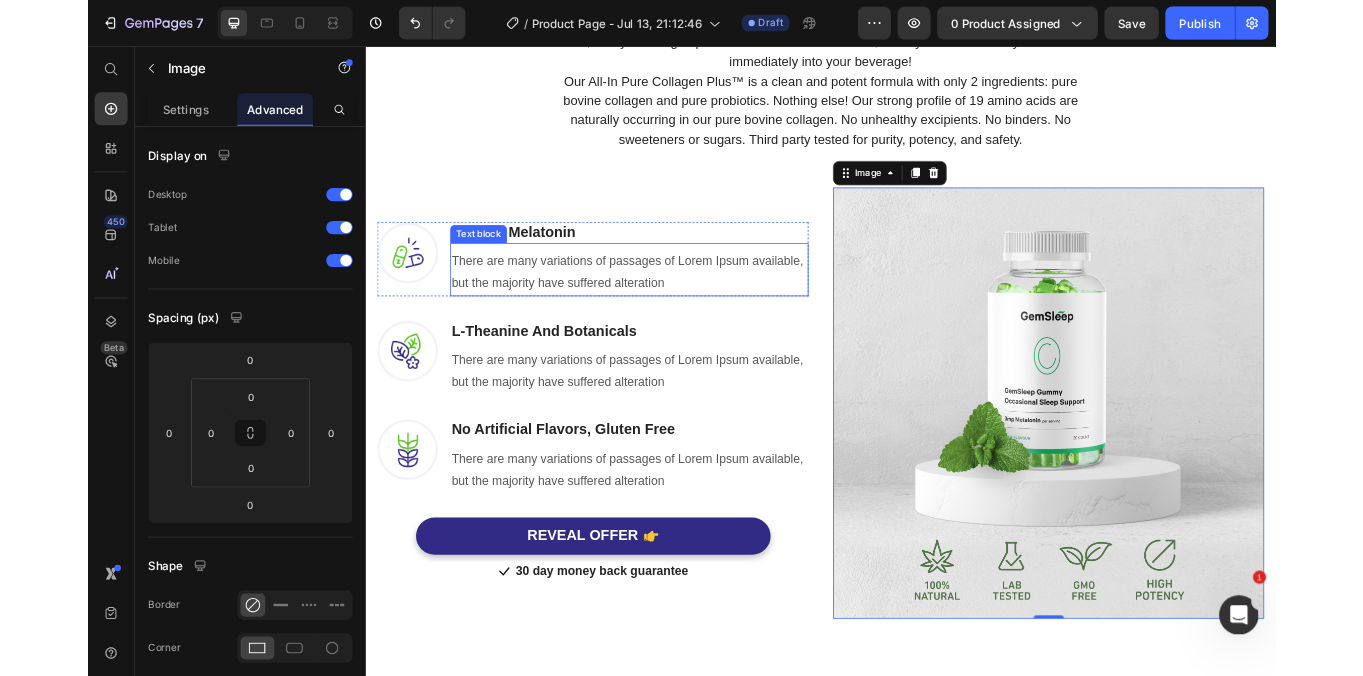 scroll, scrollTop: 1195, scrollLeft: 0, axis: vertical 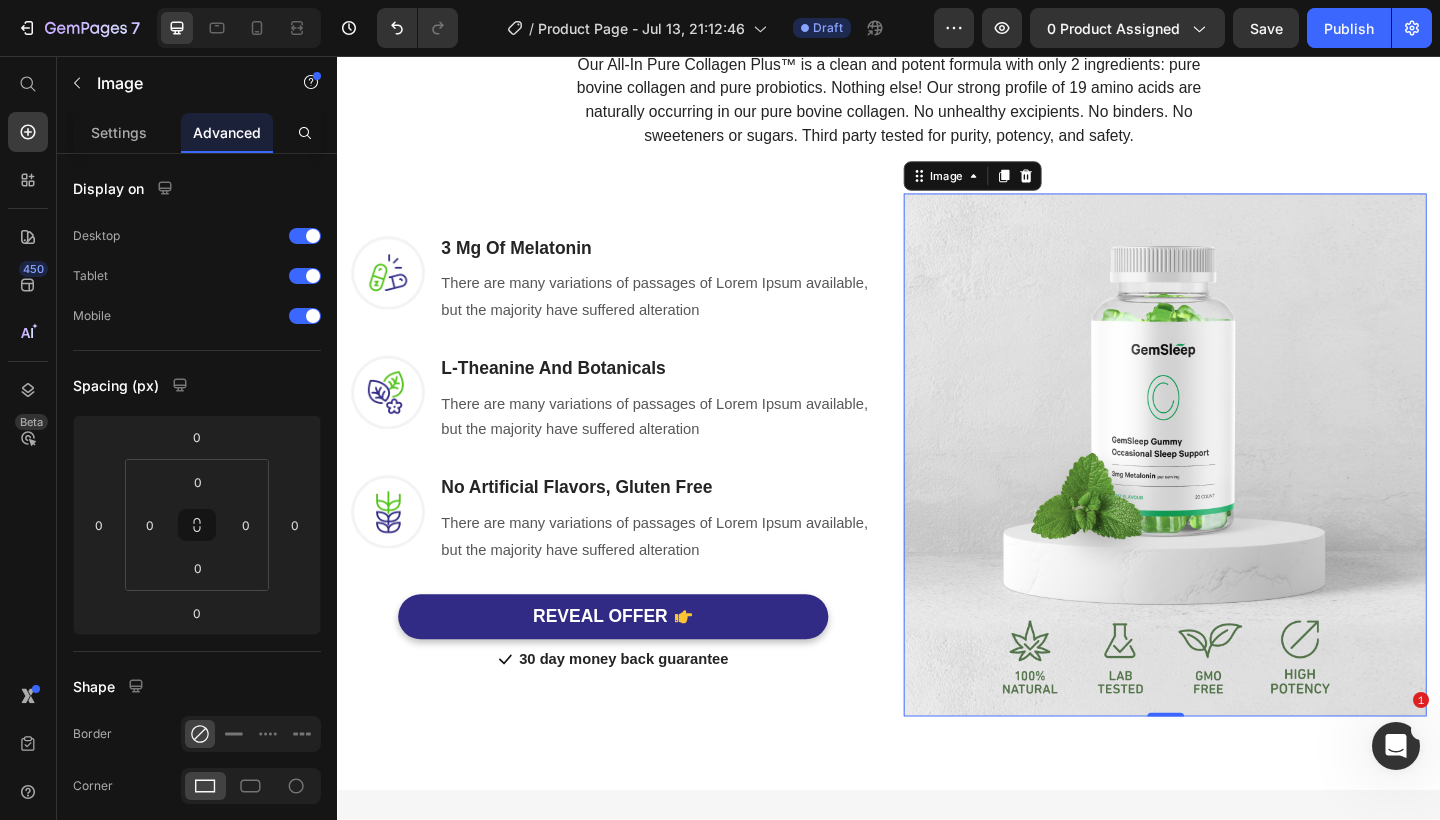 click at bounding box center (1237, 490) 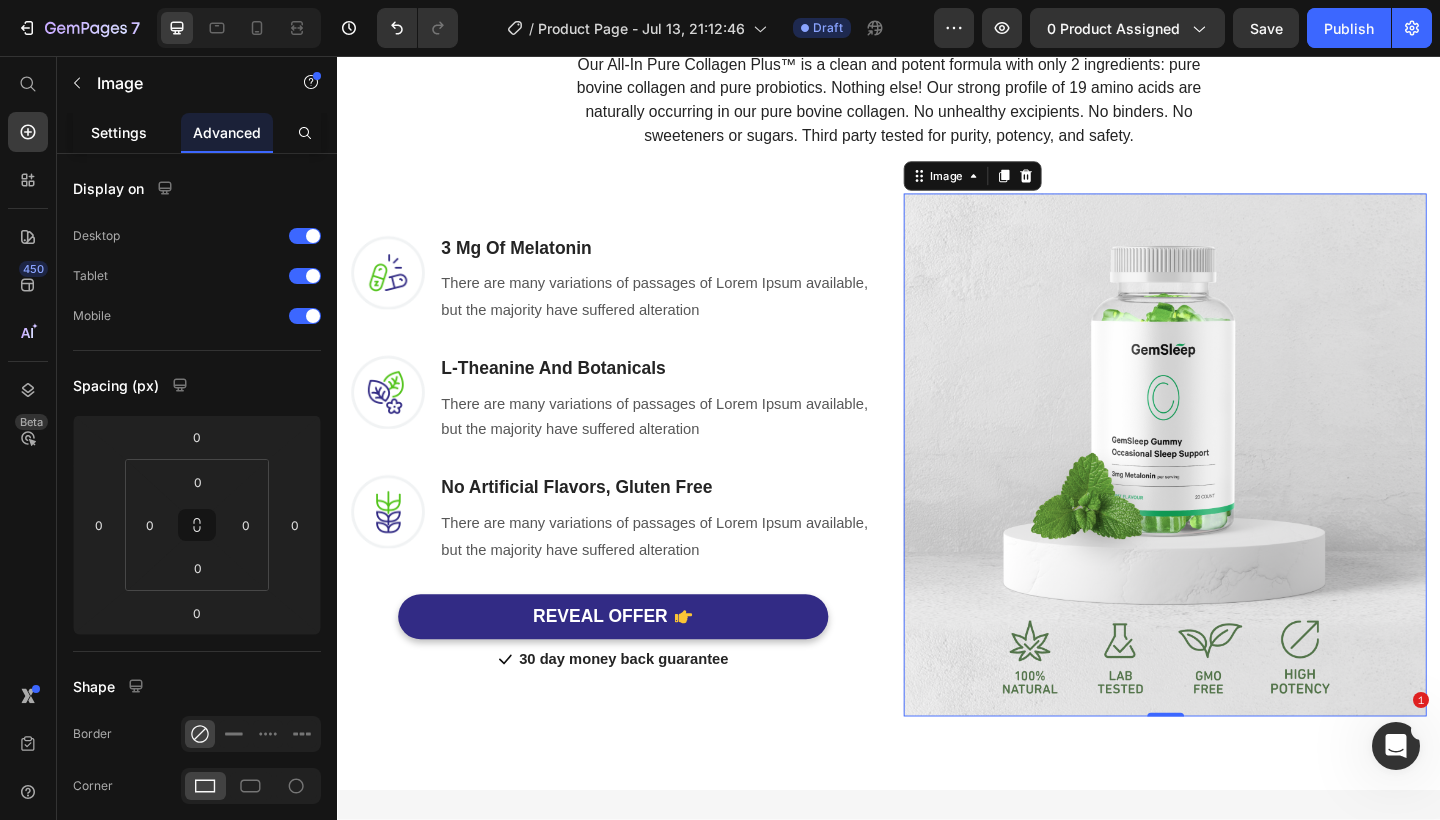 click on "Settings" at bounding box center [119, 132] 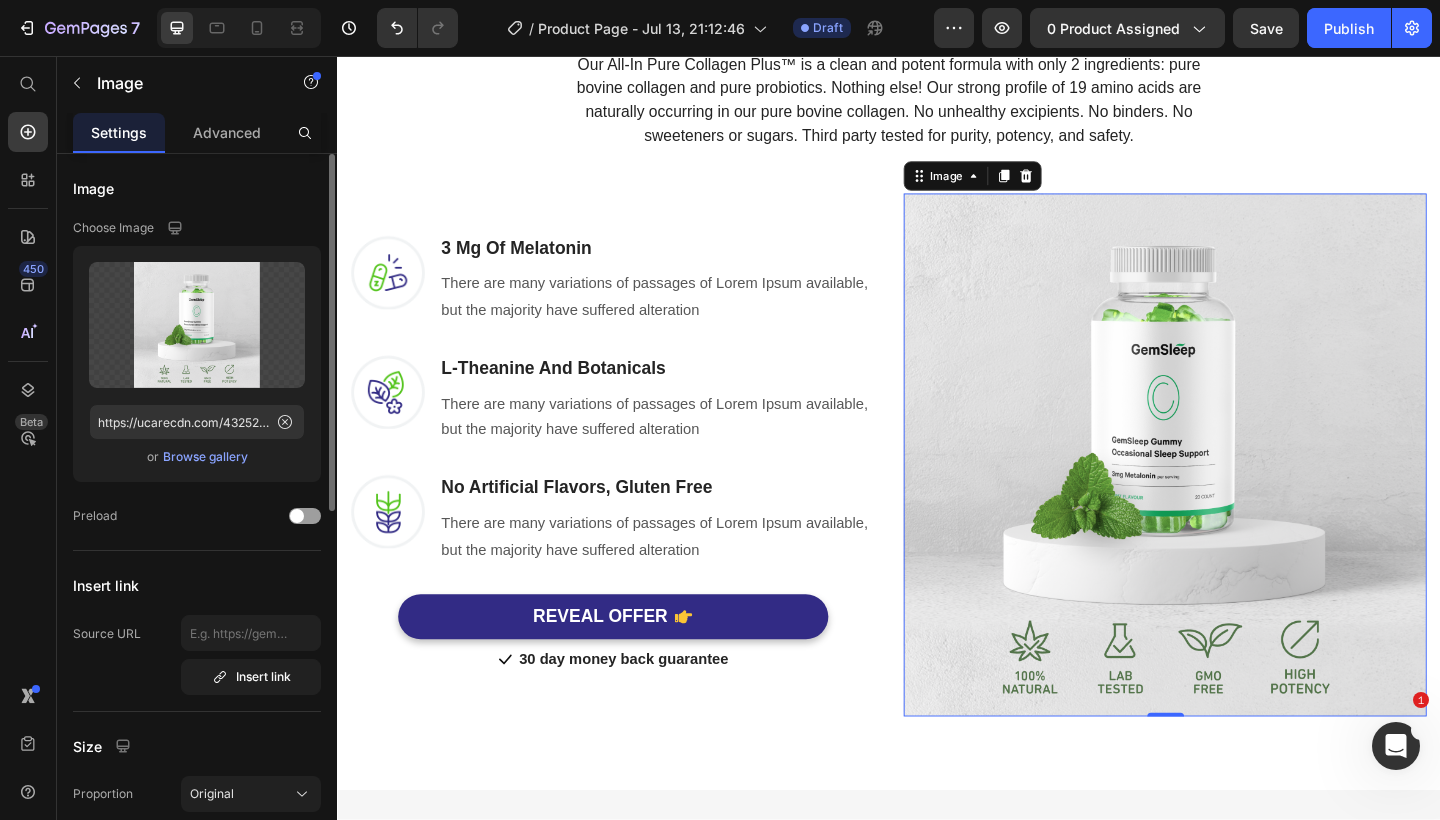 click on "Browse gallery" at bounding box center [205, 457] 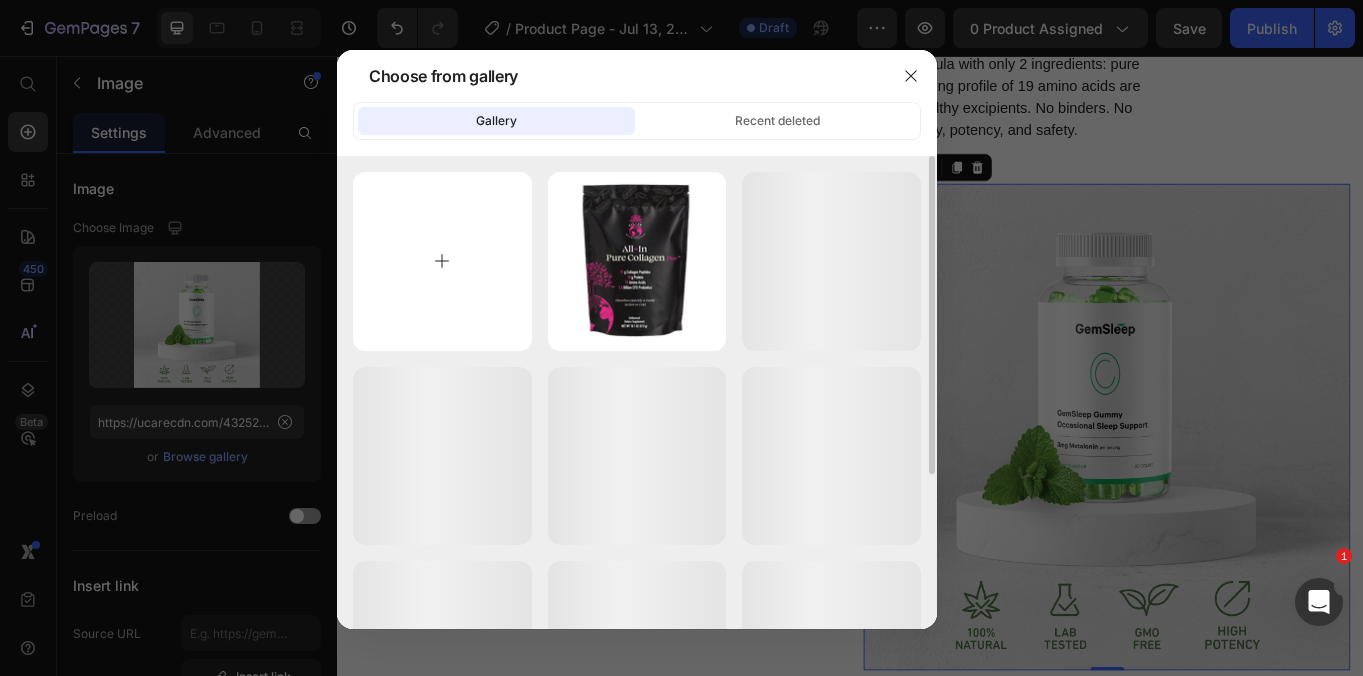 click at bounding box center [442, 261] 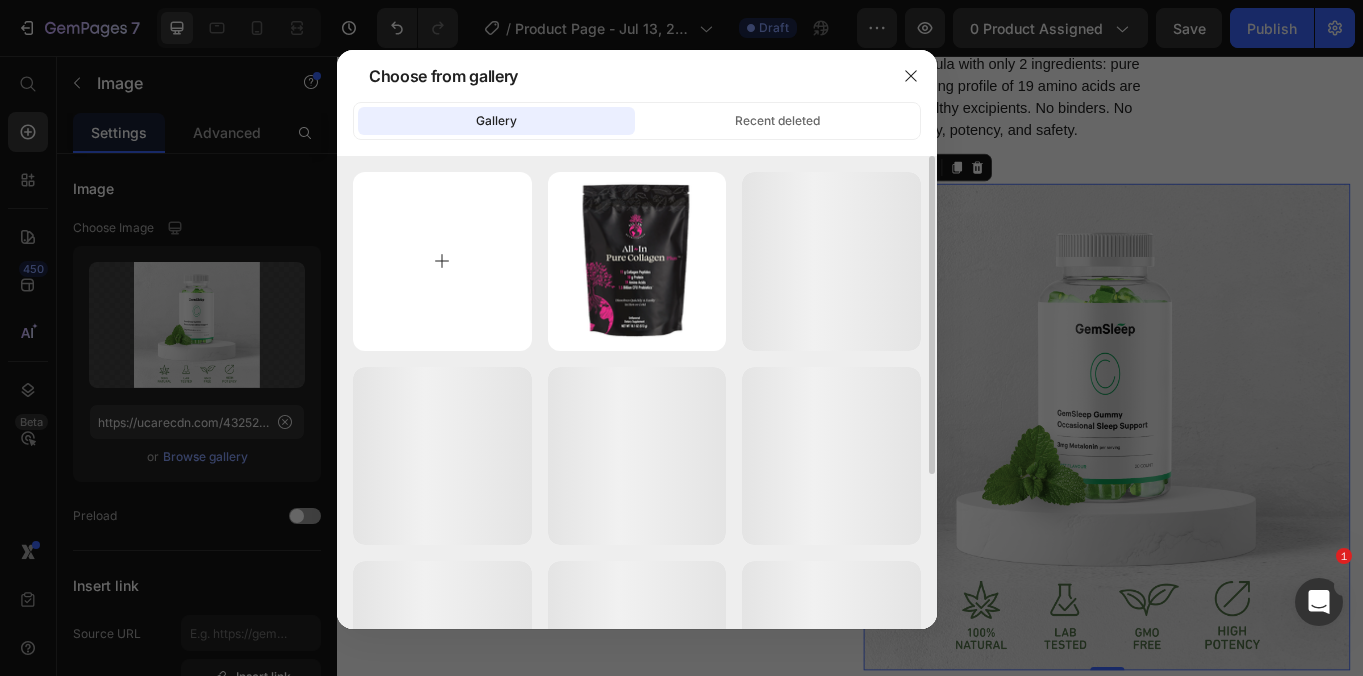 type on "C:\fakepath\AIN Collagen graphic 13.png" 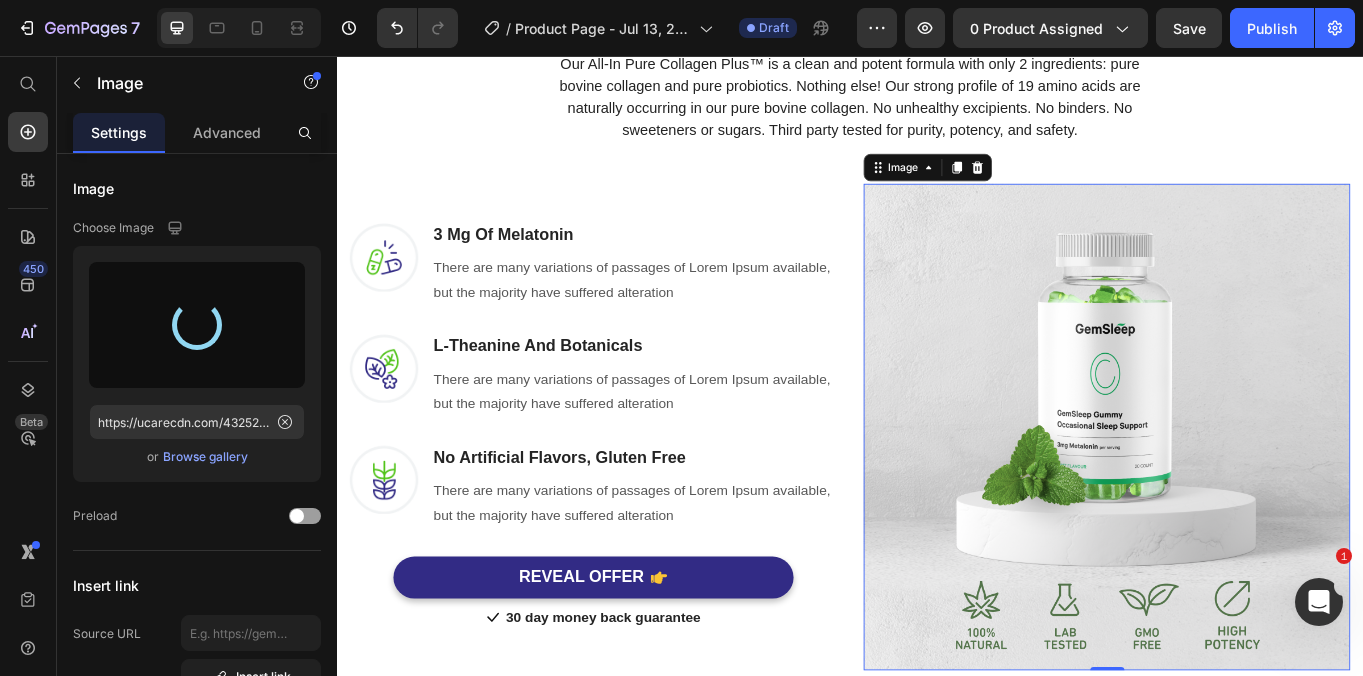 type on "https://cdn.shopify.com/s/files/1/0587/7697/7498/files/gempages_567436390208373841-1cb9697a-4638-47b1-b08f-cc47acf4a997.png" 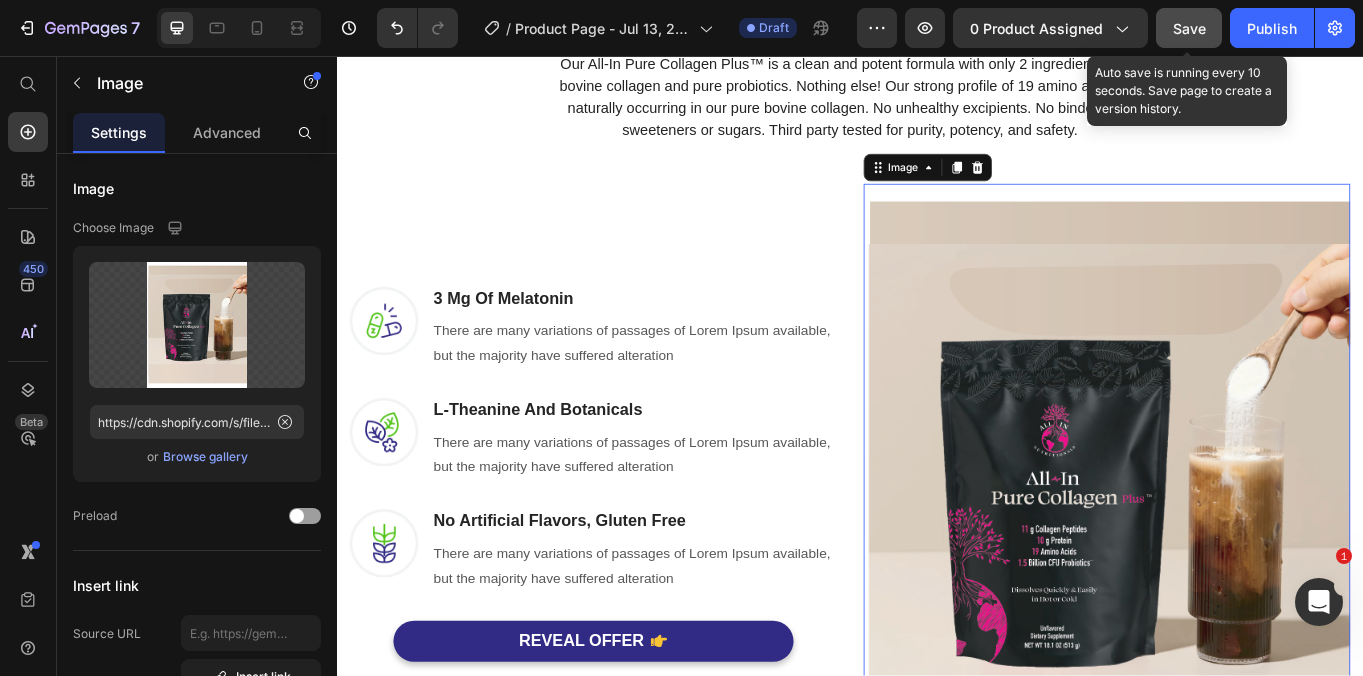 click on "Save" 